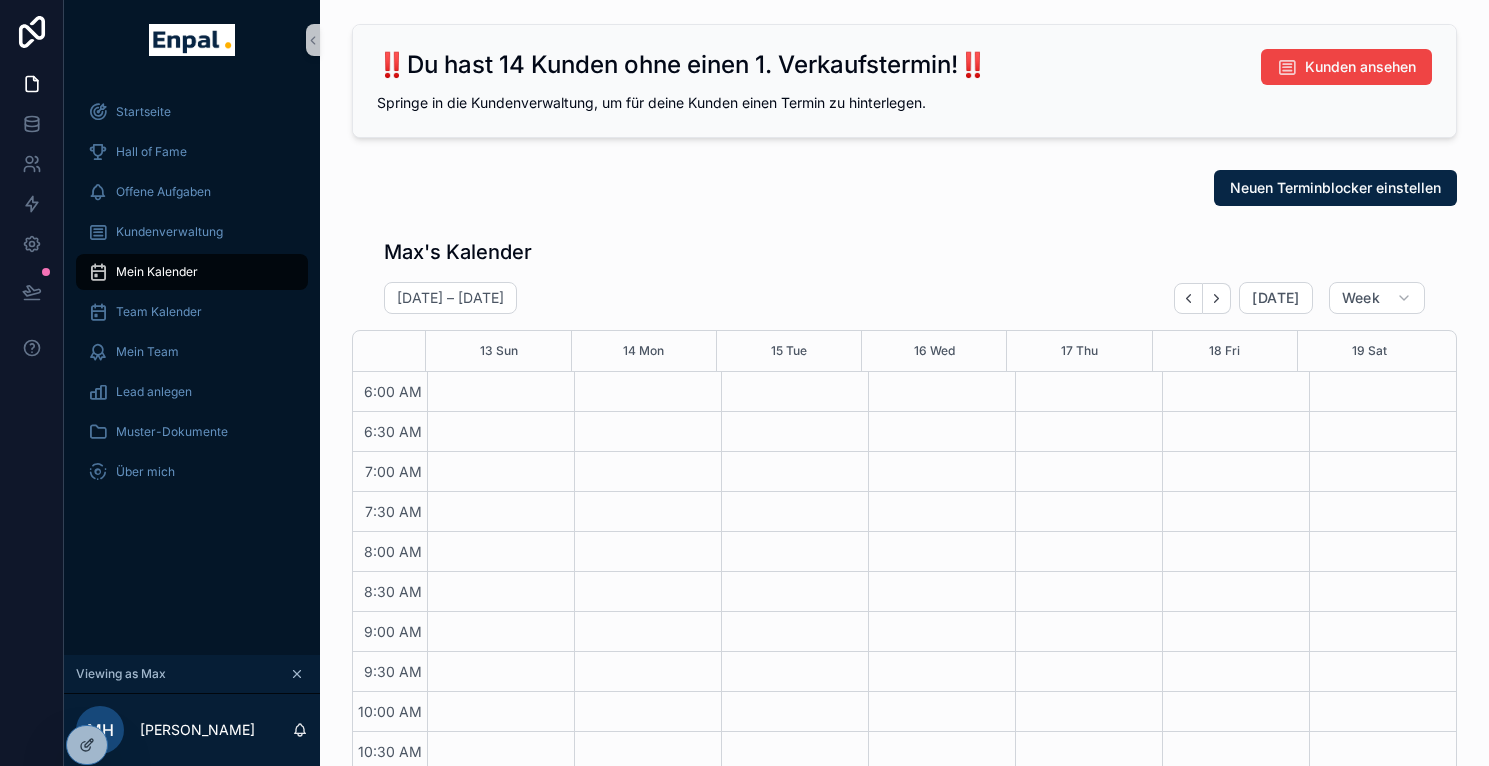 scroll, scrollTop: 0, scrollLeft: 0, axis: both 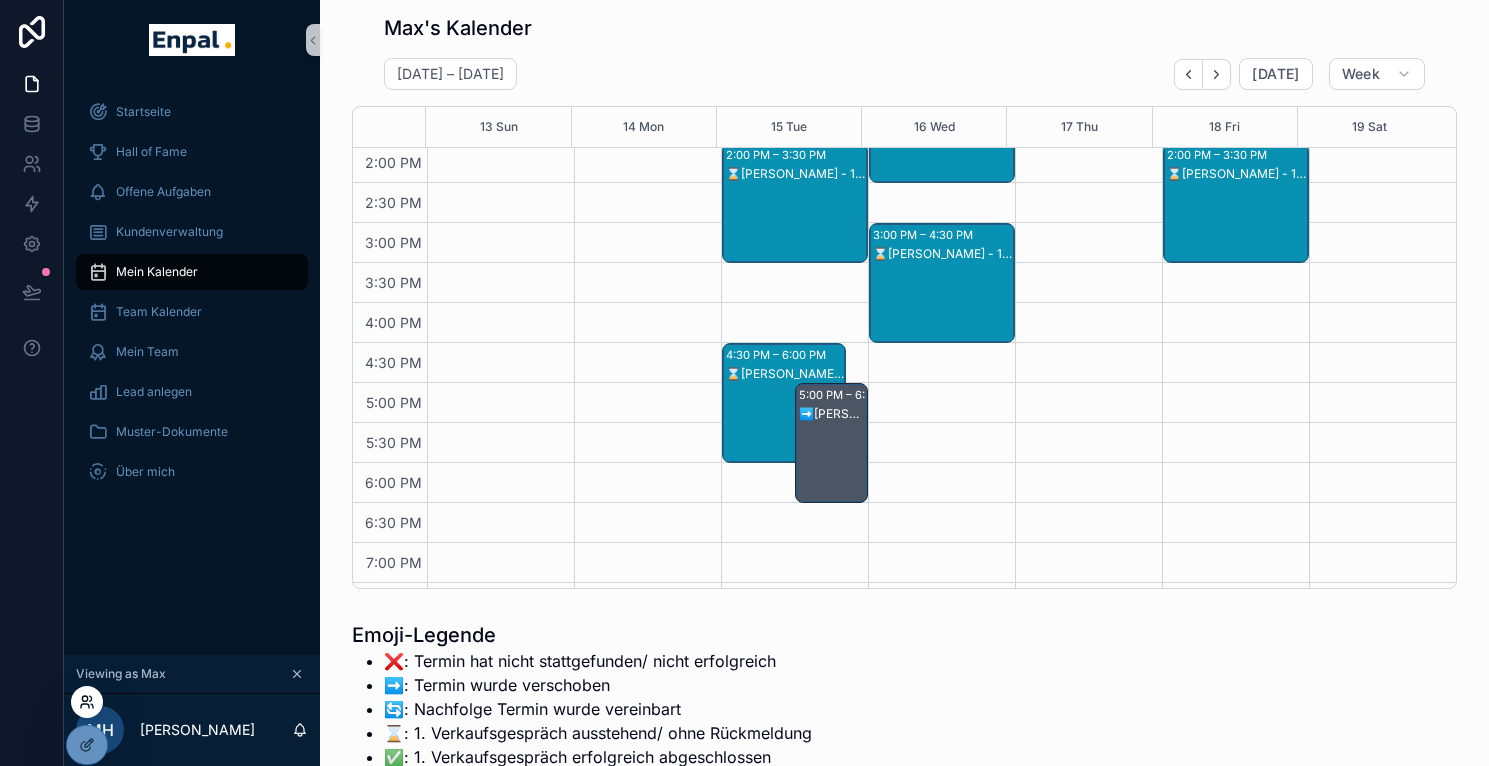 click 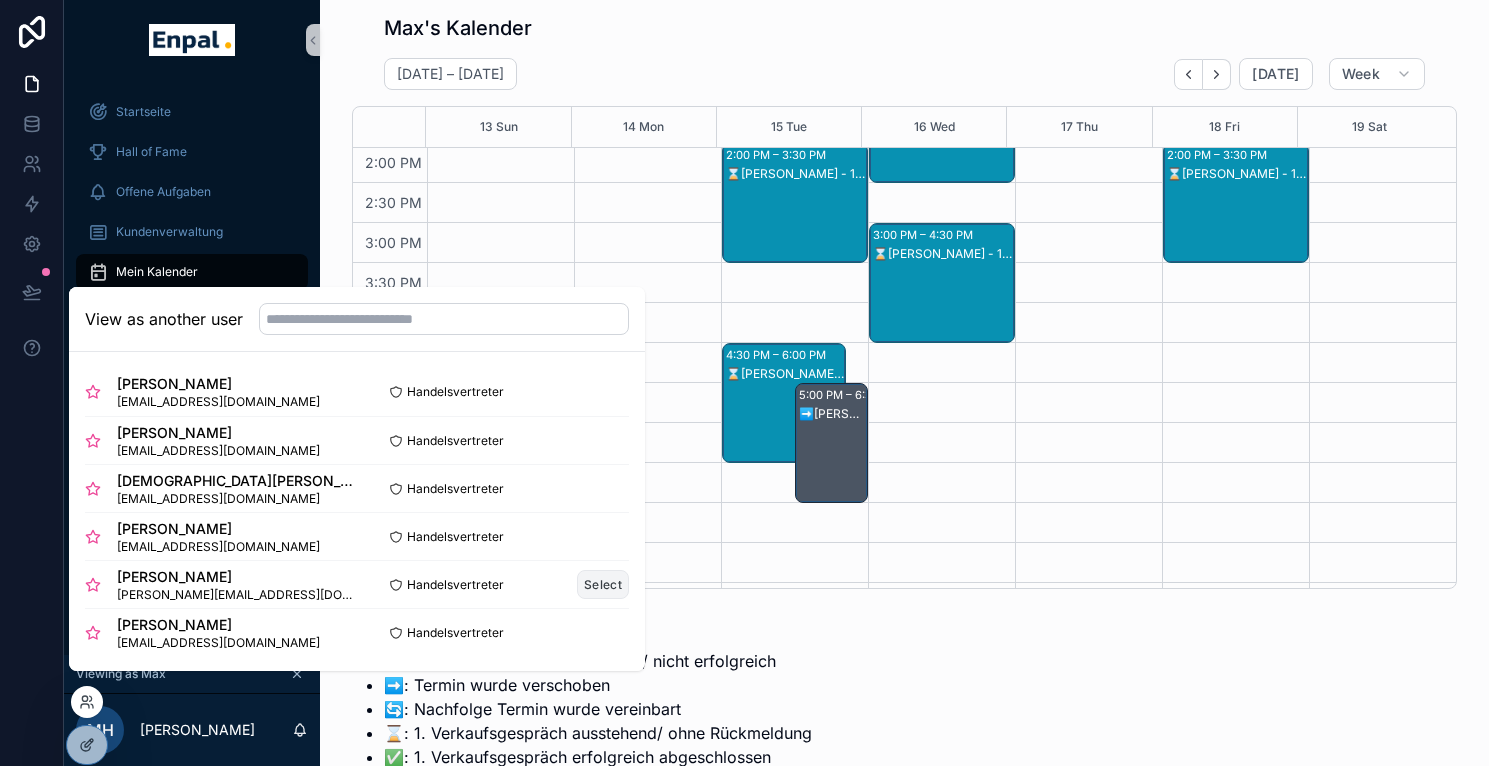 click on "Select" at bounding box center [603, 584] 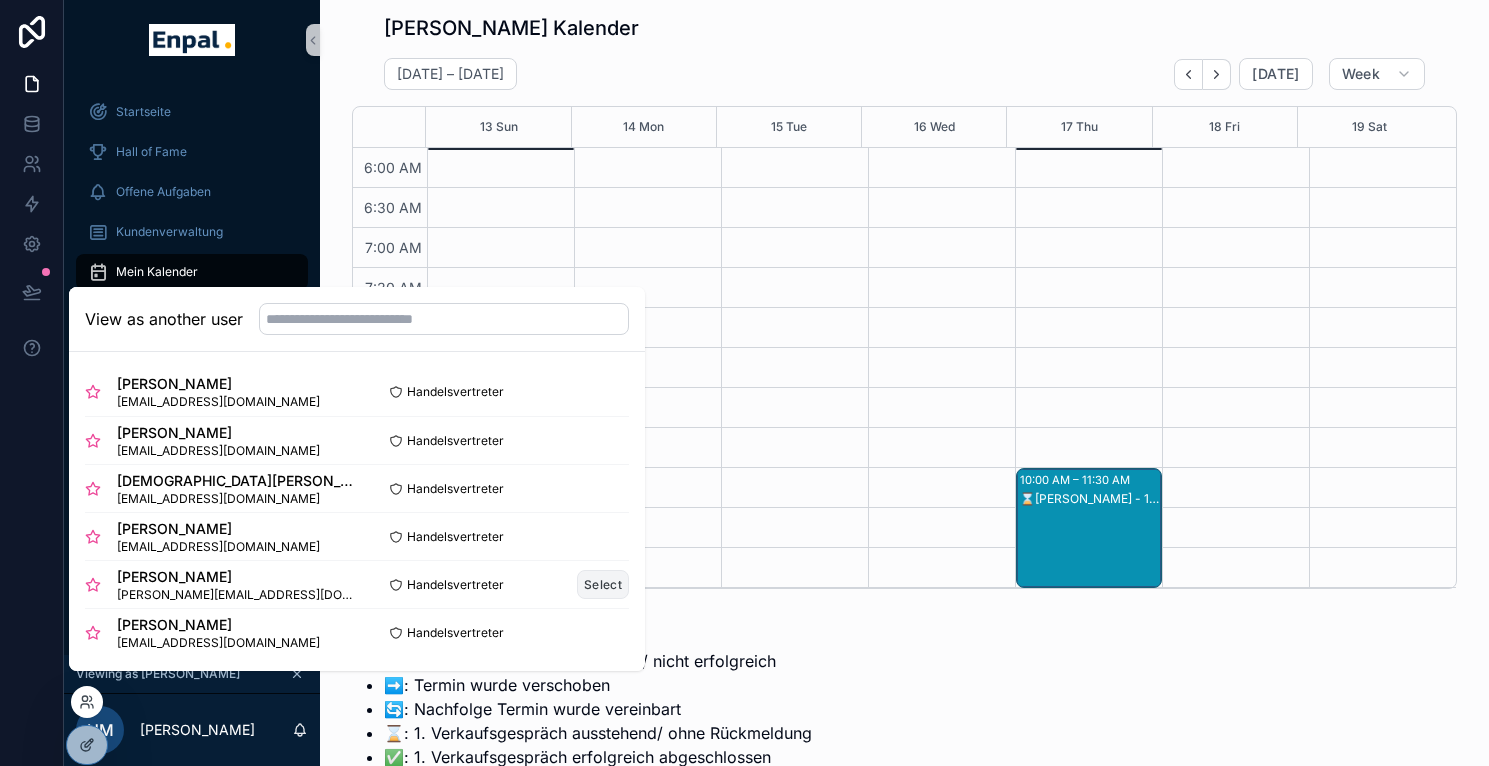 scroll, scrollTop: 480, scrollLeft: 0, axis: vertical 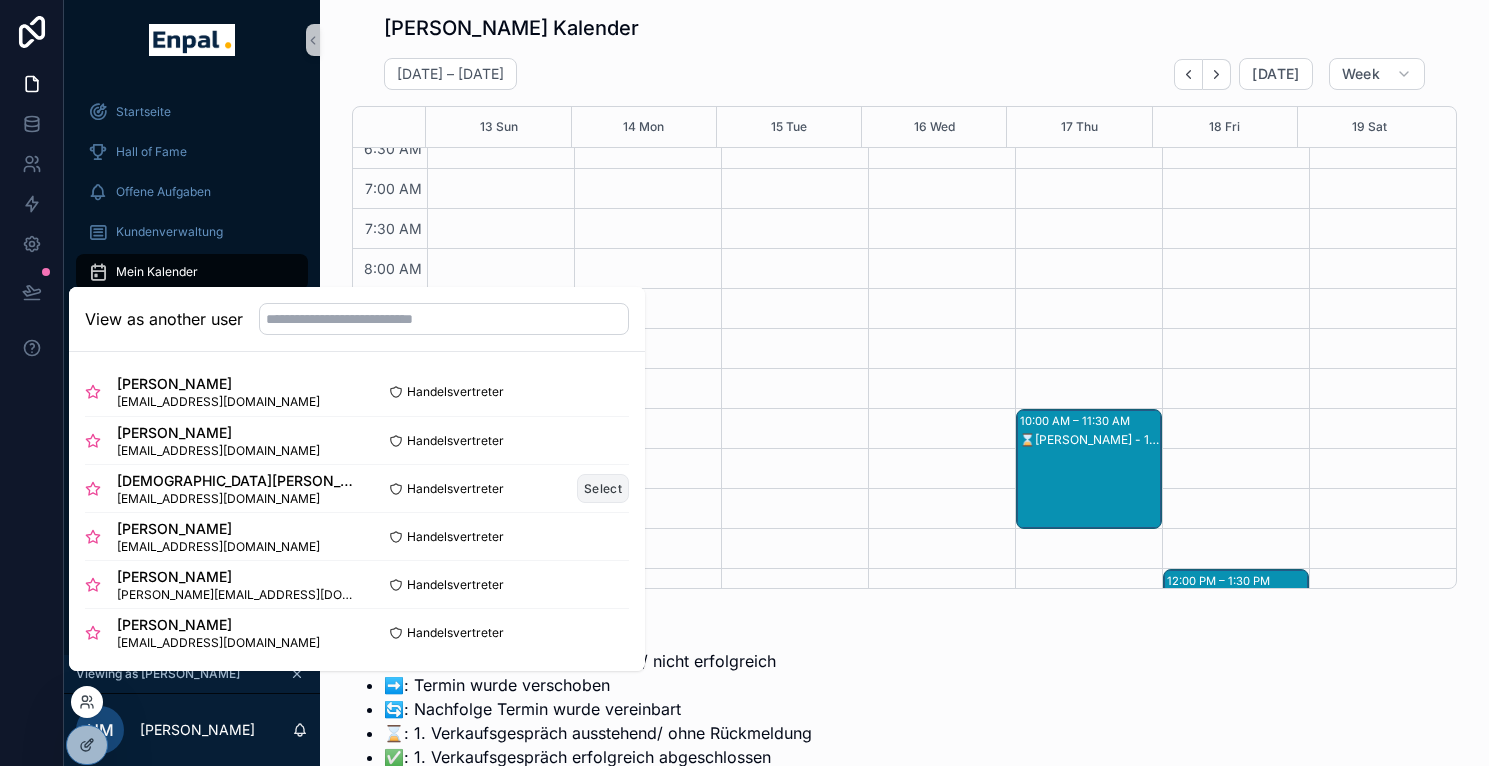 click on "Select" at bounding box center (603, 488) 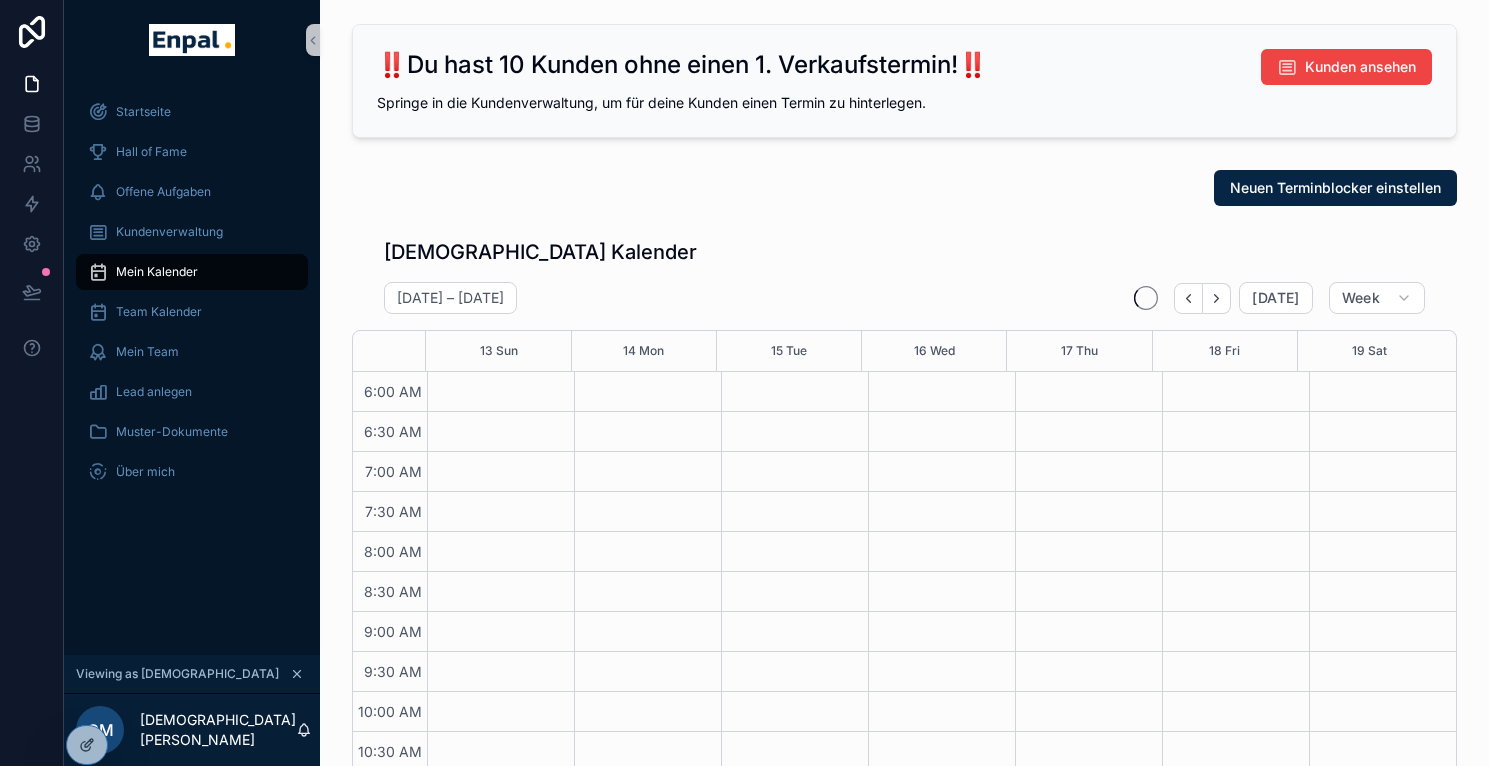 scroll, scrollTop: 0, scrollLeft: 0, axis: both 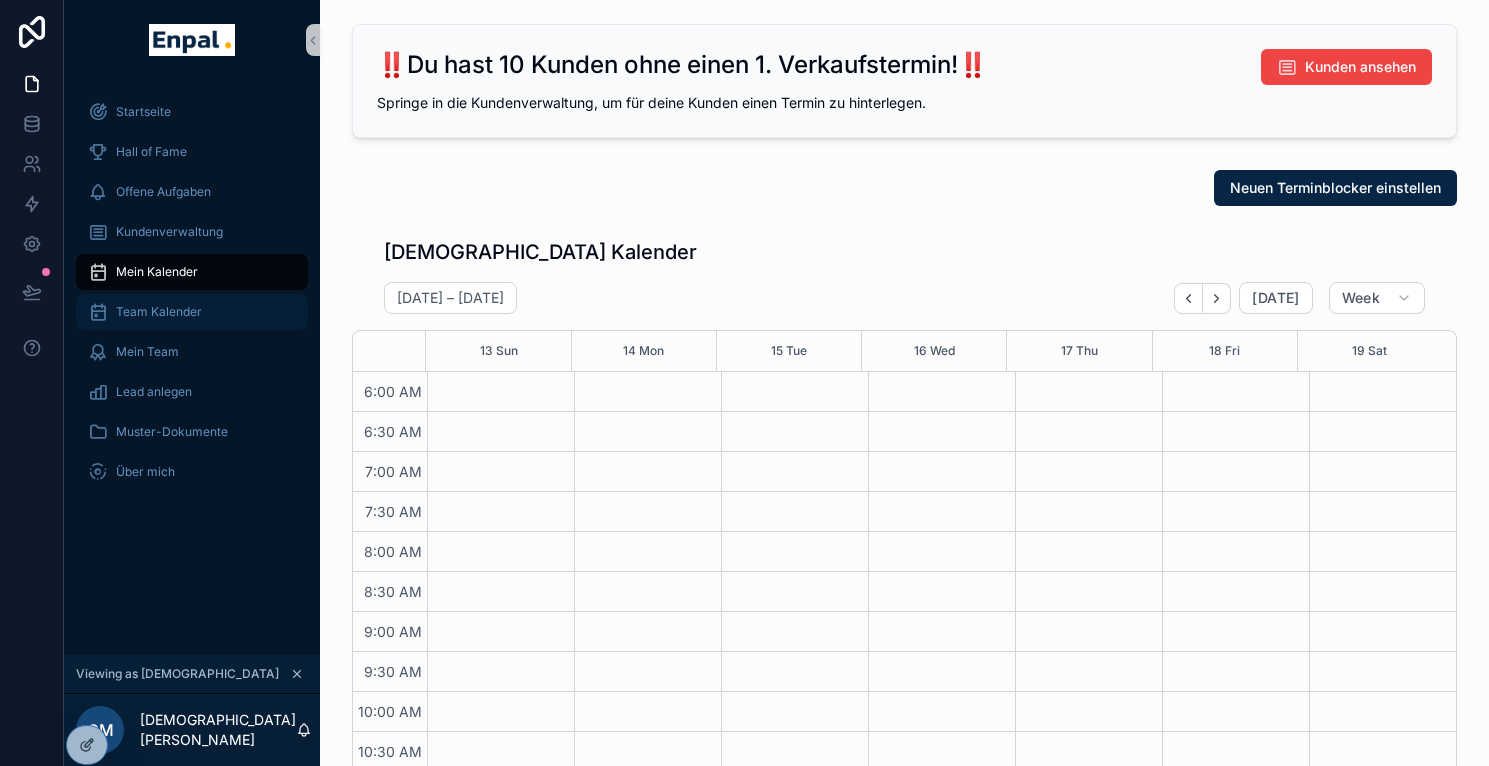 click on "Team Kalender" at bounding box center [159, 312] 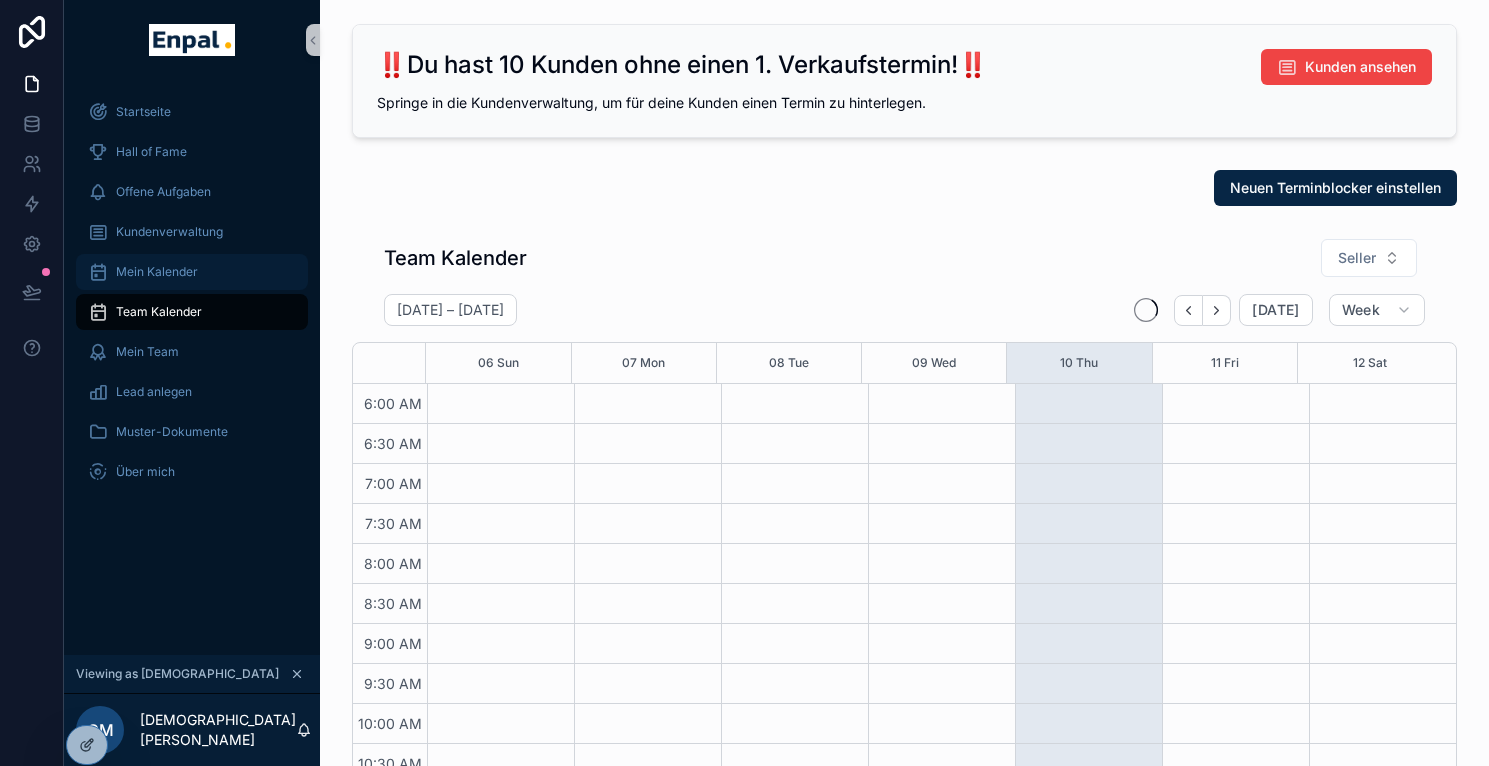 scroll, scrollTop: 480, scrollLeft: 0, axis: vertical 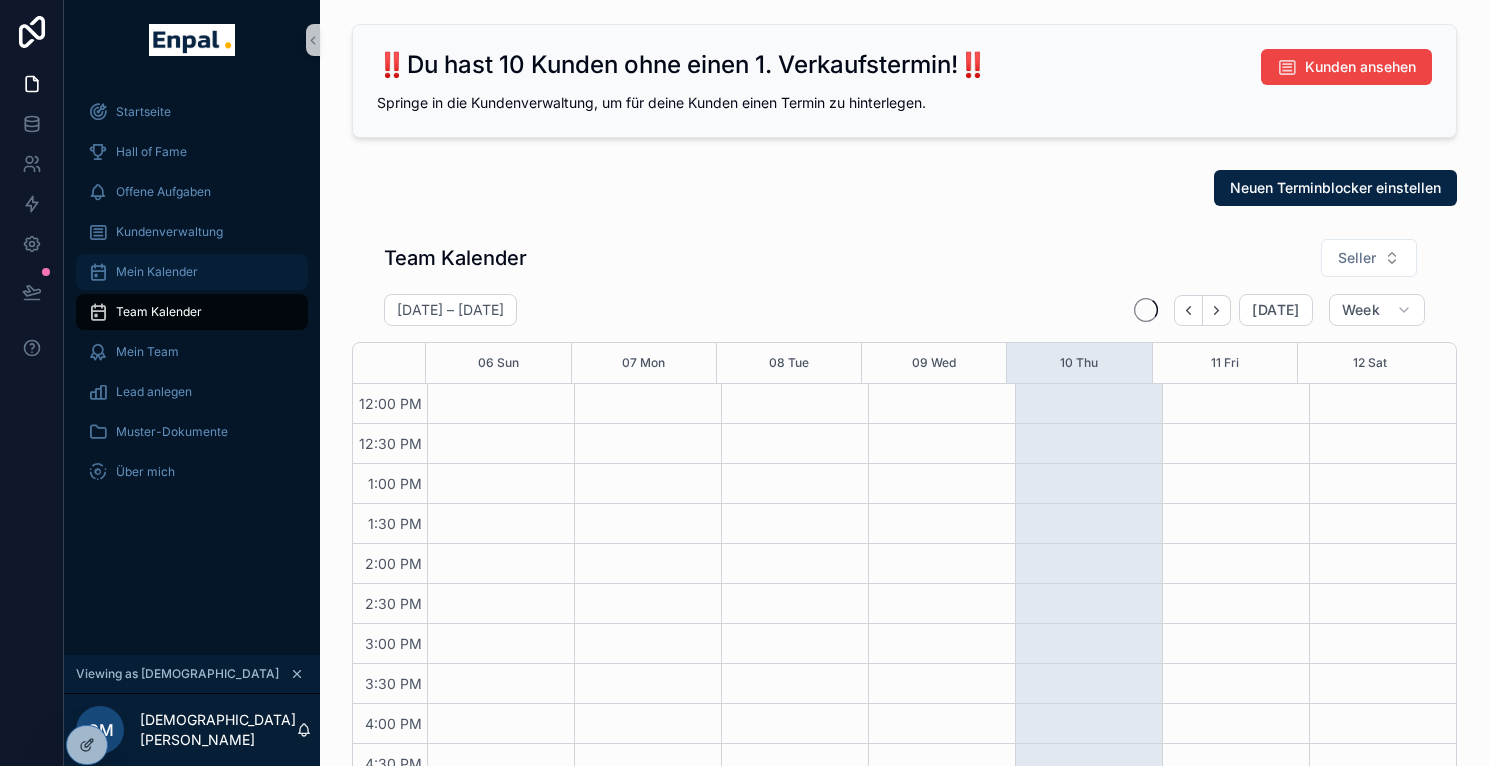 click on "Mein Kalender" at bounding box center [157, 272] 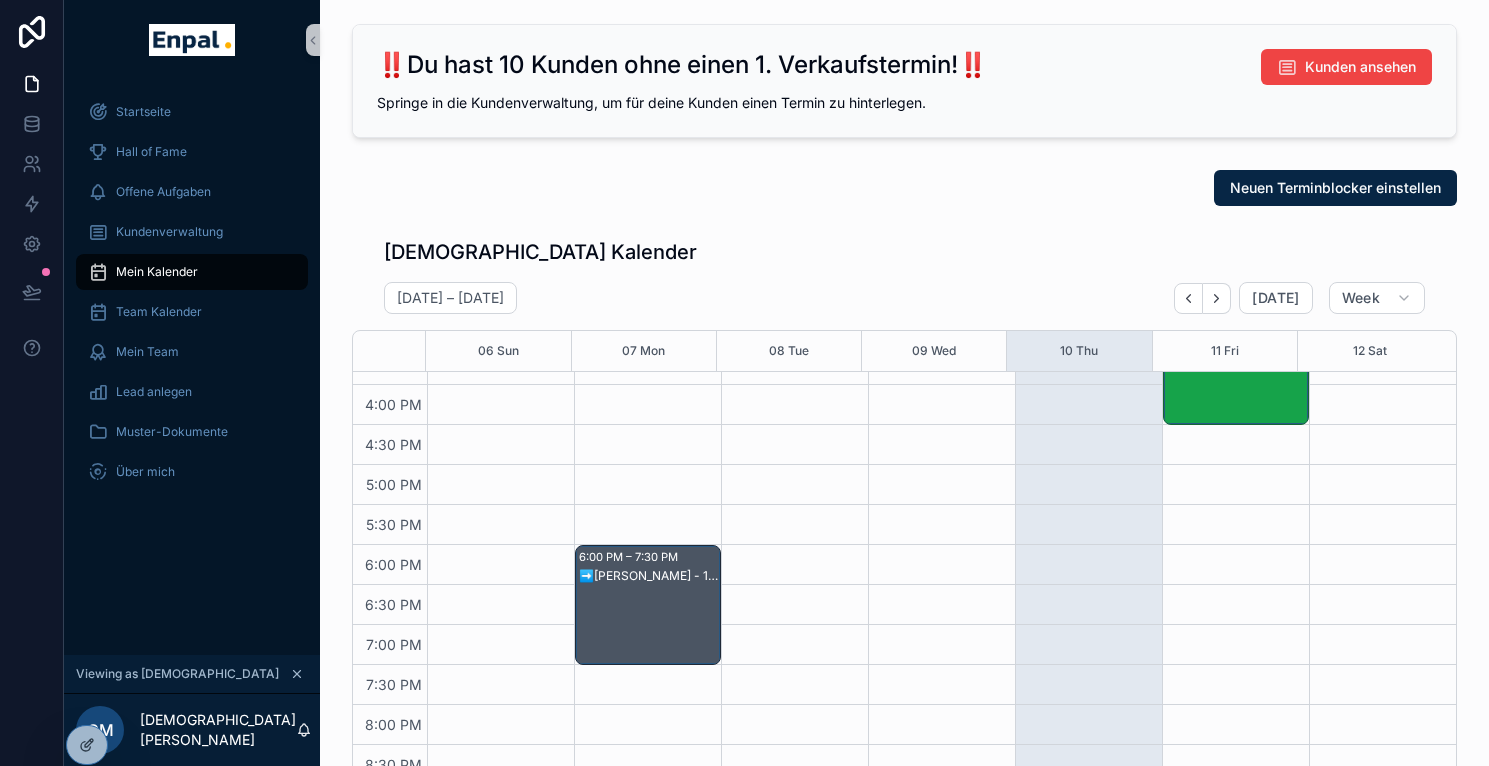 scroll, scrollTop: 829, scrollLeft: 0, axis: vertical 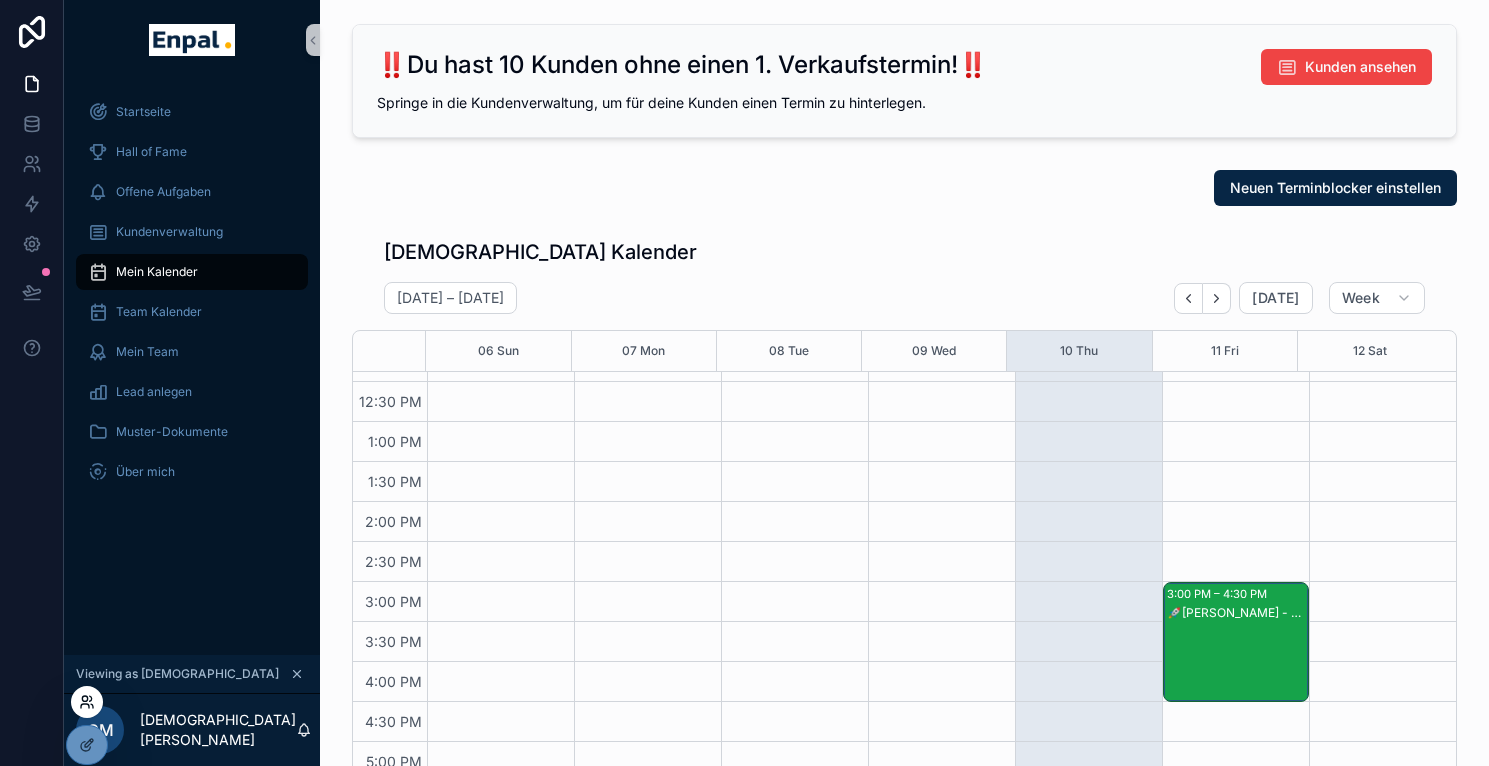 click 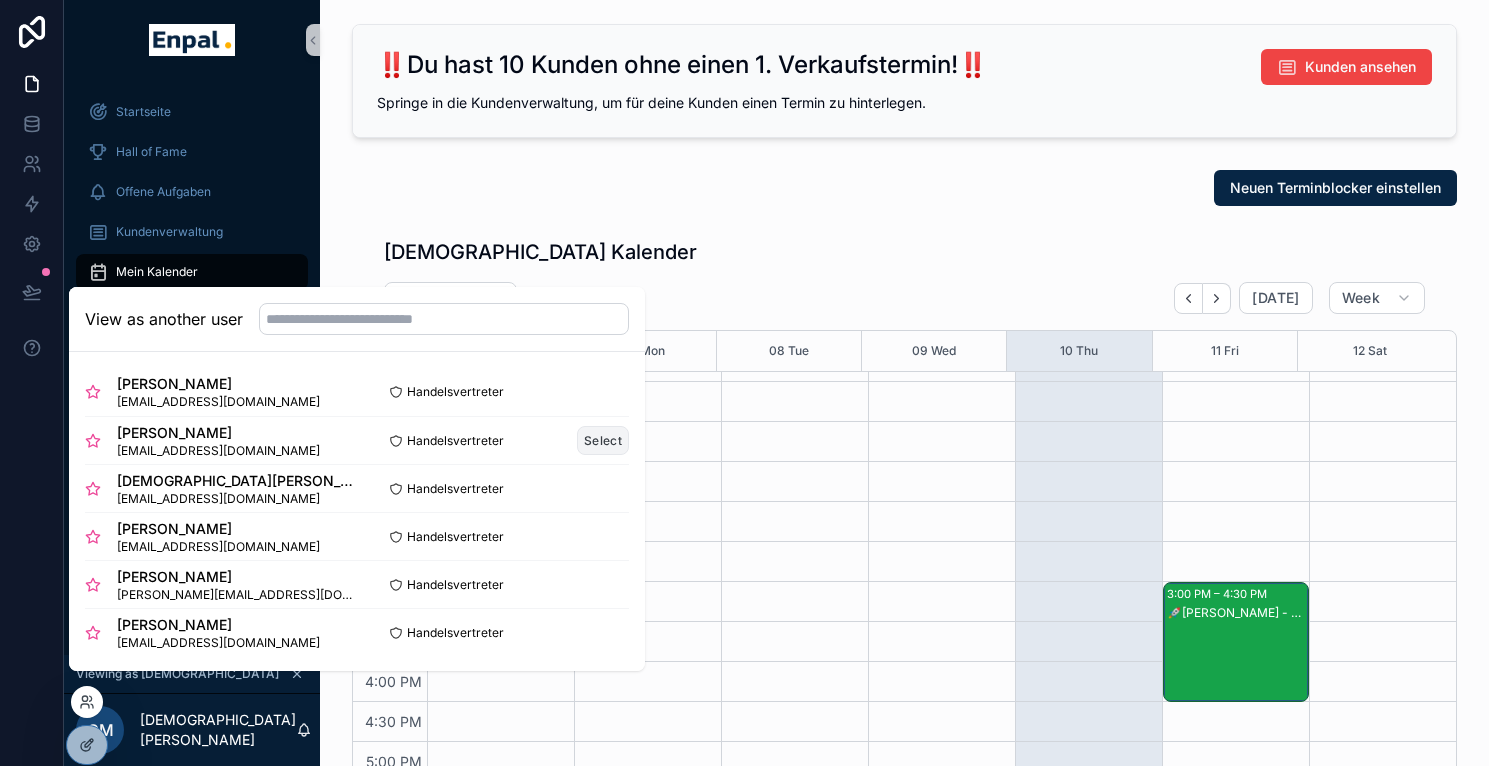 click on "Select" at bounding box center [603, 440] 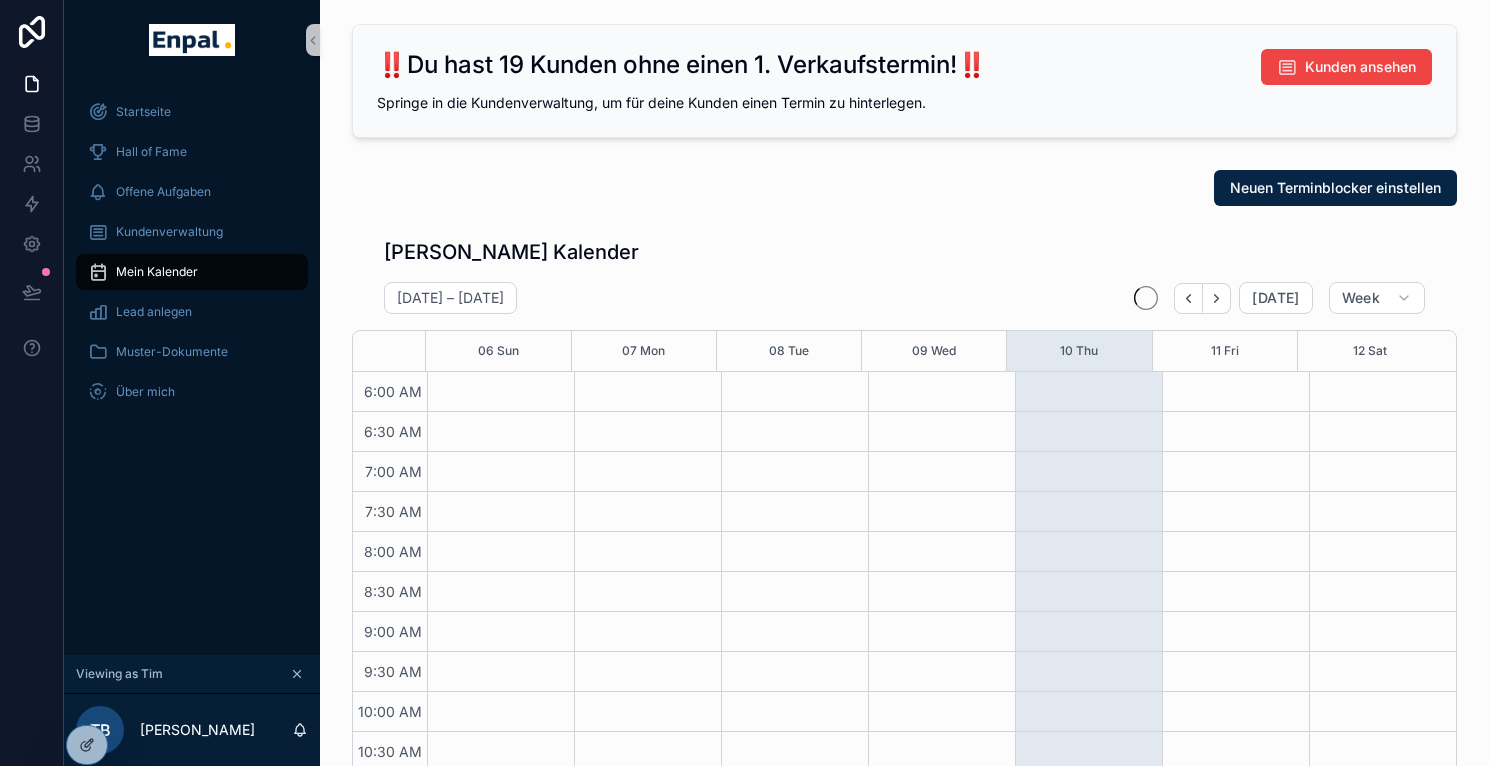 scroll, scrollTop: 0, scrollLeft: 0, axis: both 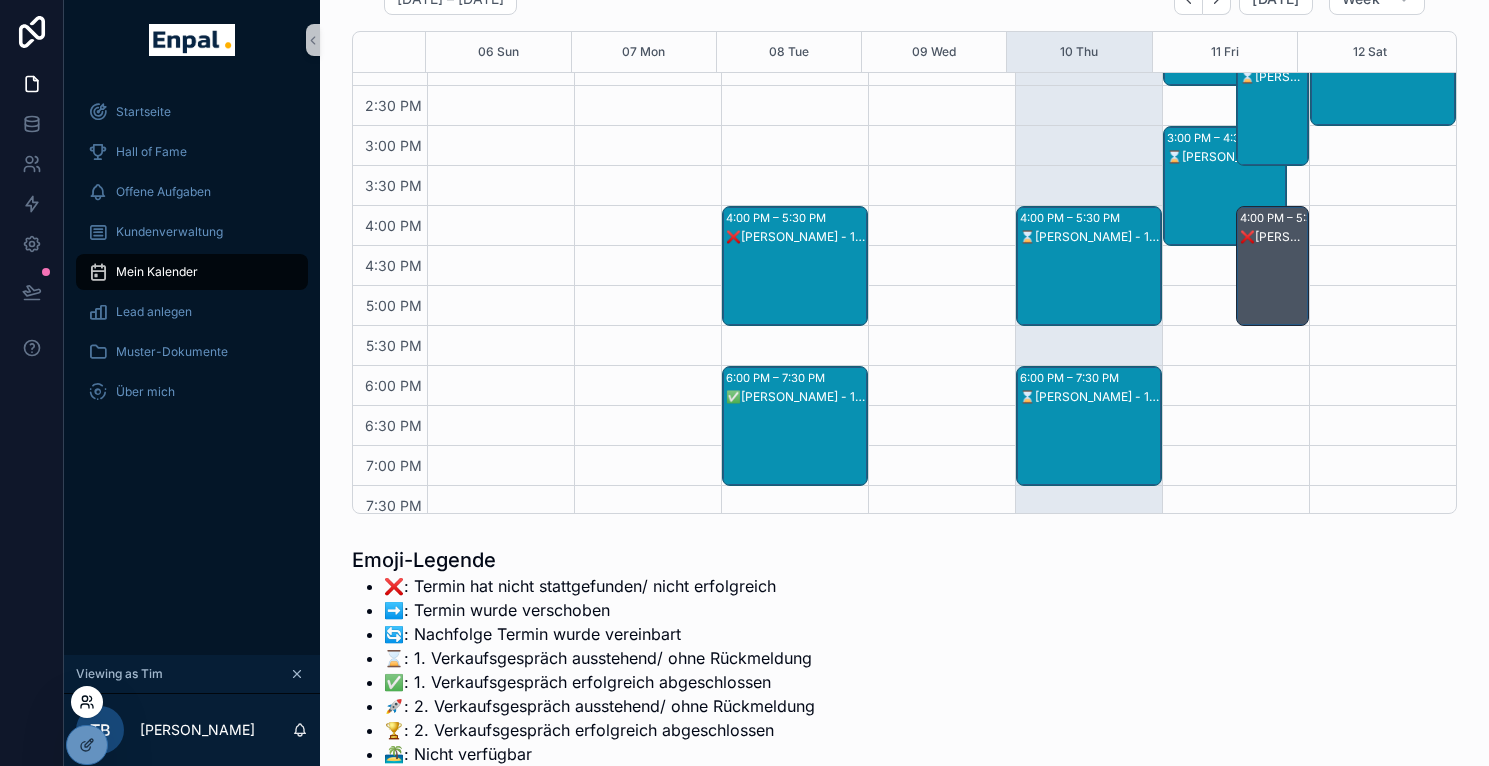click 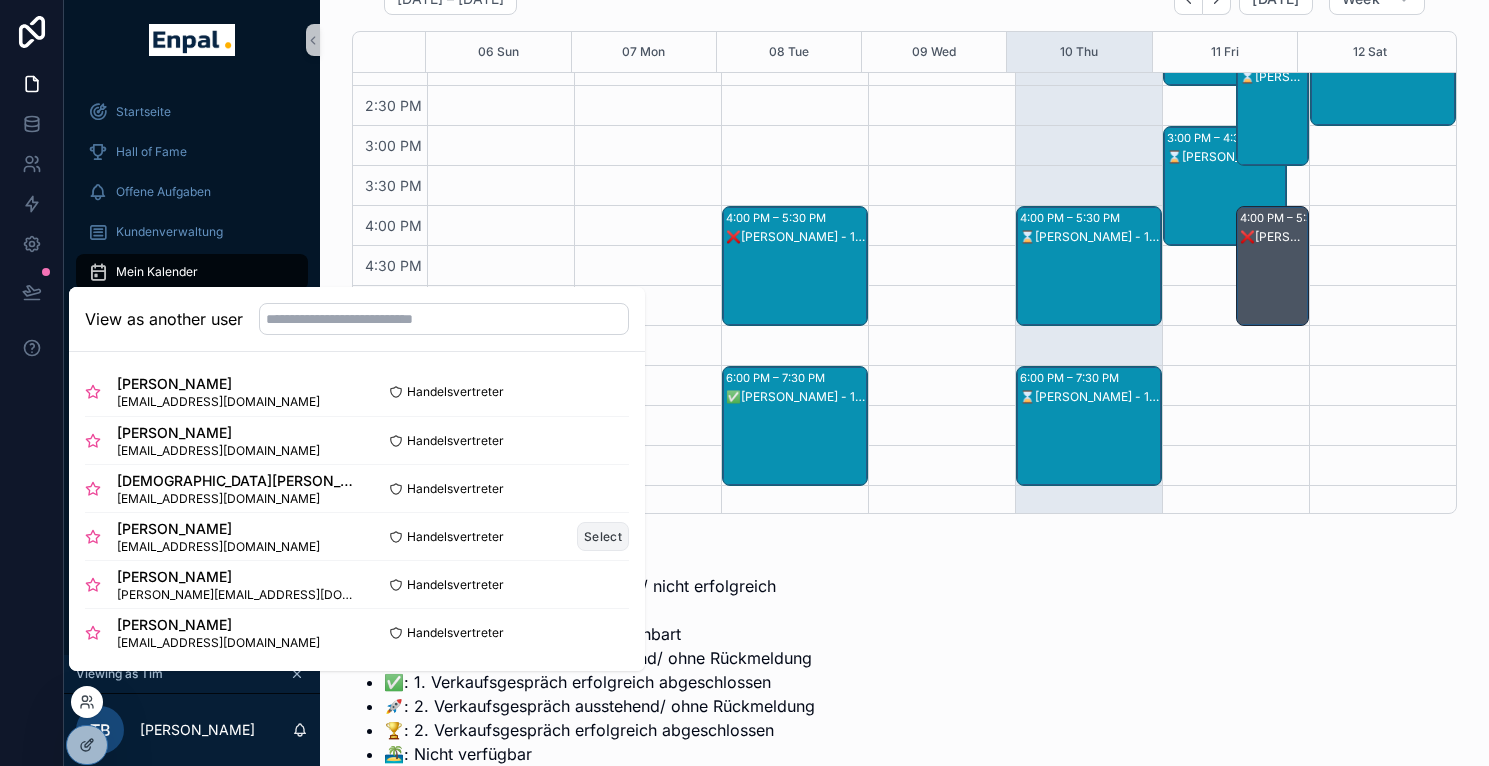 click on "Select" at bounding box center (603, 536) 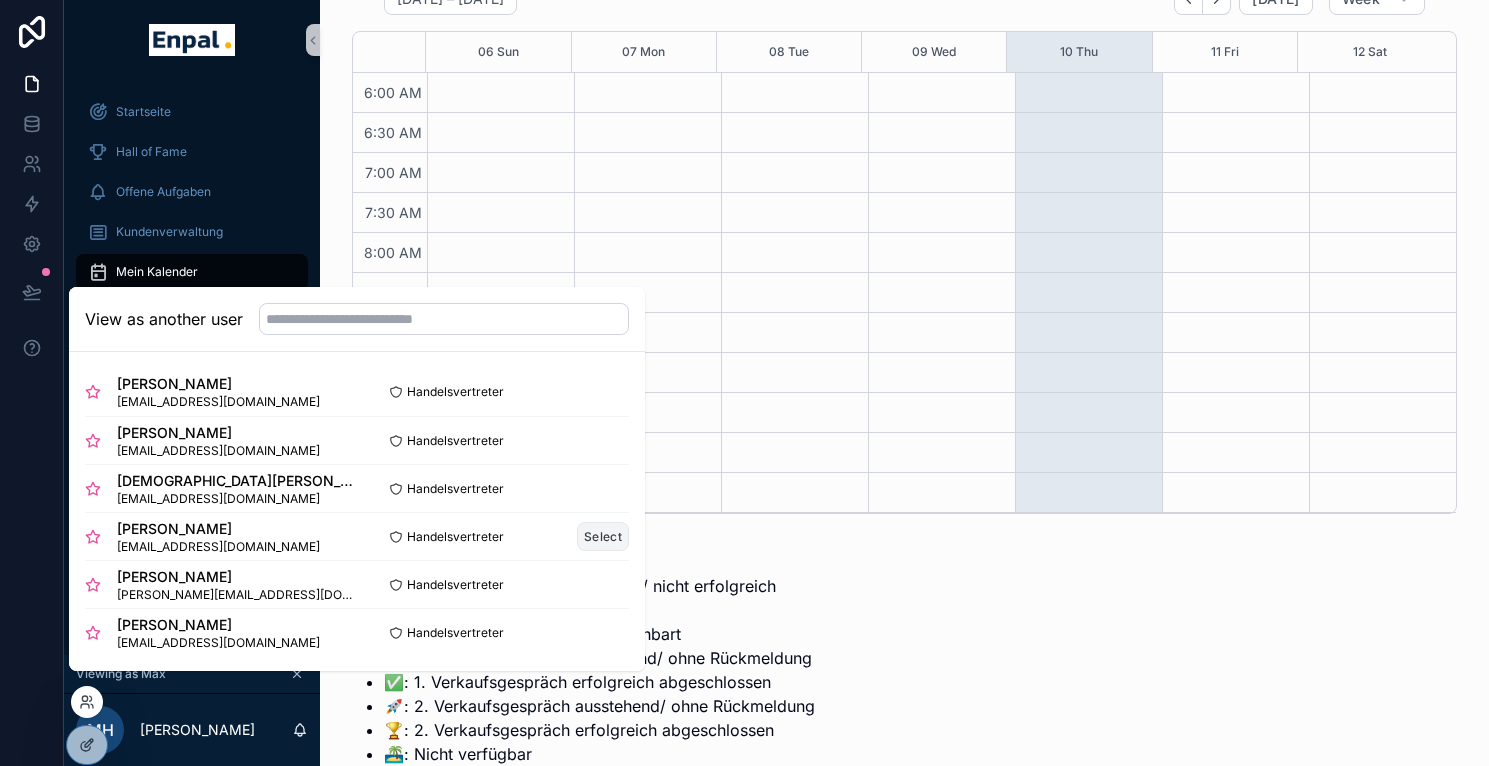 scroll, scrollTop: 480, scrollLeft: 0, axis: vertical 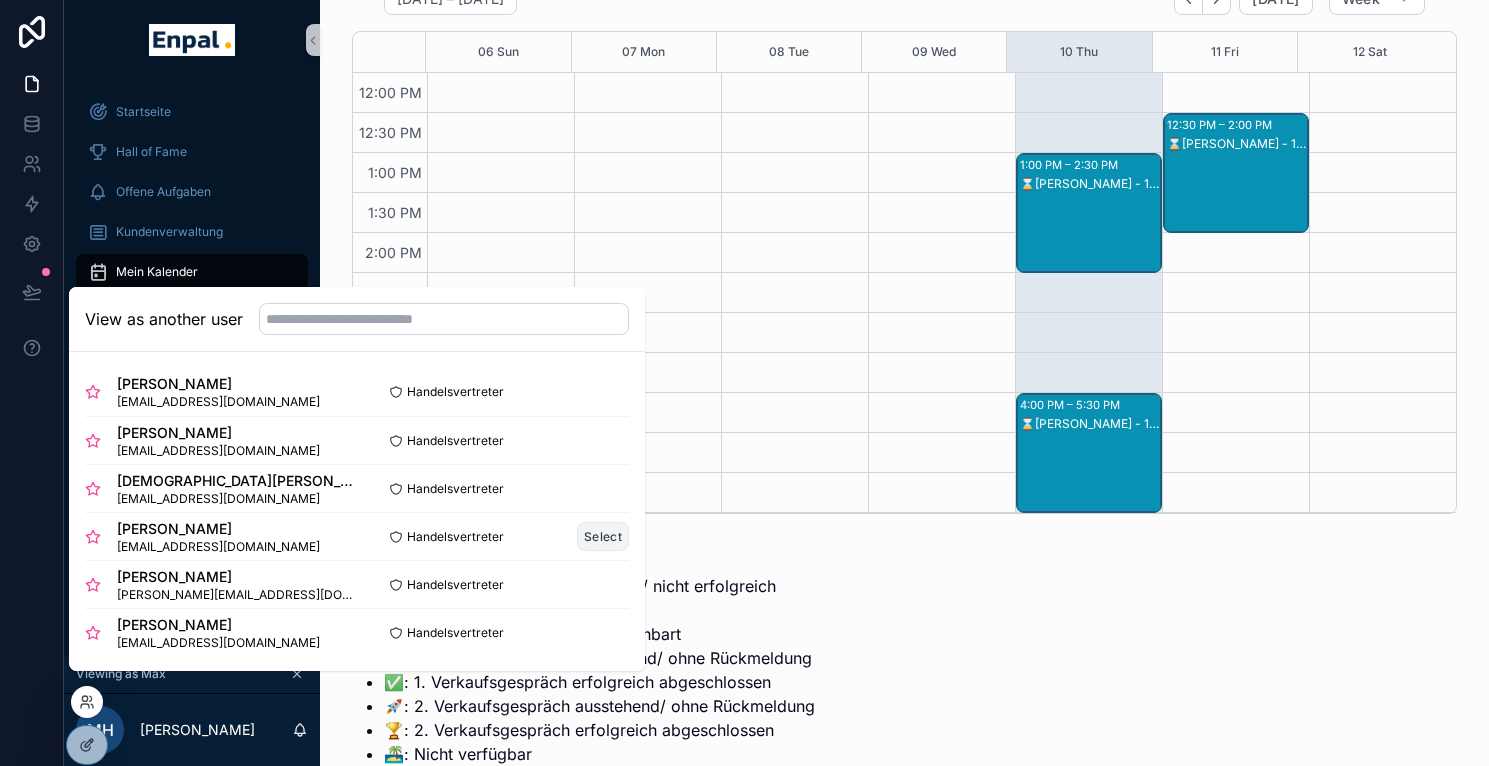 click on "Select" at bounding box center [603, 536] 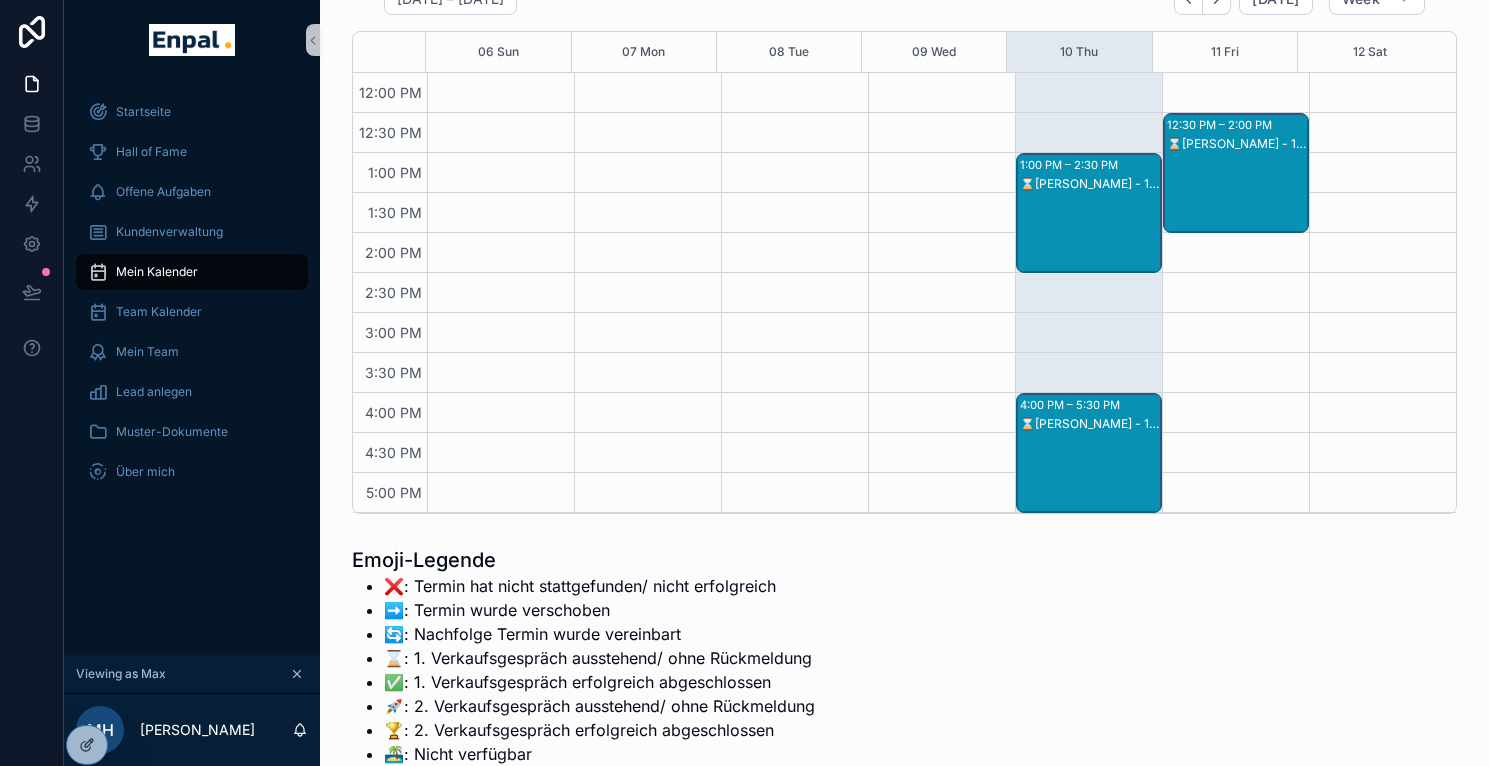 click on "Emoji-Legende ❌: Termin hat nicht stattgefunden/ nicht erfolgreich ➡️: Termin wurde verschoben 🔄️: Nachfolge Termin wurde vereinbart ⌛: 1. Verkaufsgespräch ausstehend/ ohne Rückmeldung ✅: 1. Verkaufsgespräch erfolgreich abgeschlossen 🚀: 2. Verkaufsgespräch ausstehend/ ohne Rückmeldung 🏆: 2. Verkaufsgespräch erfolgreich abgeschlossen 🏝️: Nicht verfügbar" at bounding box center (904, 656) 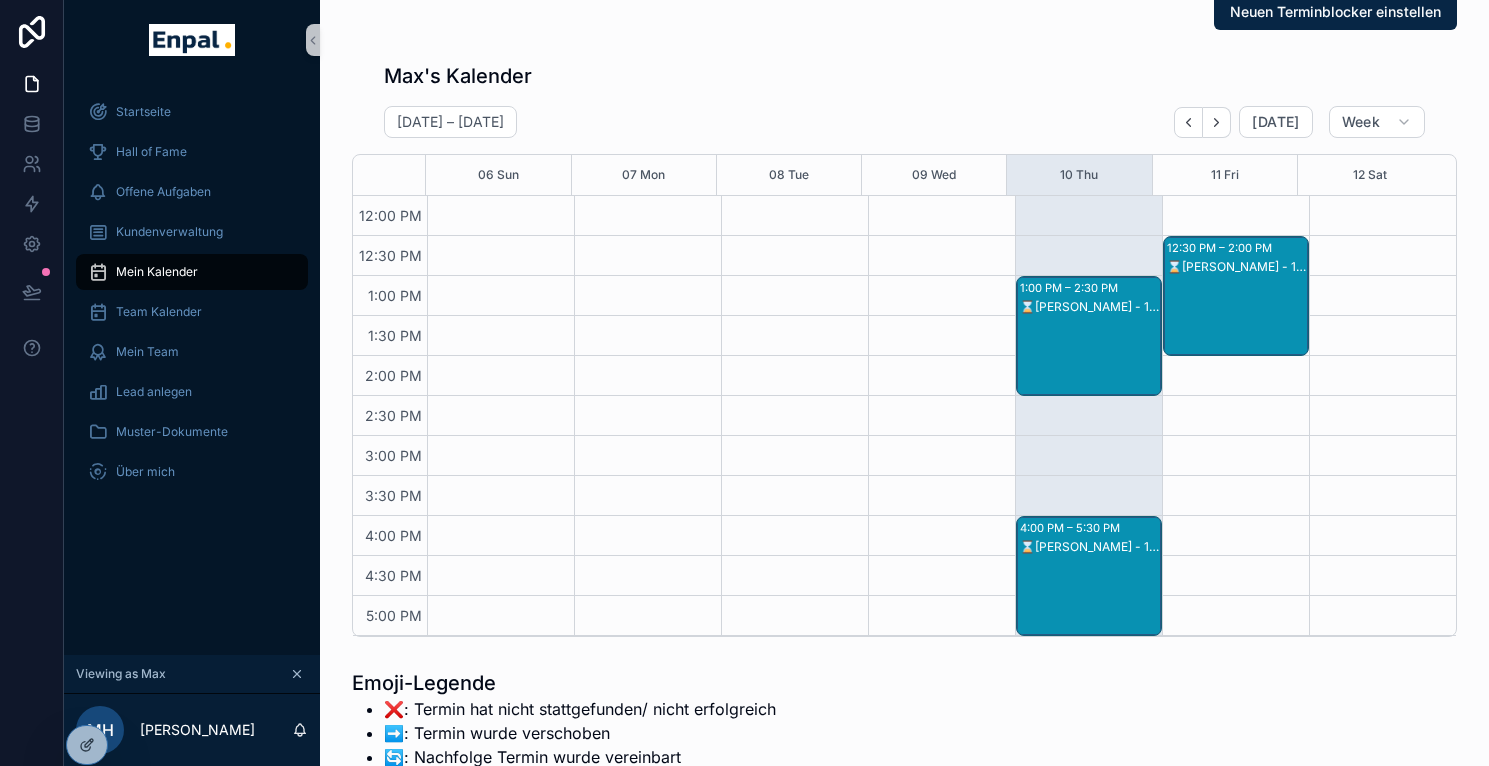 scroll, scrollTop: 82, scrollLeft: 0, axis: vertical 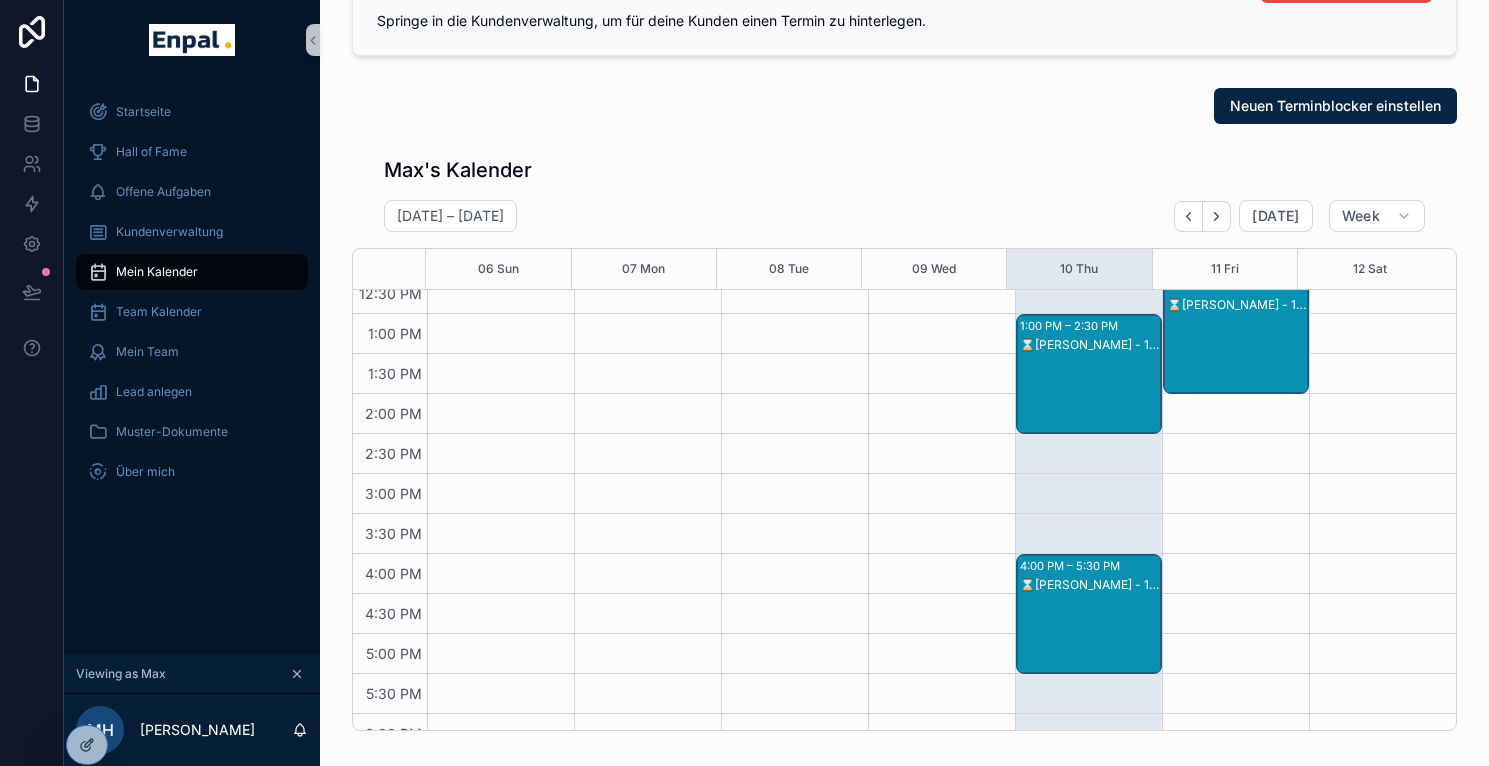 click on "⌛Alfonsi Stefano - 1. VG" at bounding box center (1090, 394) 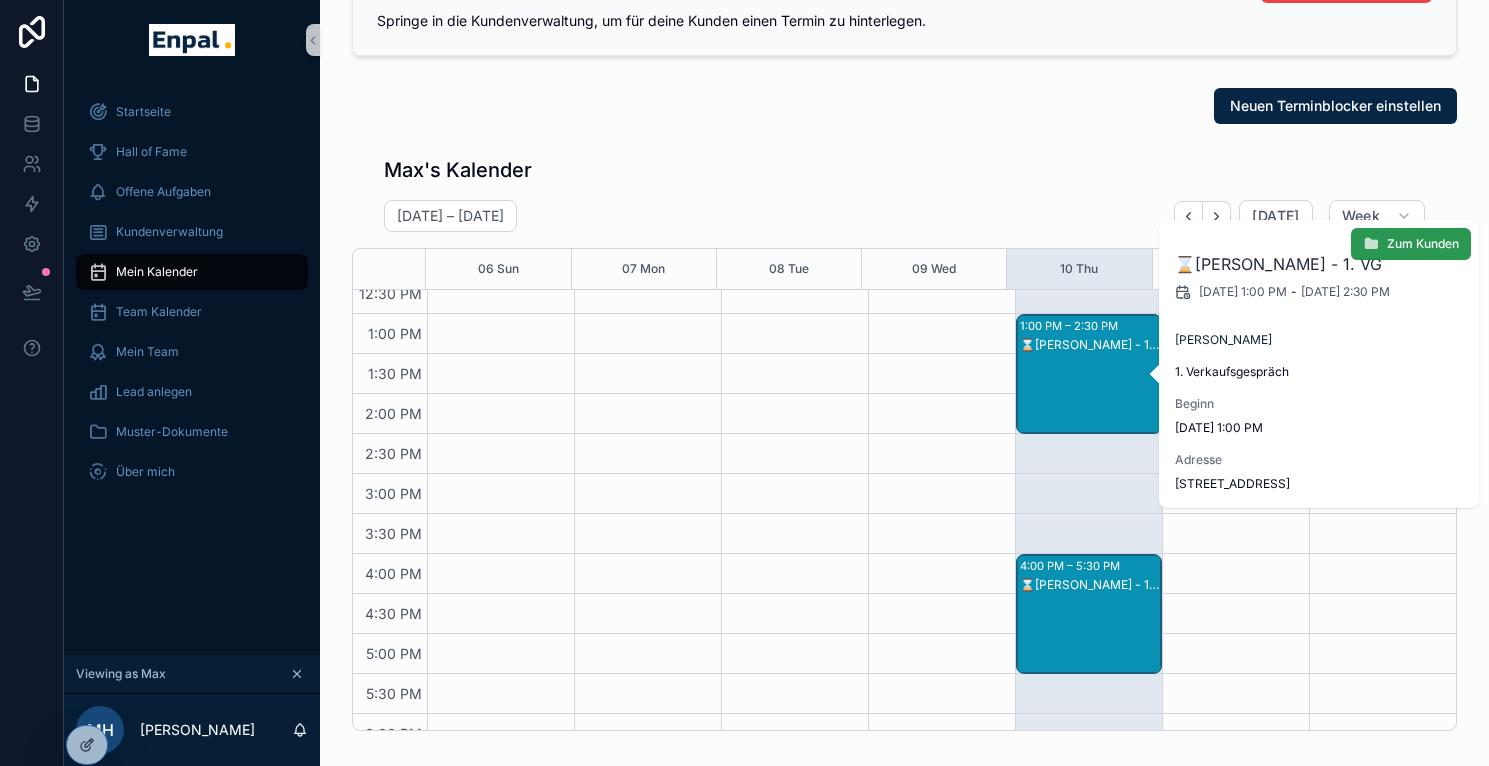 click on "Zum Kunden" at bounding box center [1423, 244] 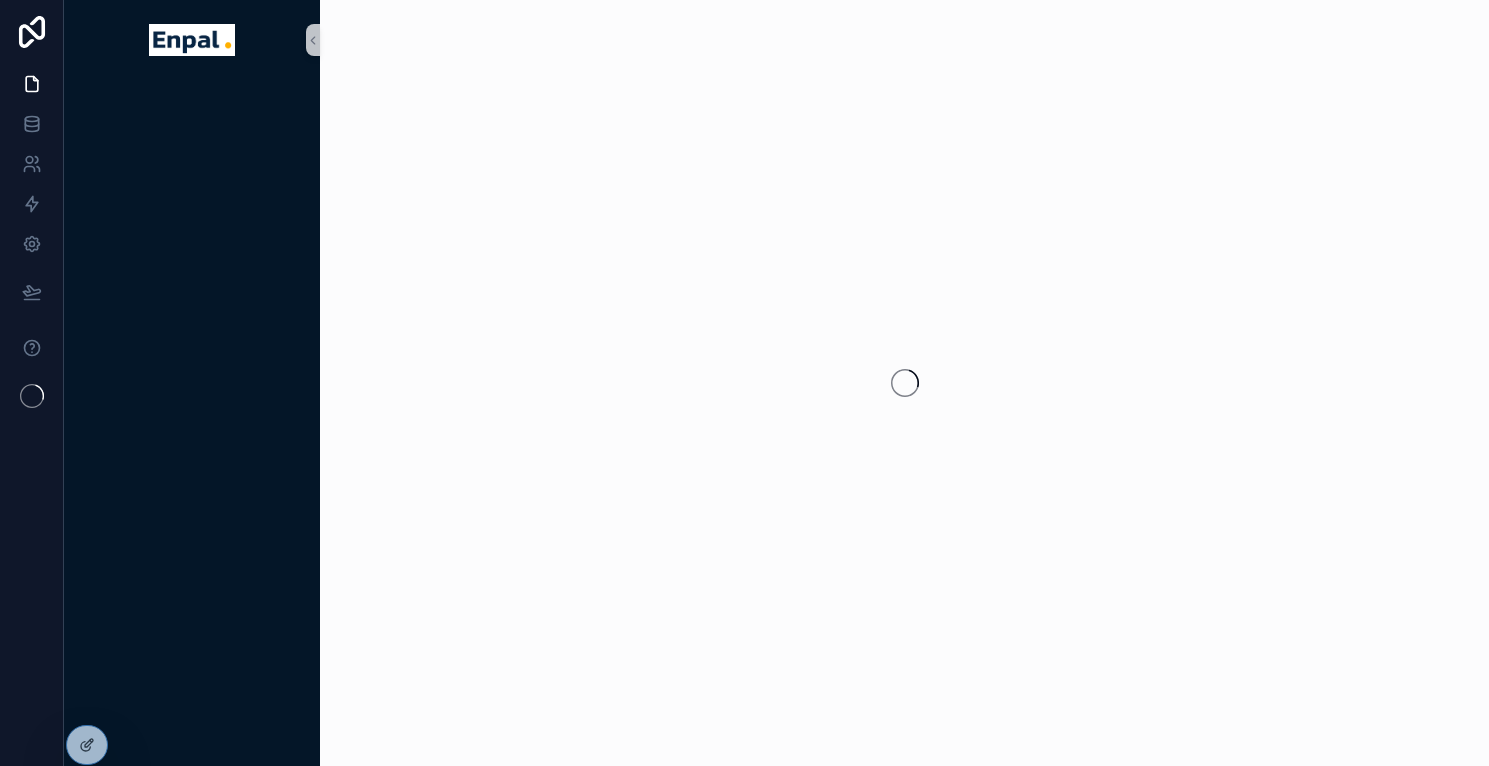 scroll, scrollTop: 0, scrollLeft: 0, axis: both 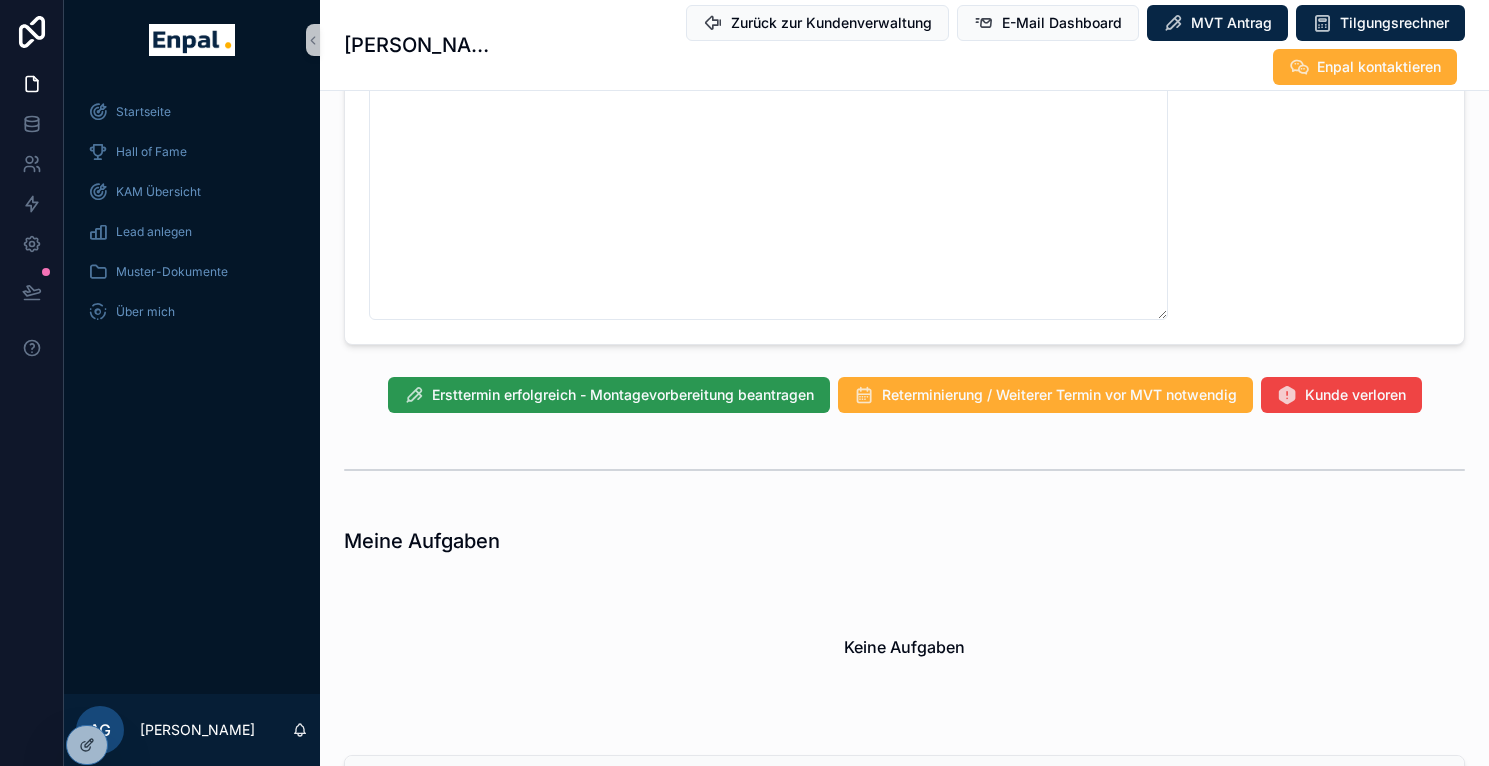 click on "Ersttermin erfolgreich - Montagevorbereitung beantragen" at bounding box center [623, 395] 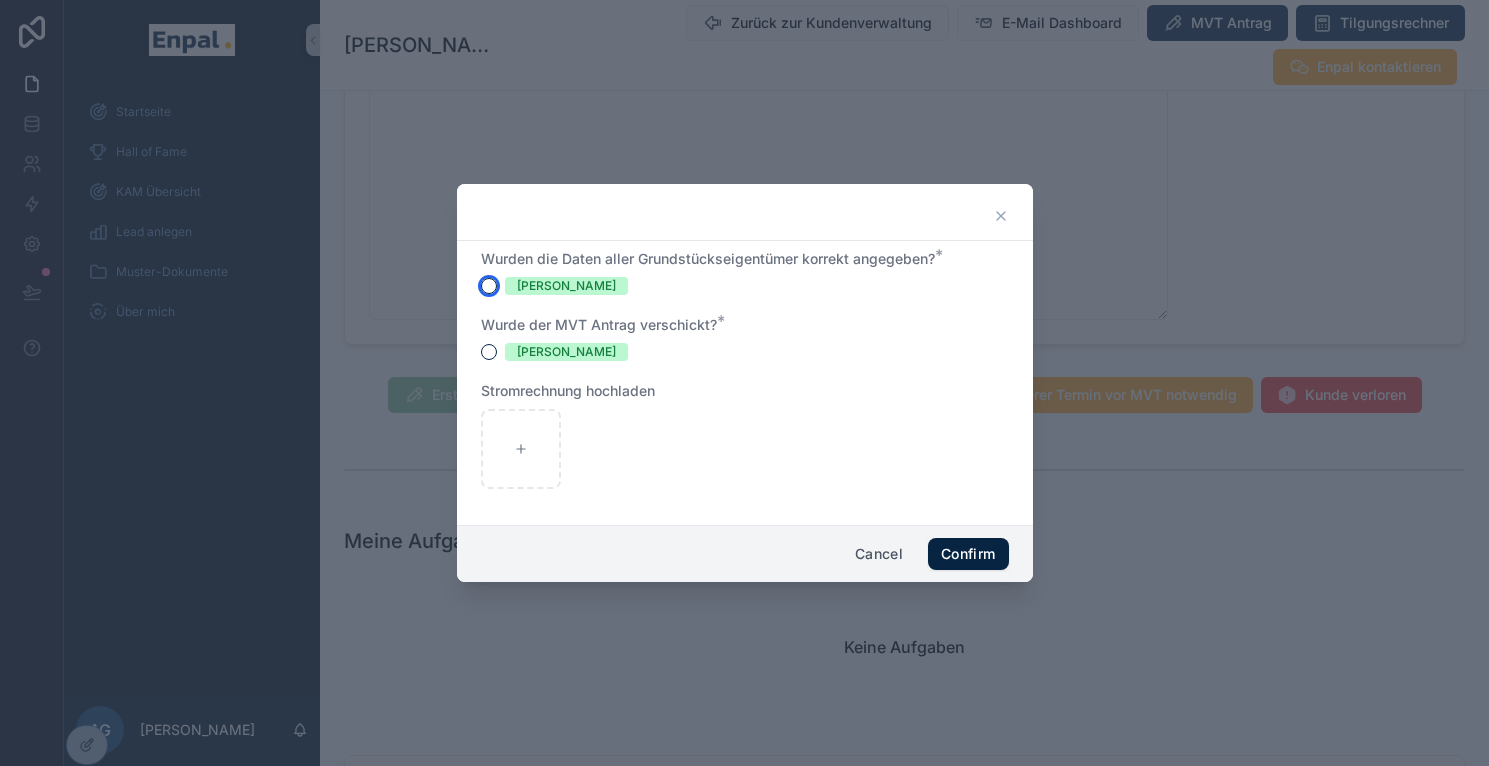 click on "Ja" at bounding box center (489, 286) 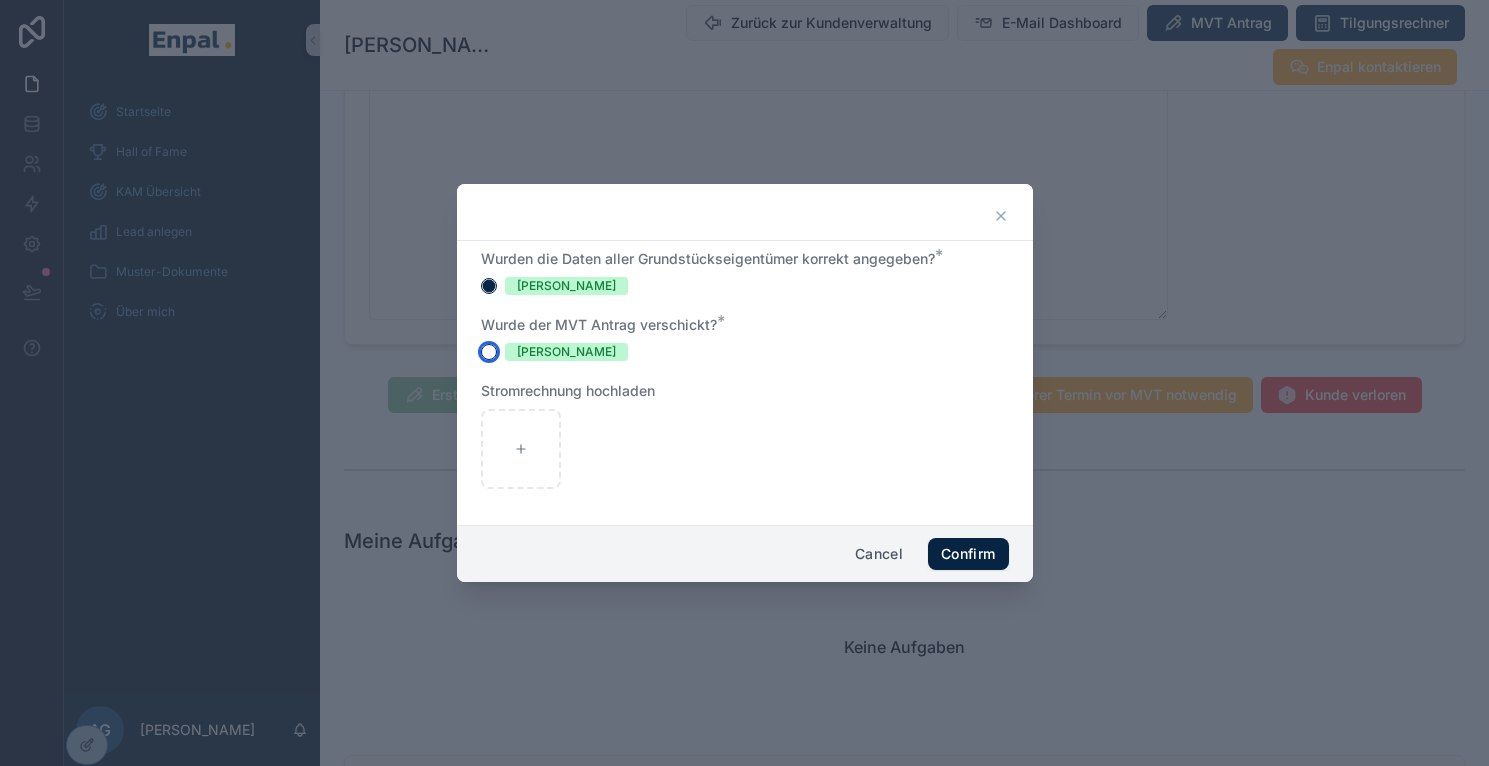 click on "Ja" at bounding box center [489, 352] 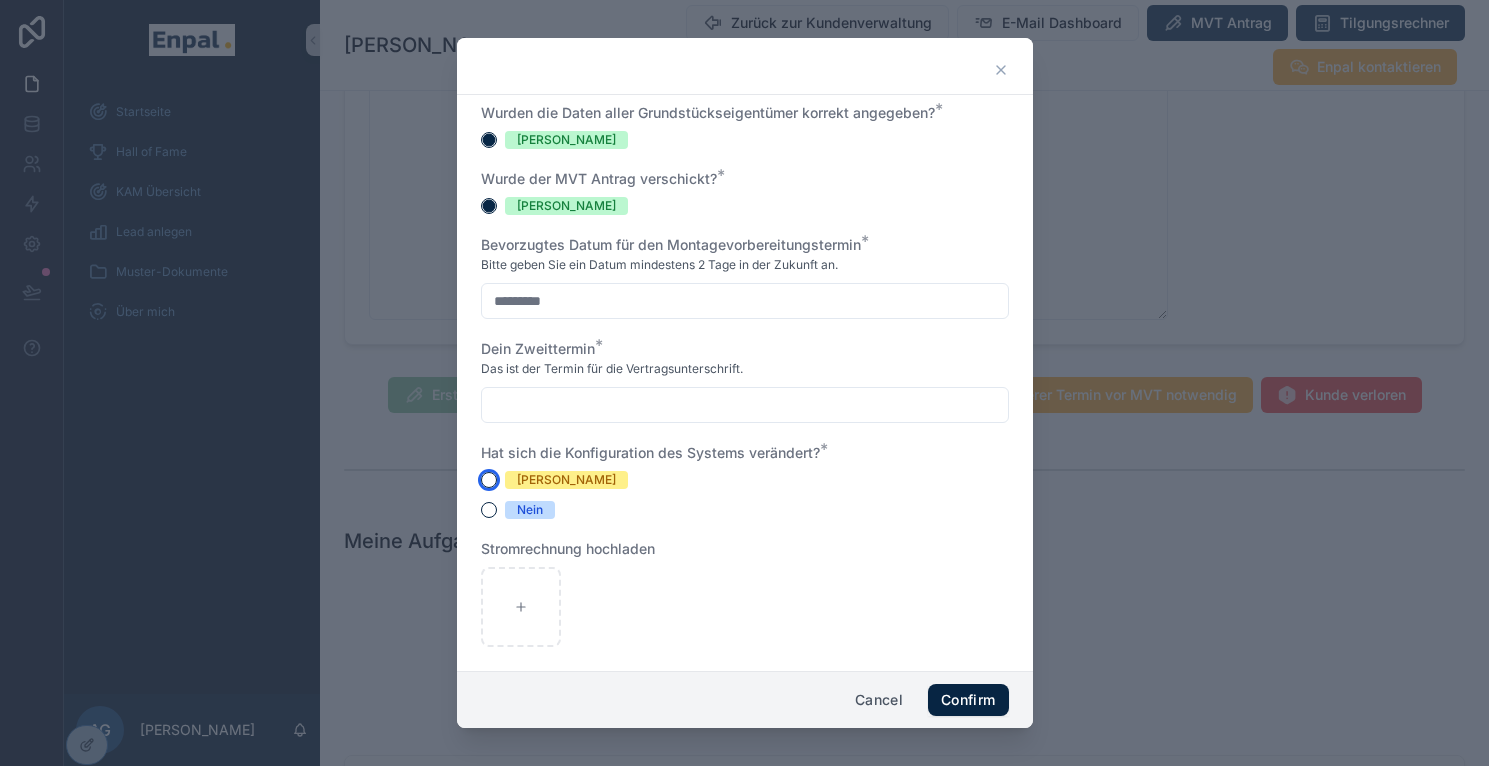 click on "Ja" at bounding box center [489, 480] 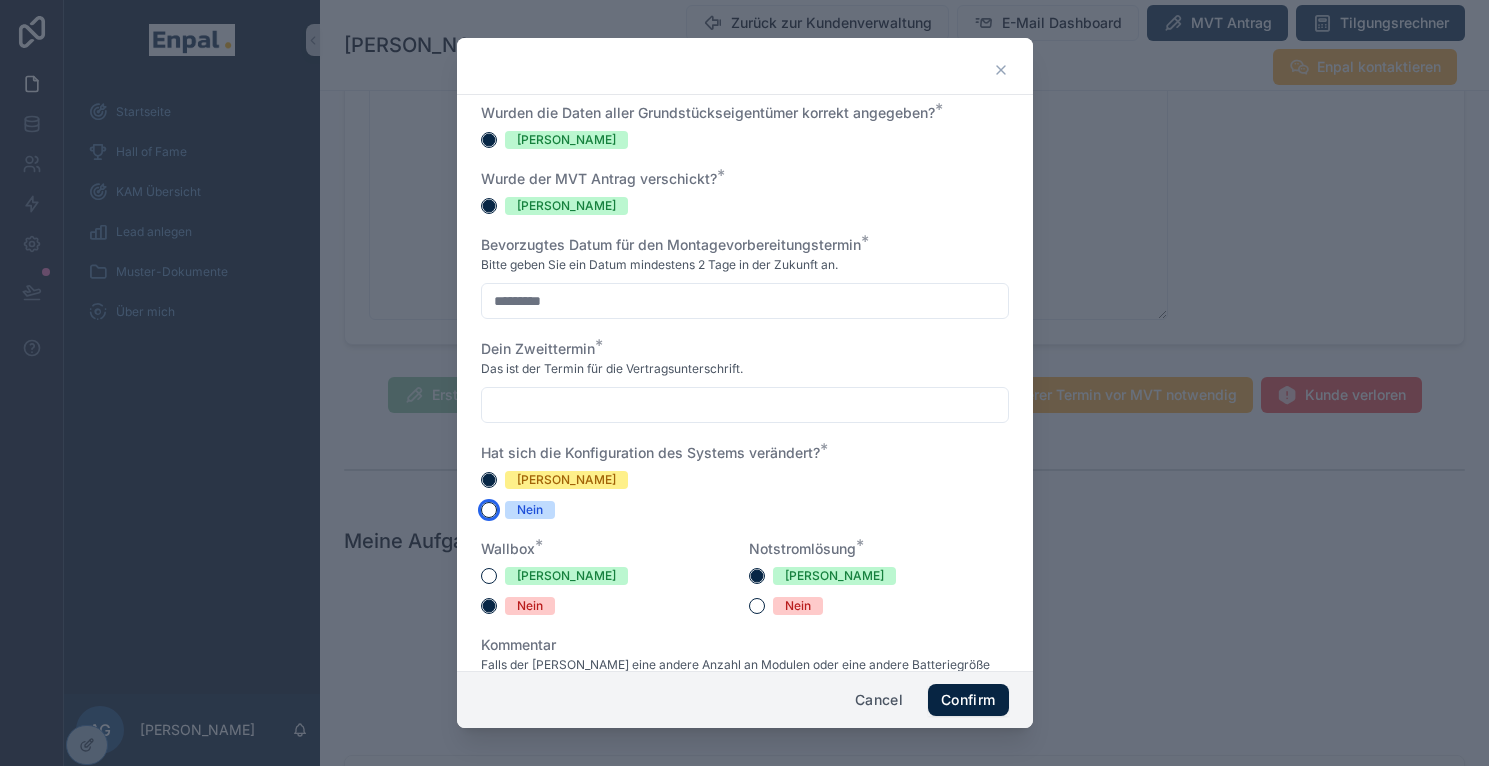 click on "Nein" at bounding box center (489, 510) 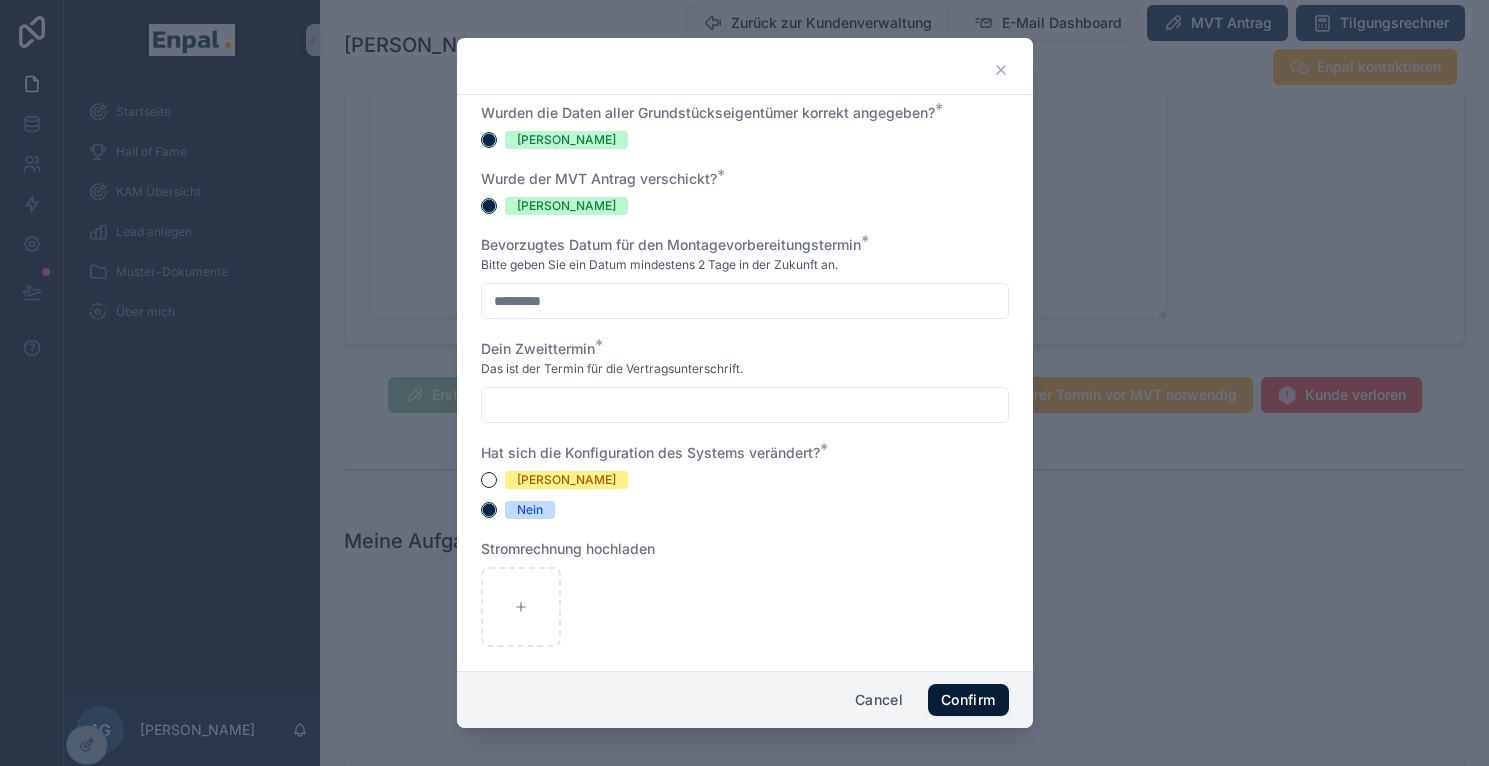 click on "Confirm" at bounding box center [968, 700] 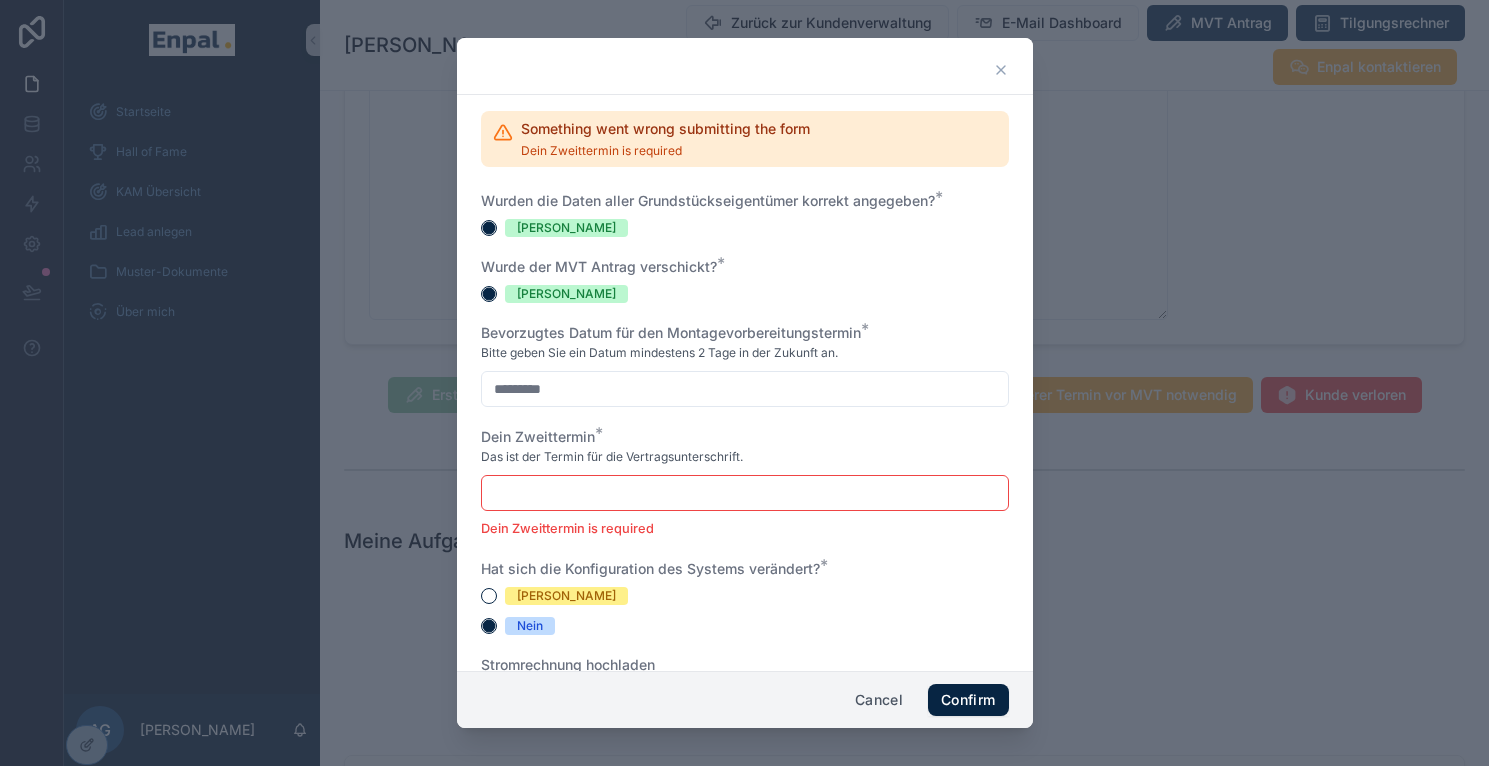 click at bounding box center (745, 493) 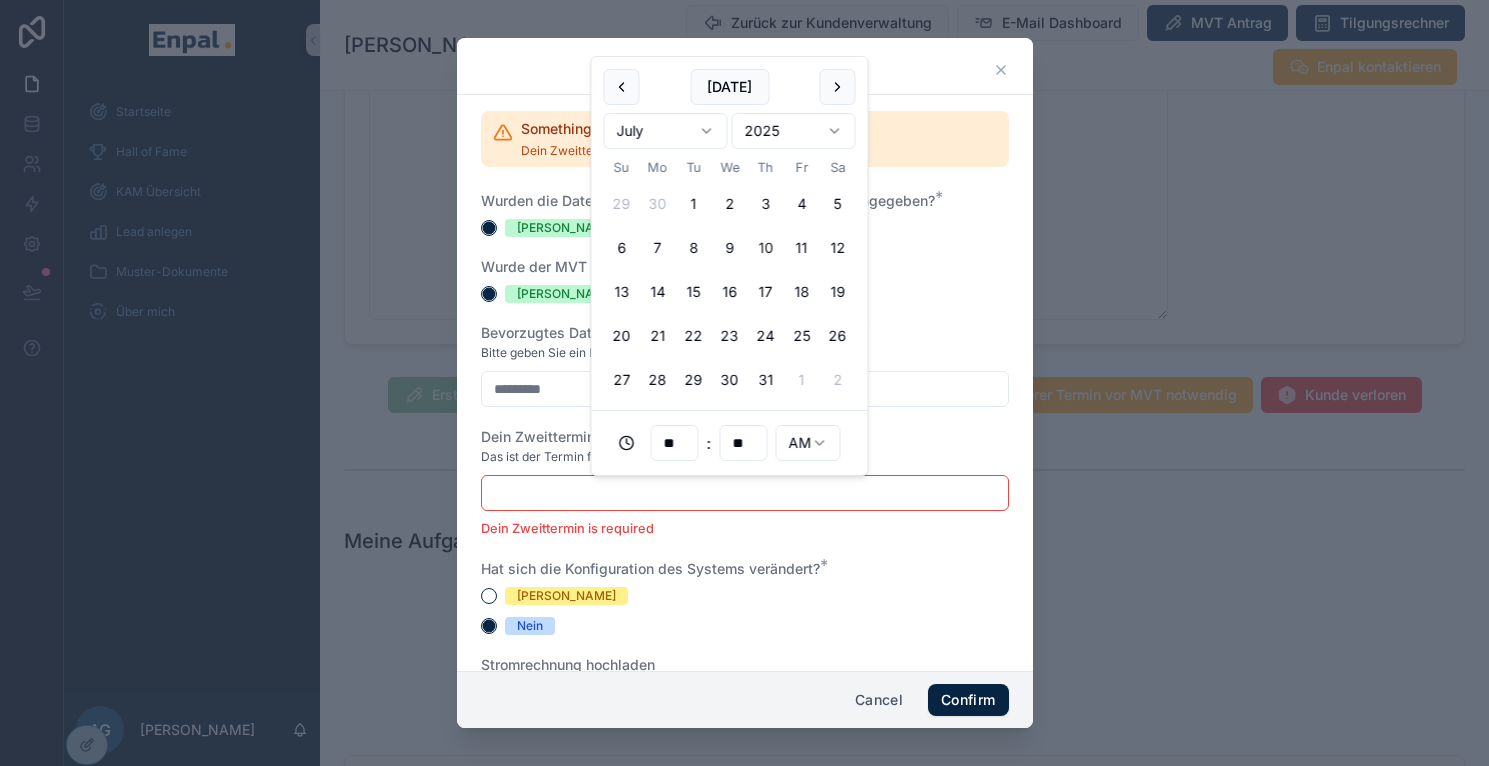 click at bounding box center (744, 383) 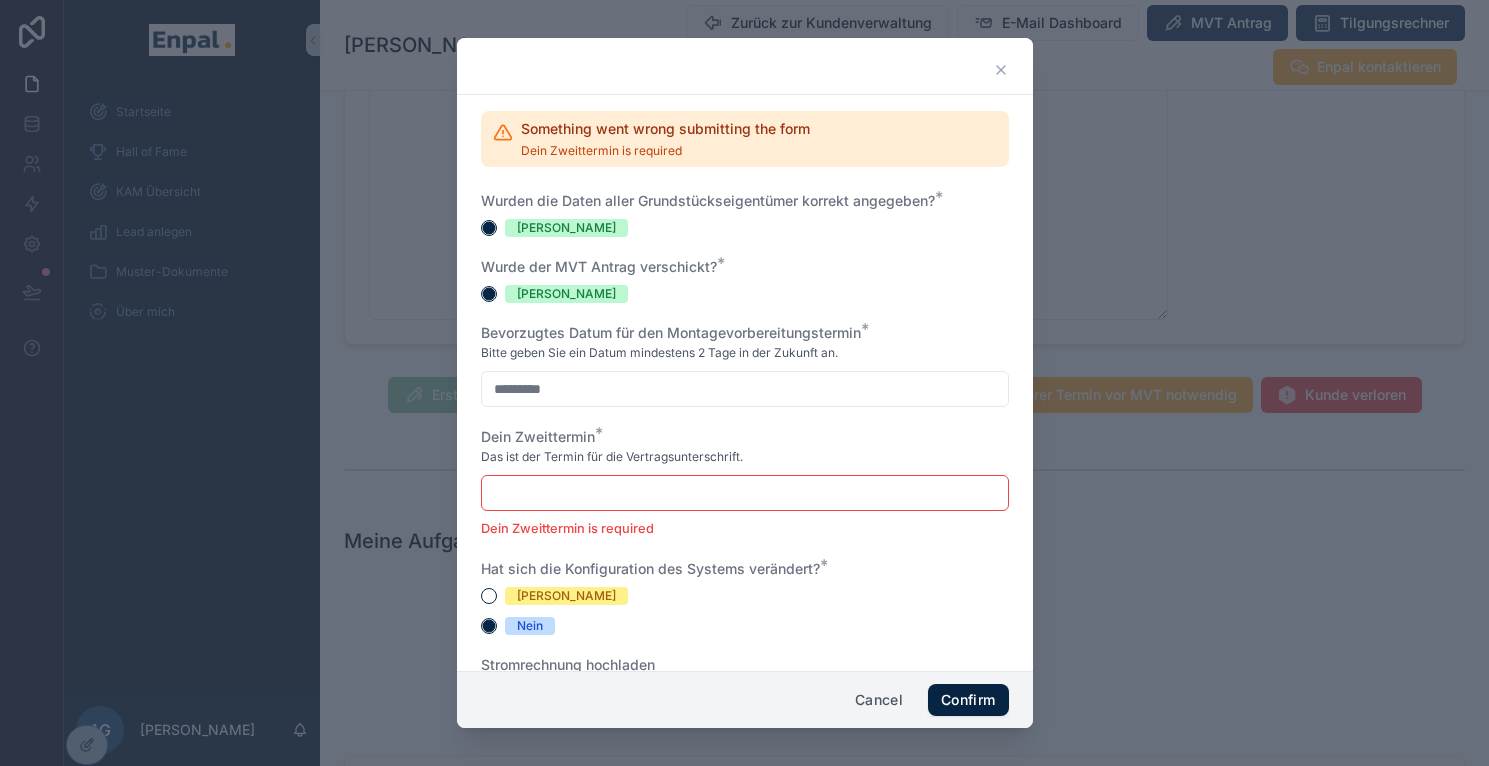 click on "Cancel" at bounding box center [879, 700] 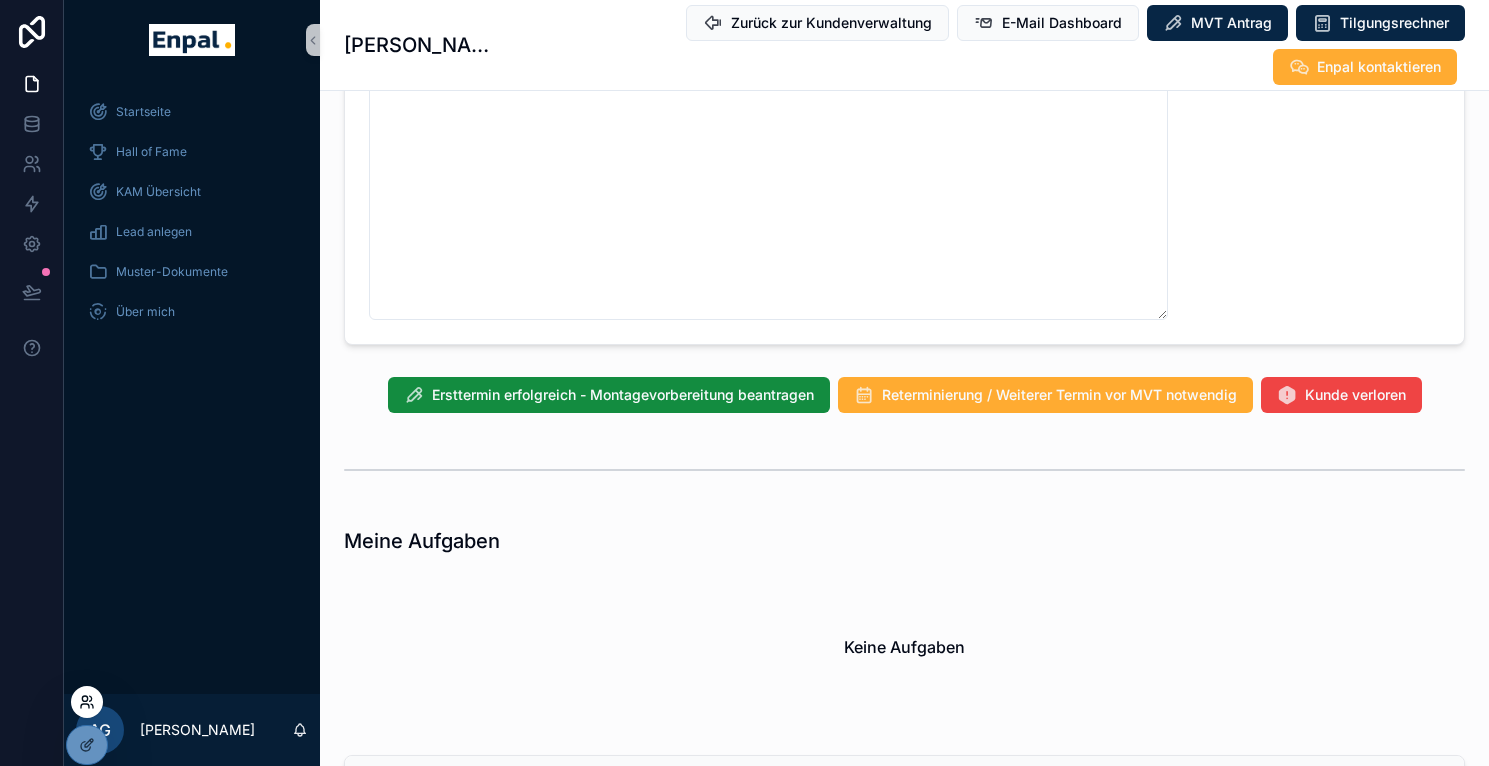 click 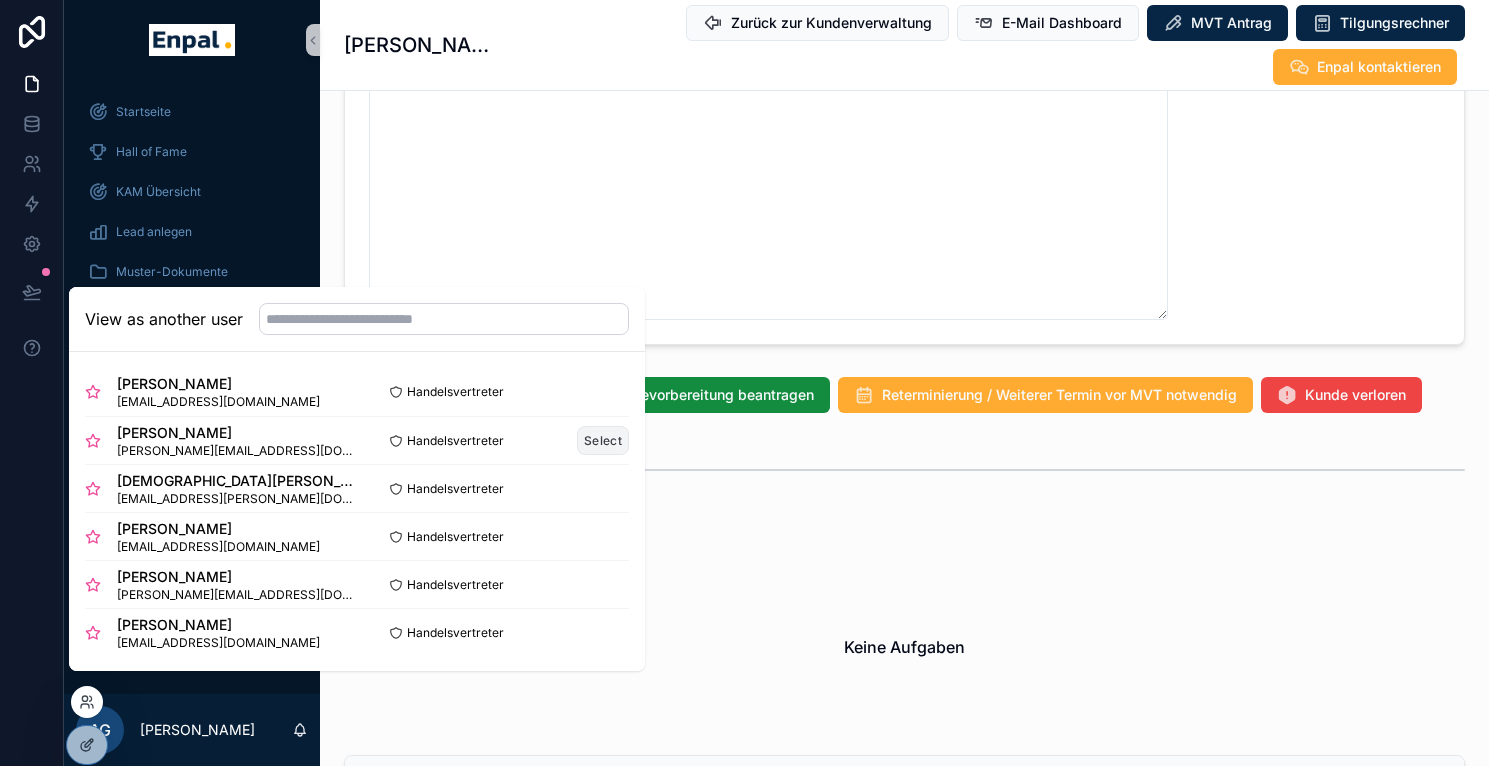 click on "Select" at bounding box center [603, 440] 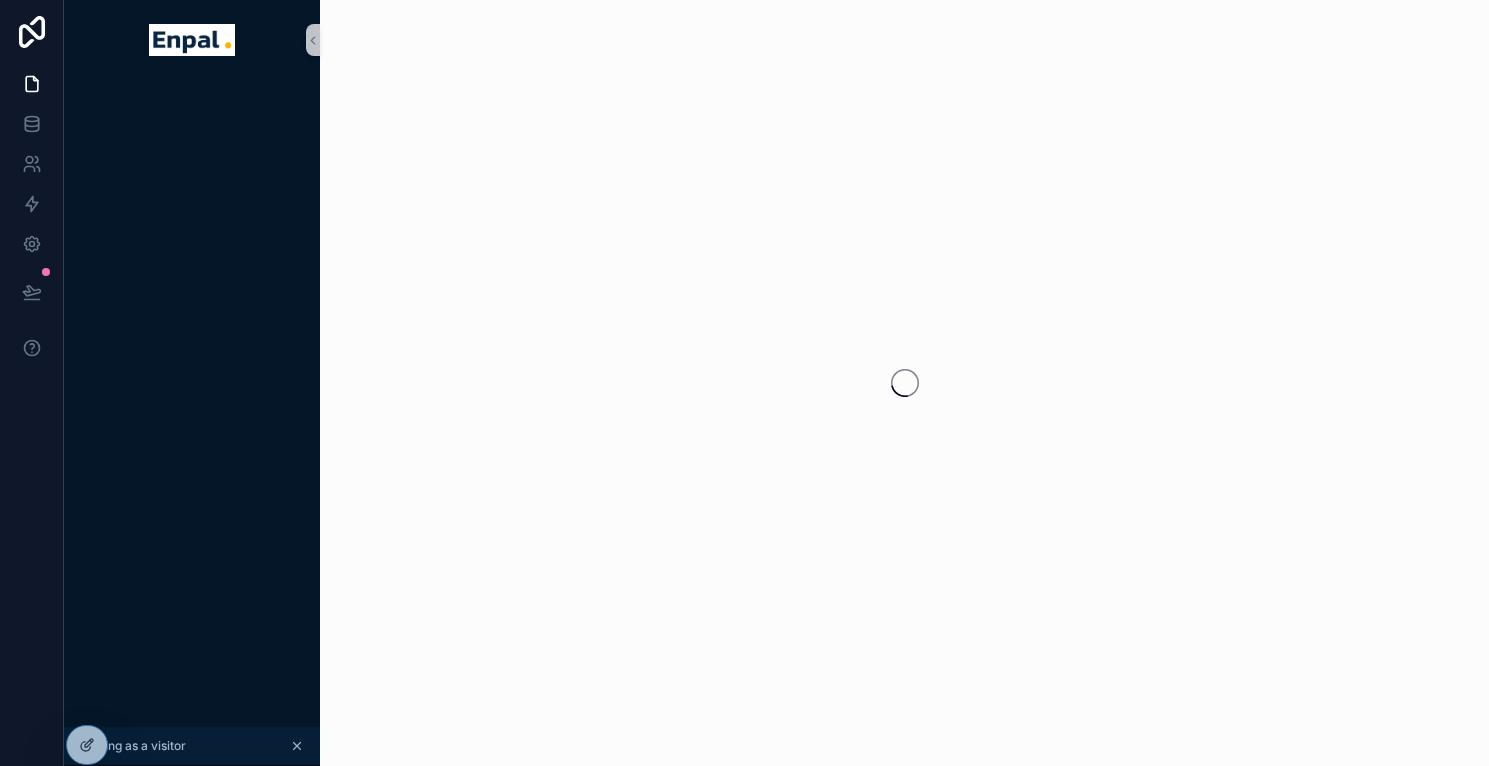scroll, scrollTop: 0, scrollLeft: 0, axis: both 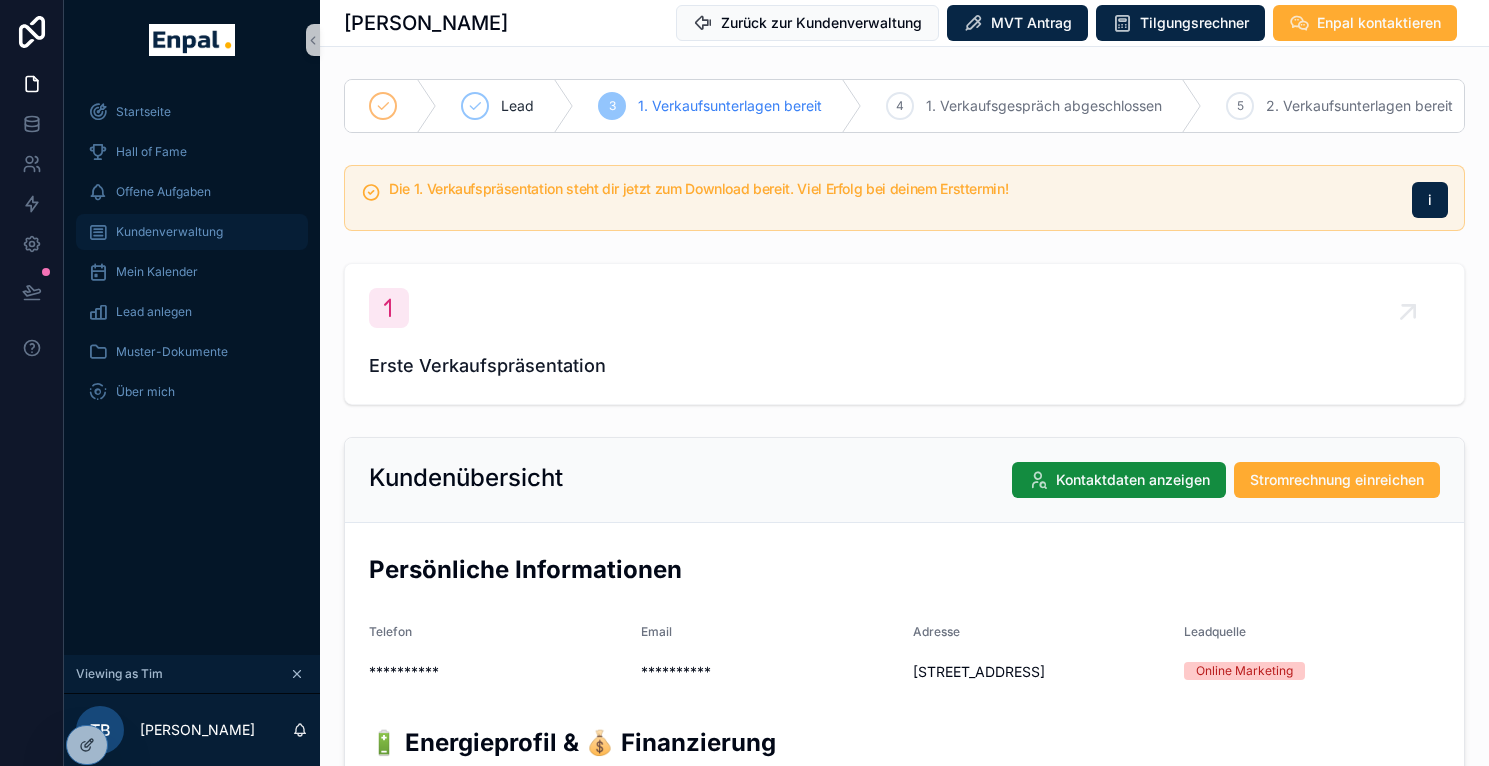 click on "Kundenverwaltung" at bounding box center [169, 232] 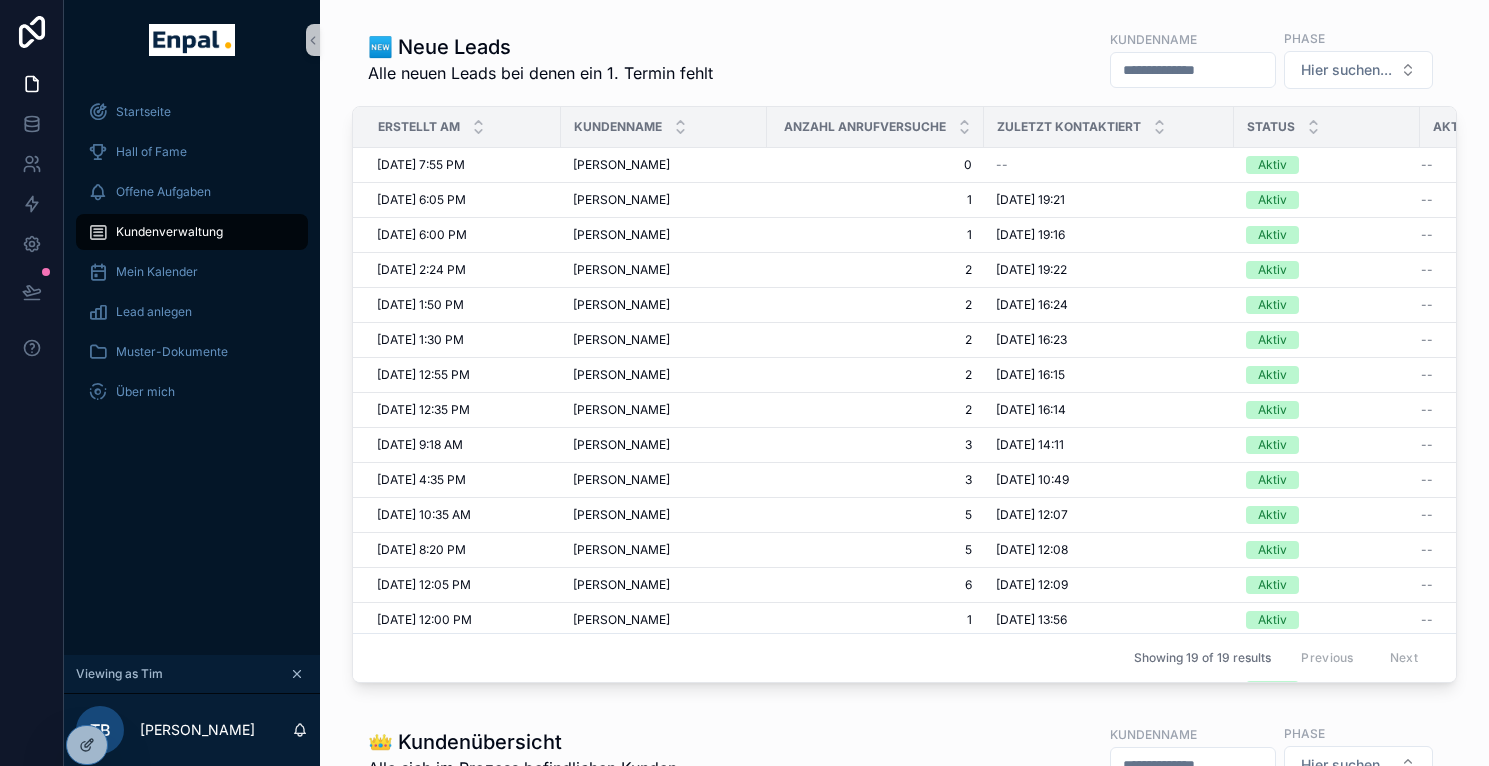 scroll, scrollTop: 622, scrollLeft: 0, axis: vertical 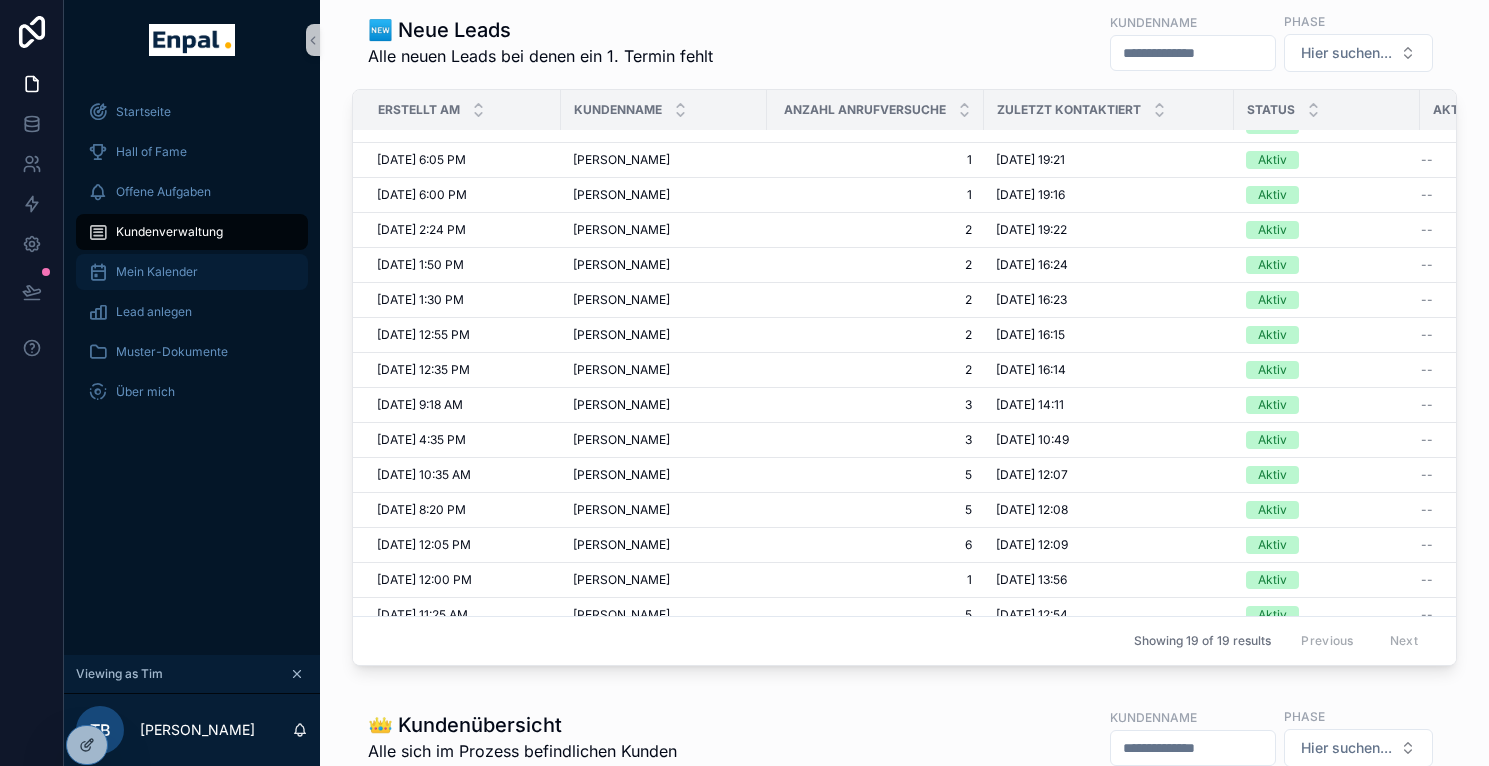 click on "Mein Kalender" at bounding box center (192, 272) 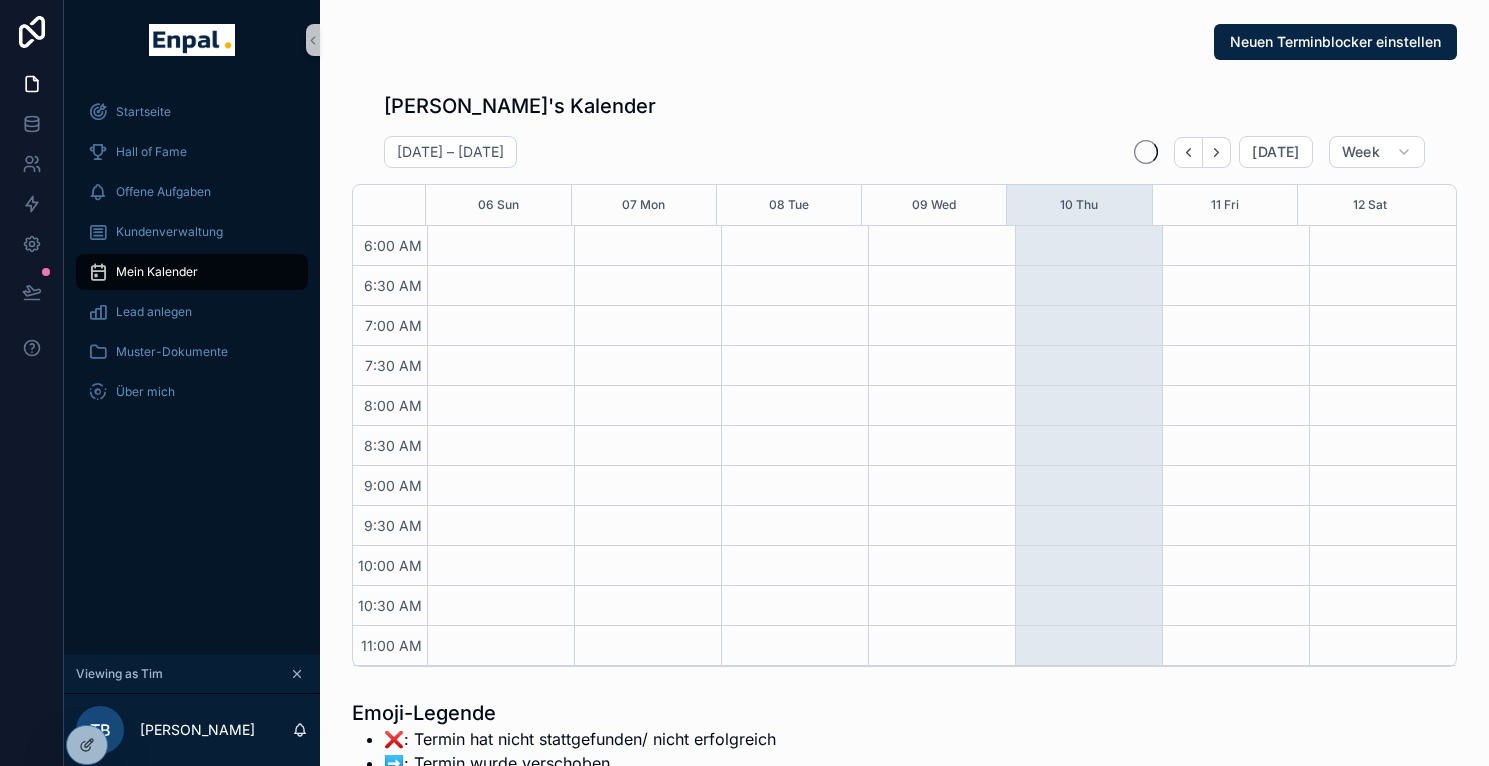 scroll, scrollTop: 480, scrollLeft: 0, axis: vertical 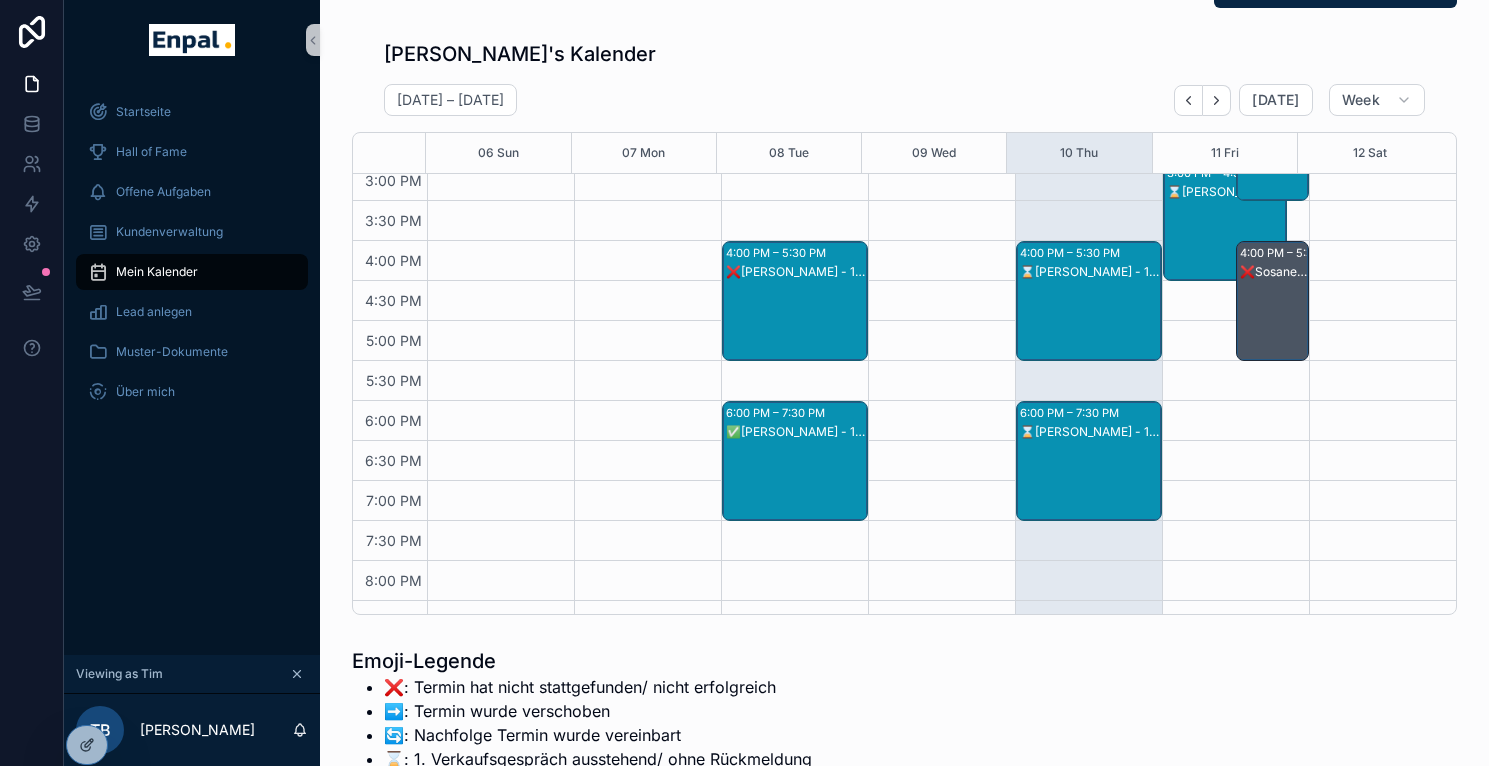 click on "⌛[PERSON_NAME] - 1. VG" at bounding box center (1090, 321) 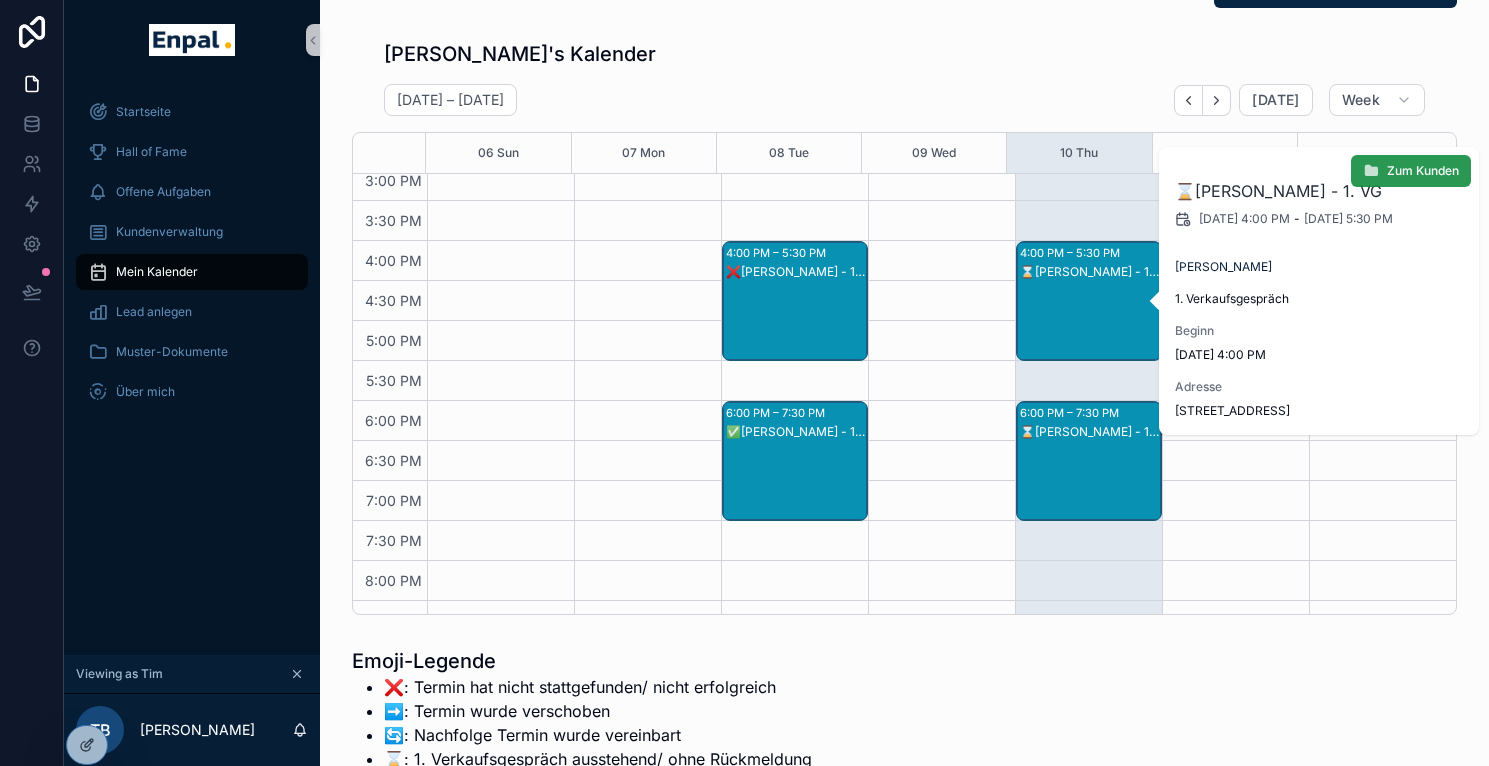 click on "Zum Kunden" at bounding box center (1423, 171) 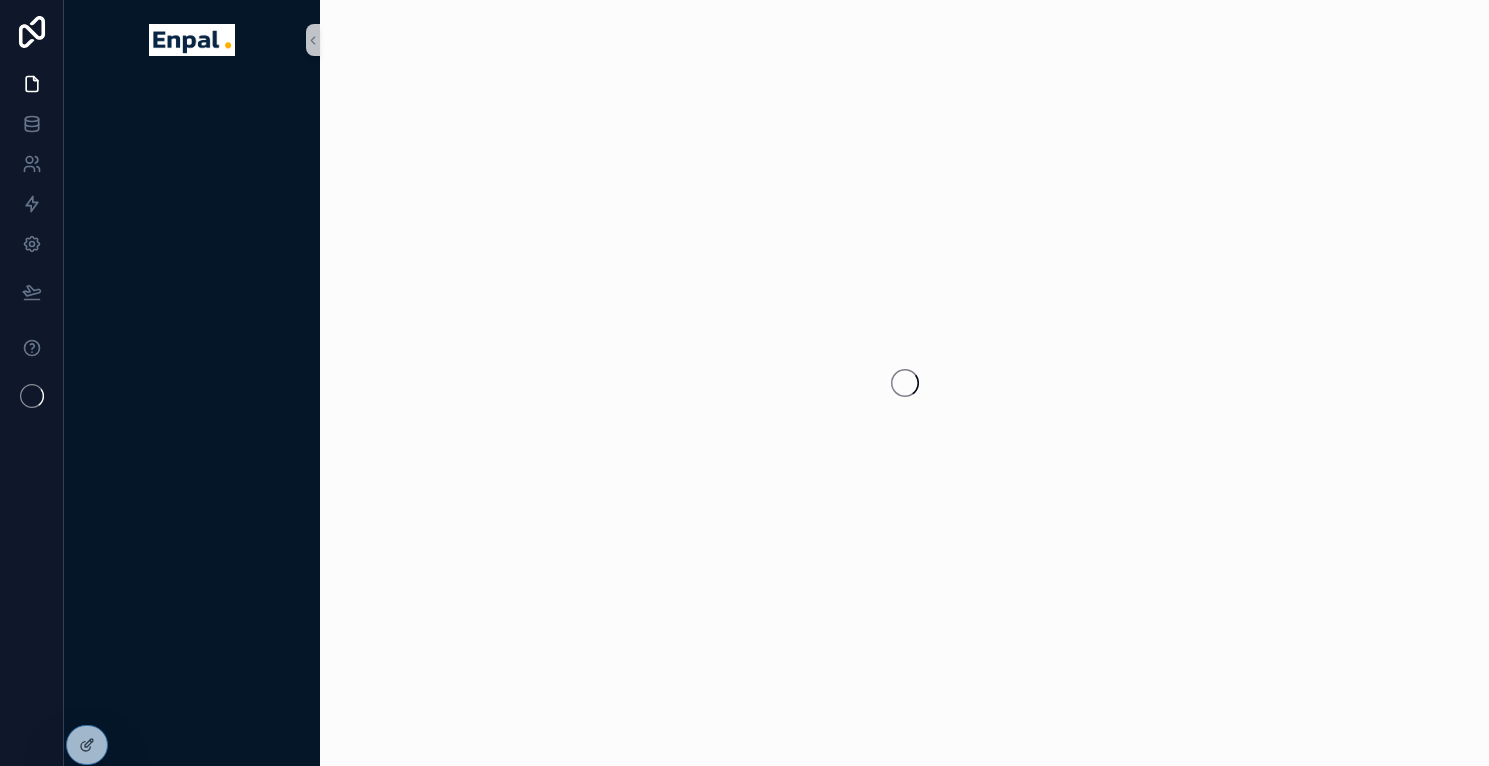 scroll, scrollTop: 0, scrollLeft: 0, axis: both 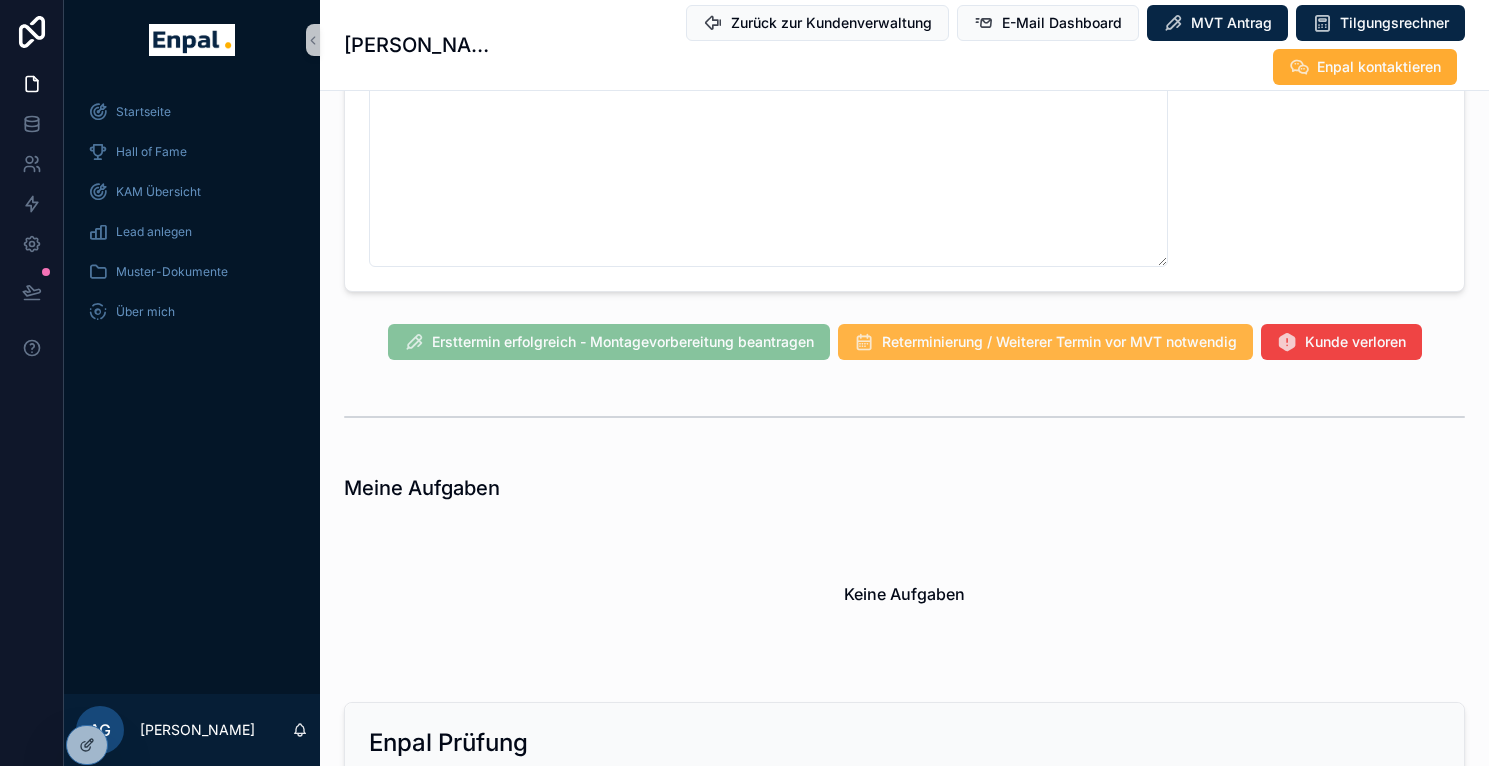 click on "Reterminierung / Weiterer Termin vor MVT notwendig" at bounding box center [1059, 342] 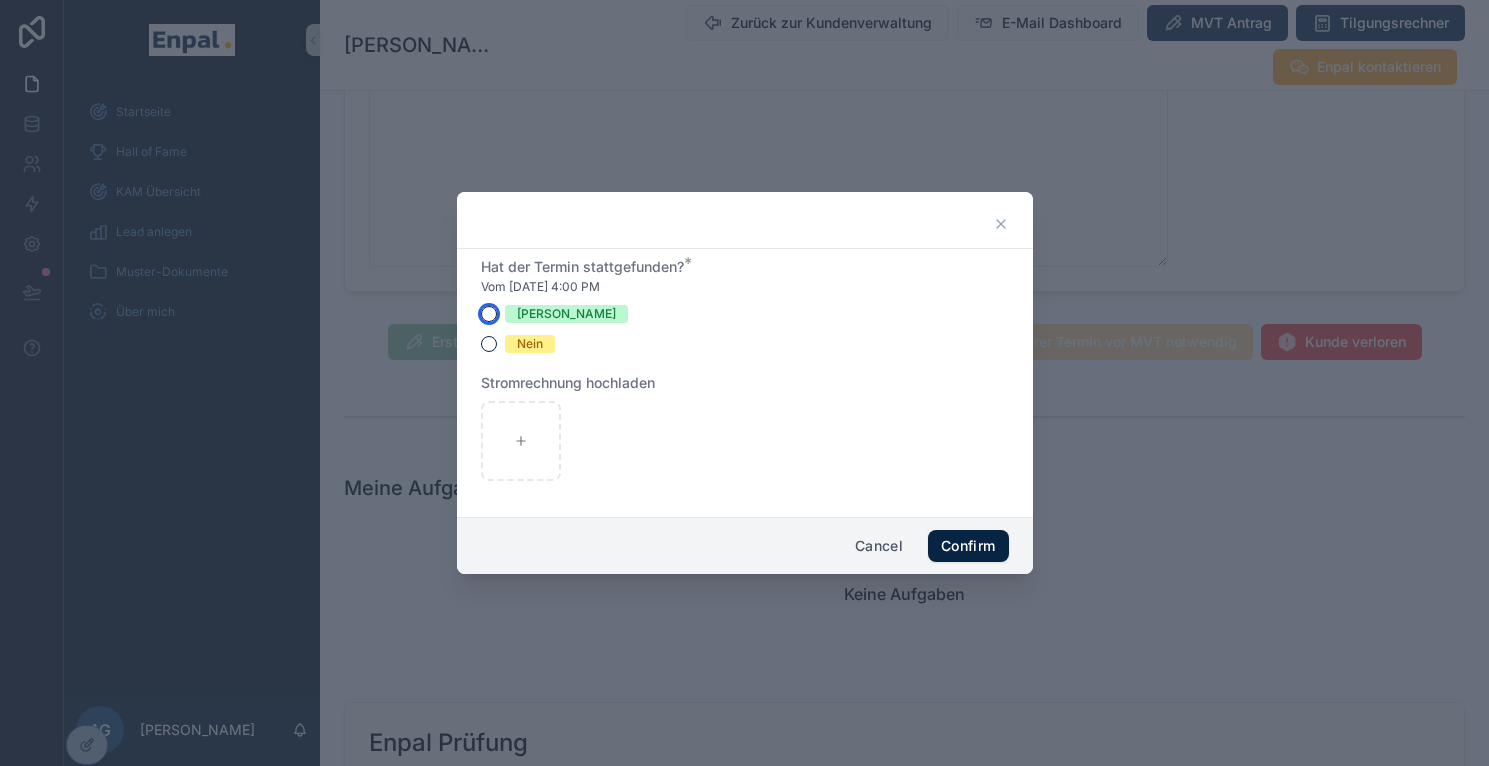 click on "[PERSON_NAME]" at bounding box center (489, 314) 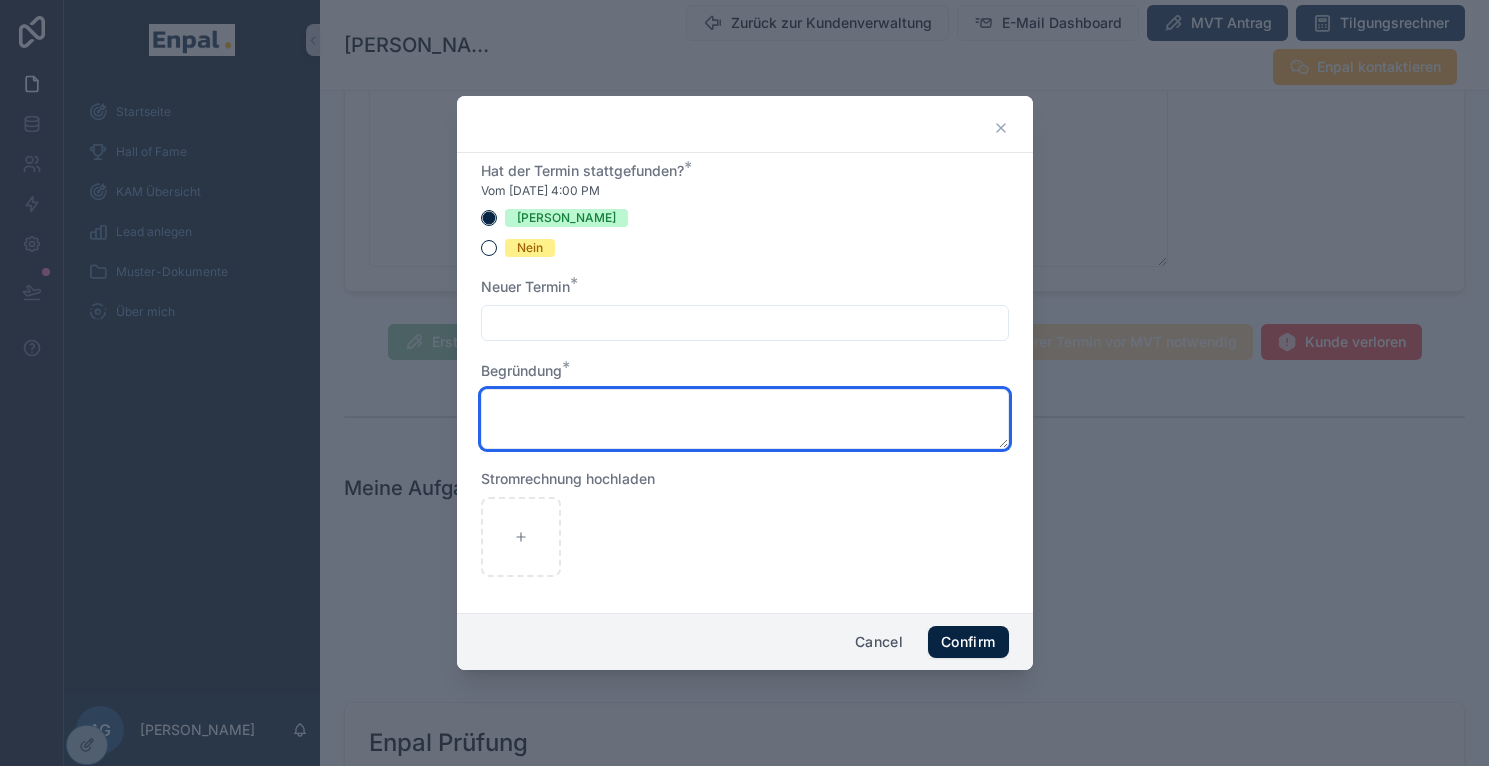 click at bounding box center [745, 419] 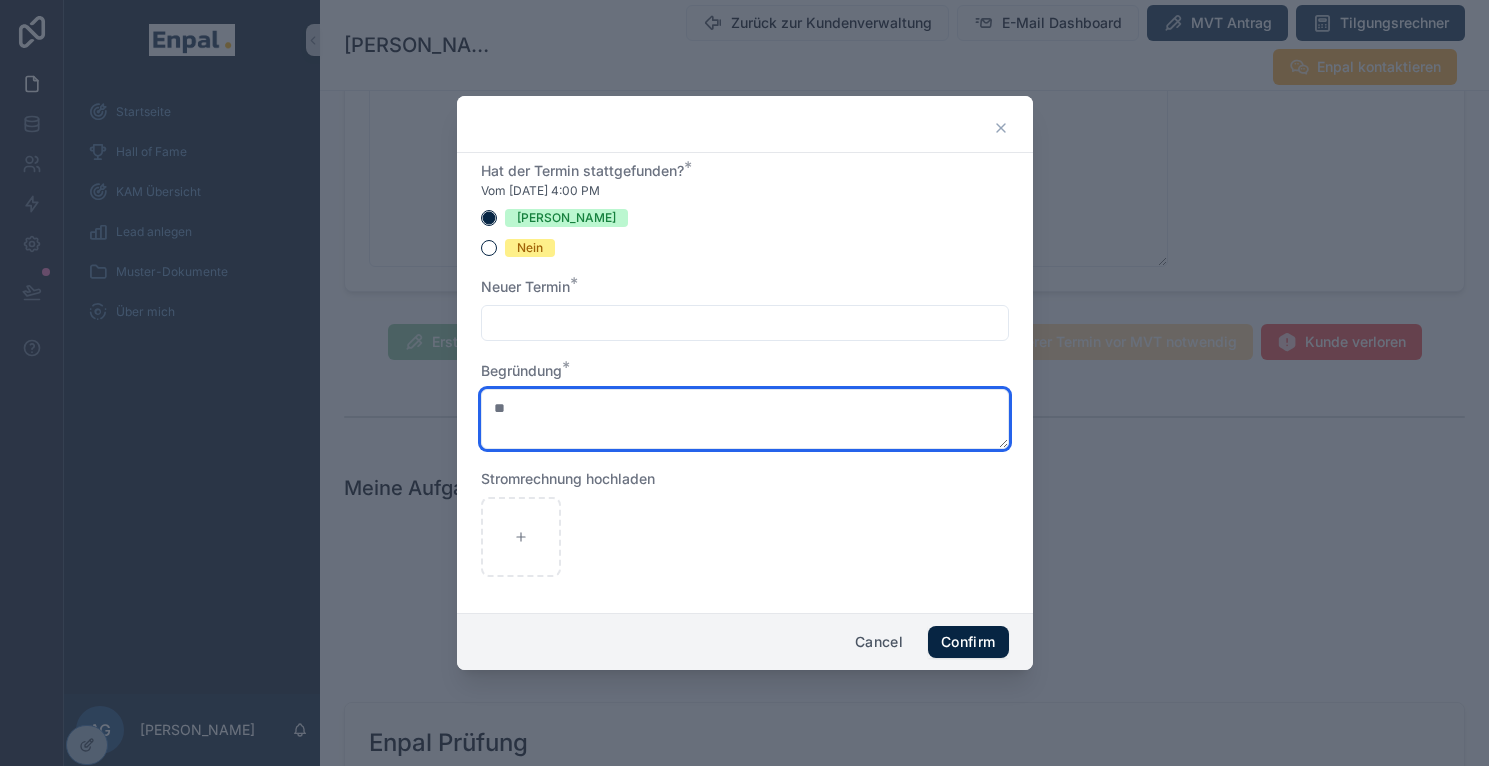 type on "*" 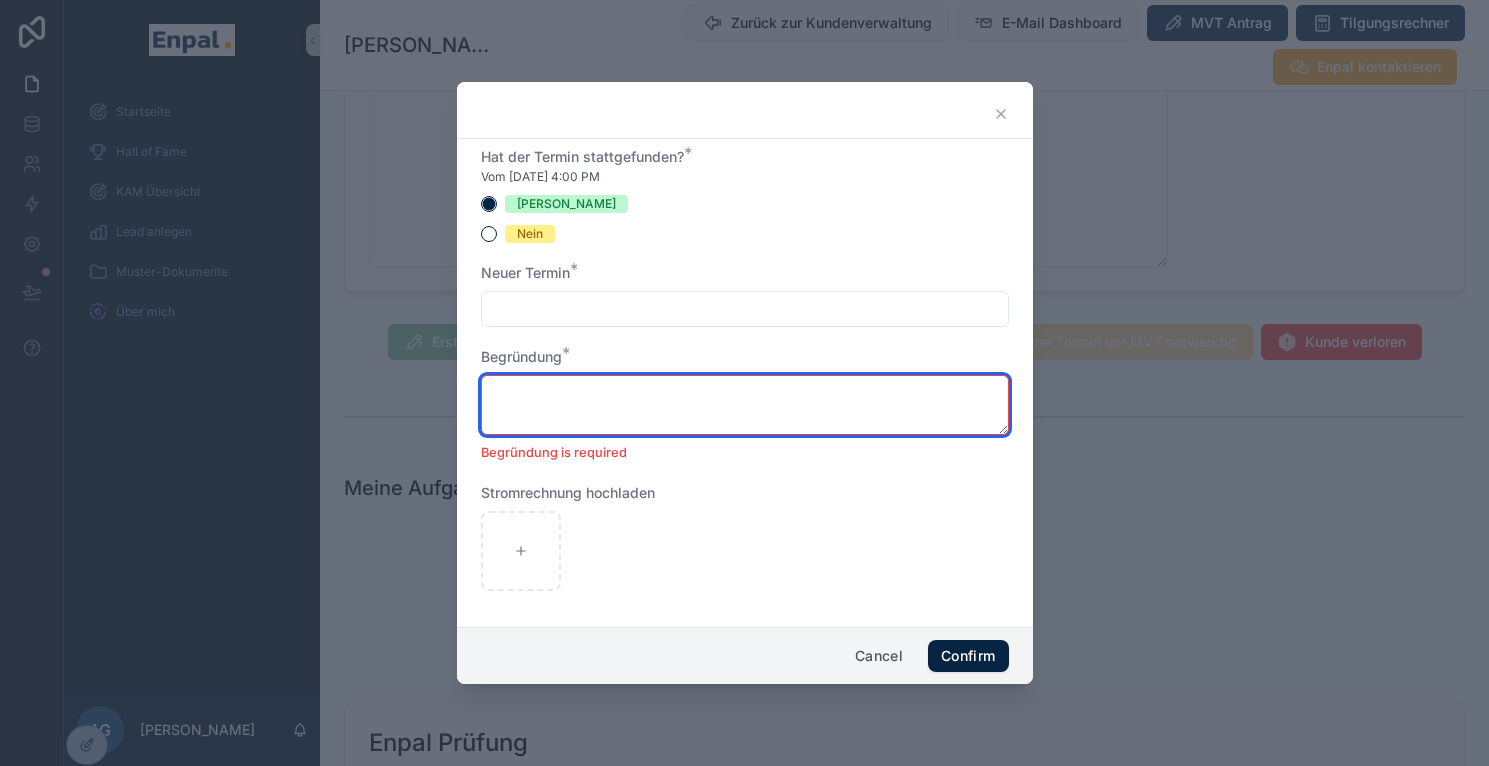 type on "*" 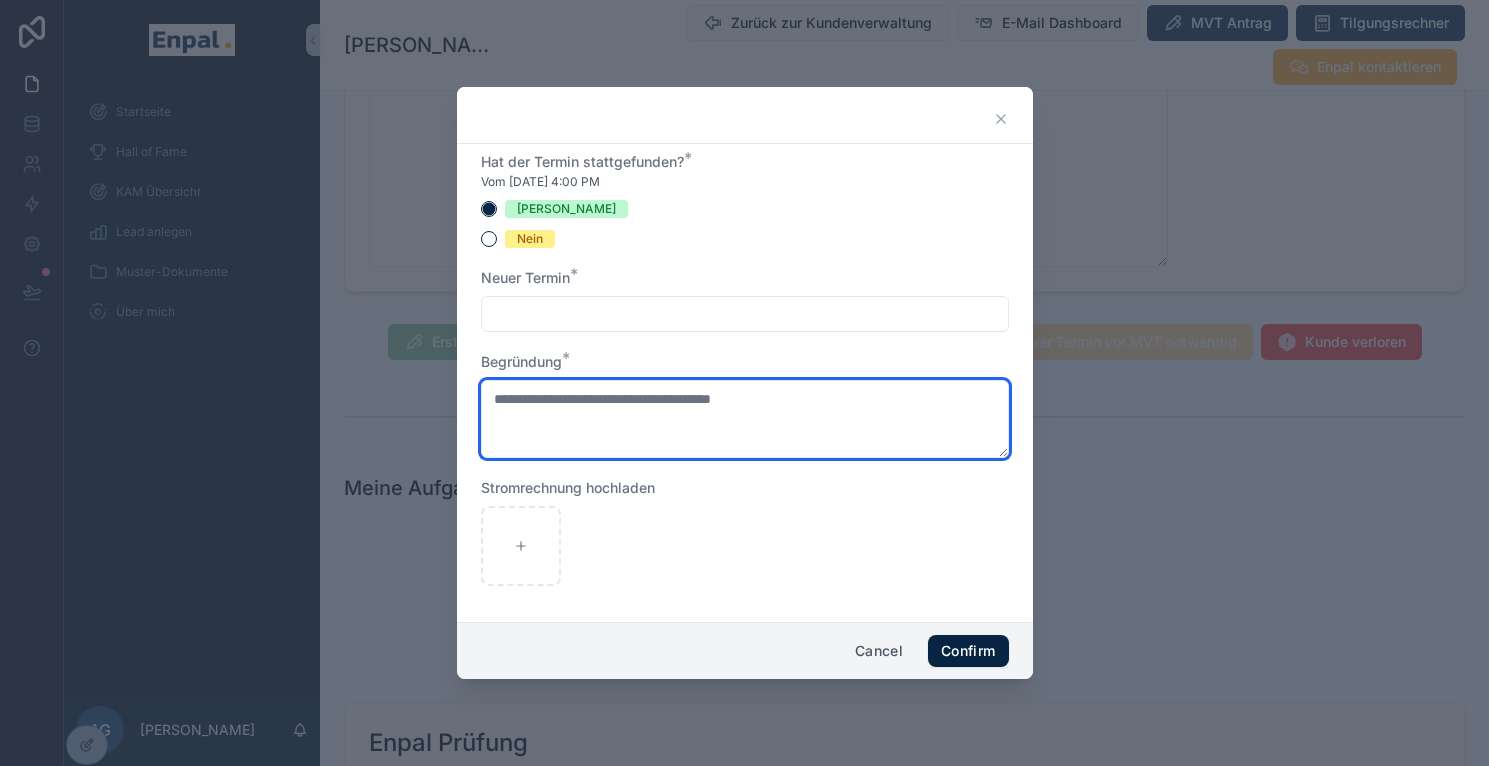 click on "**********" at bounding box center [745, 419] 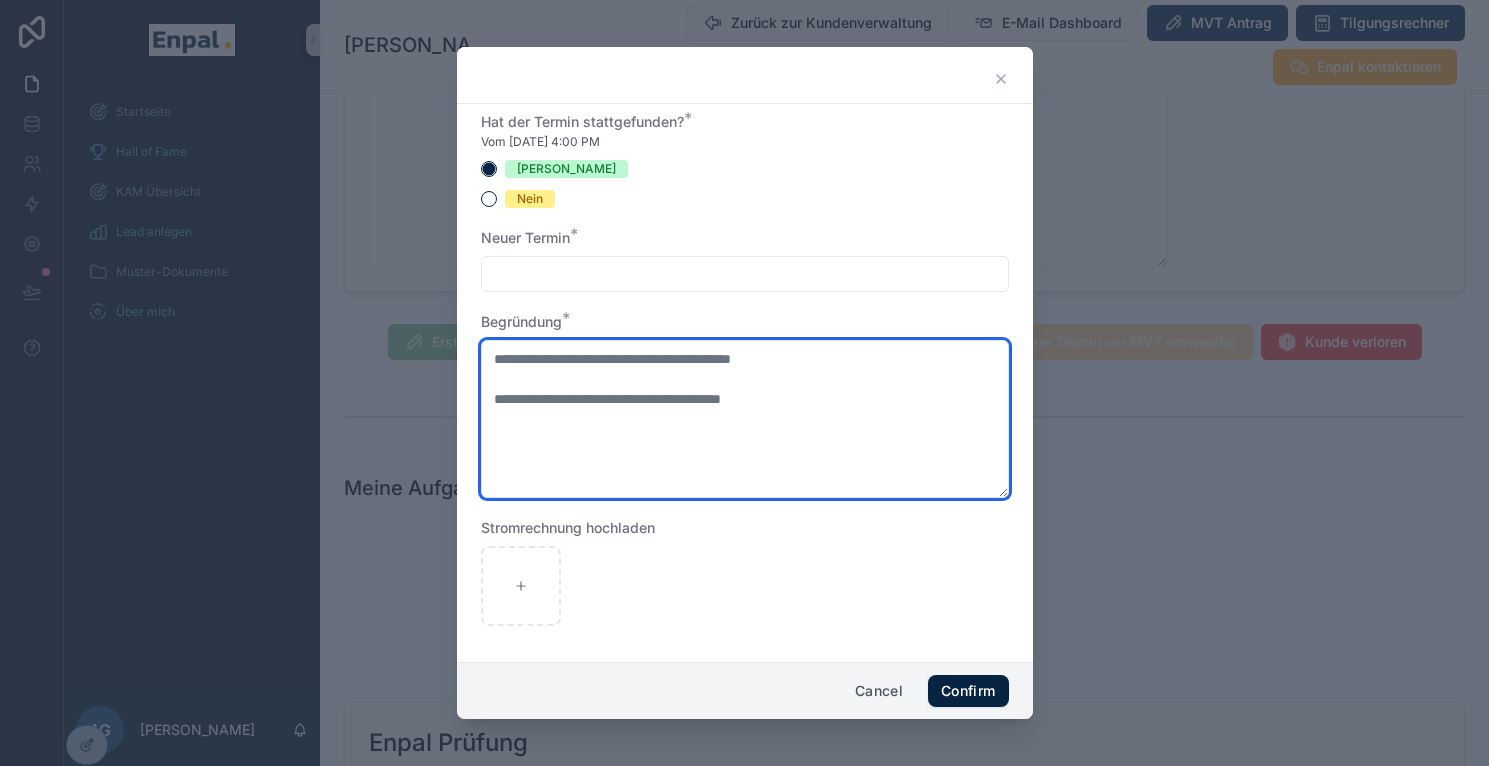 type on "**********" 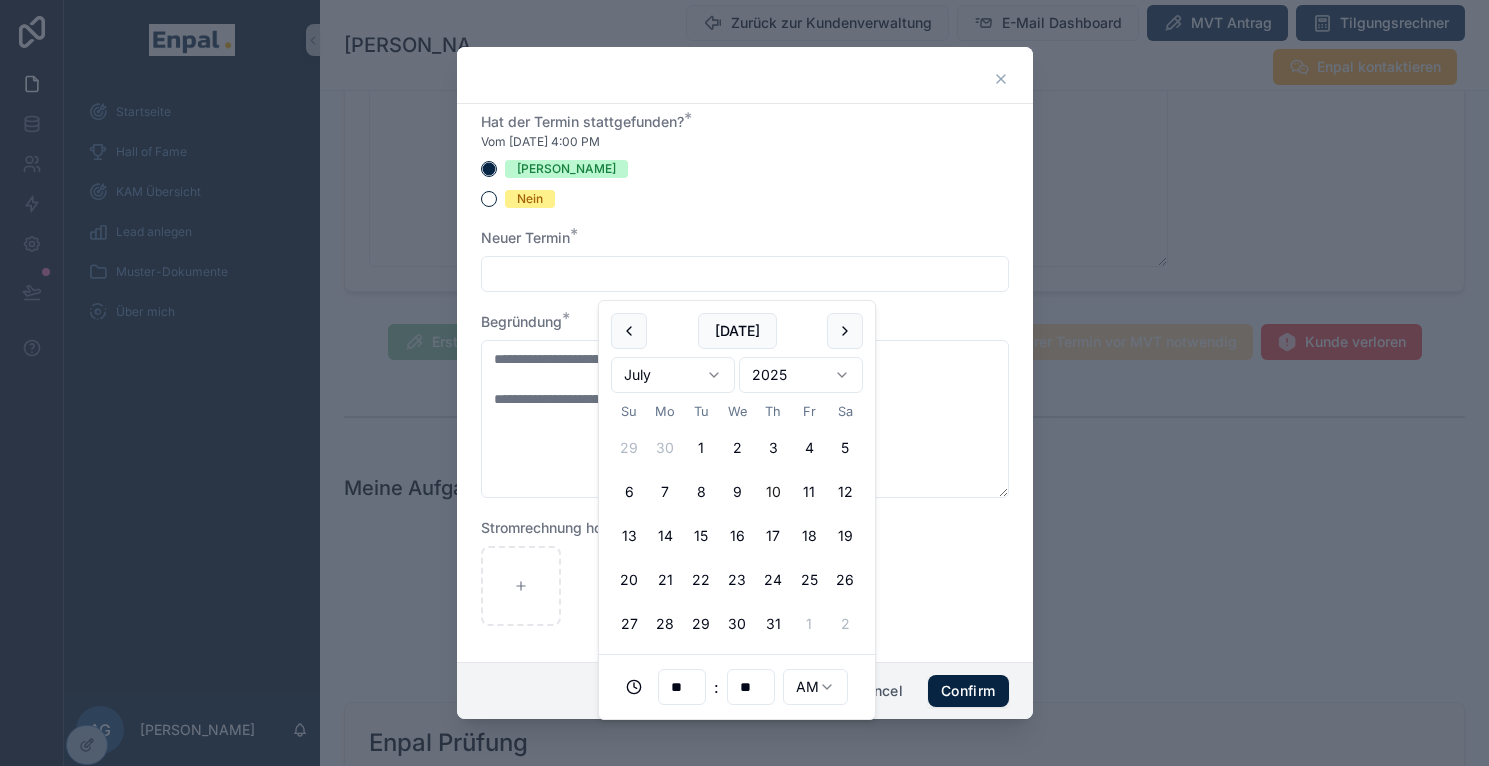click at bounding box center [745, 274] 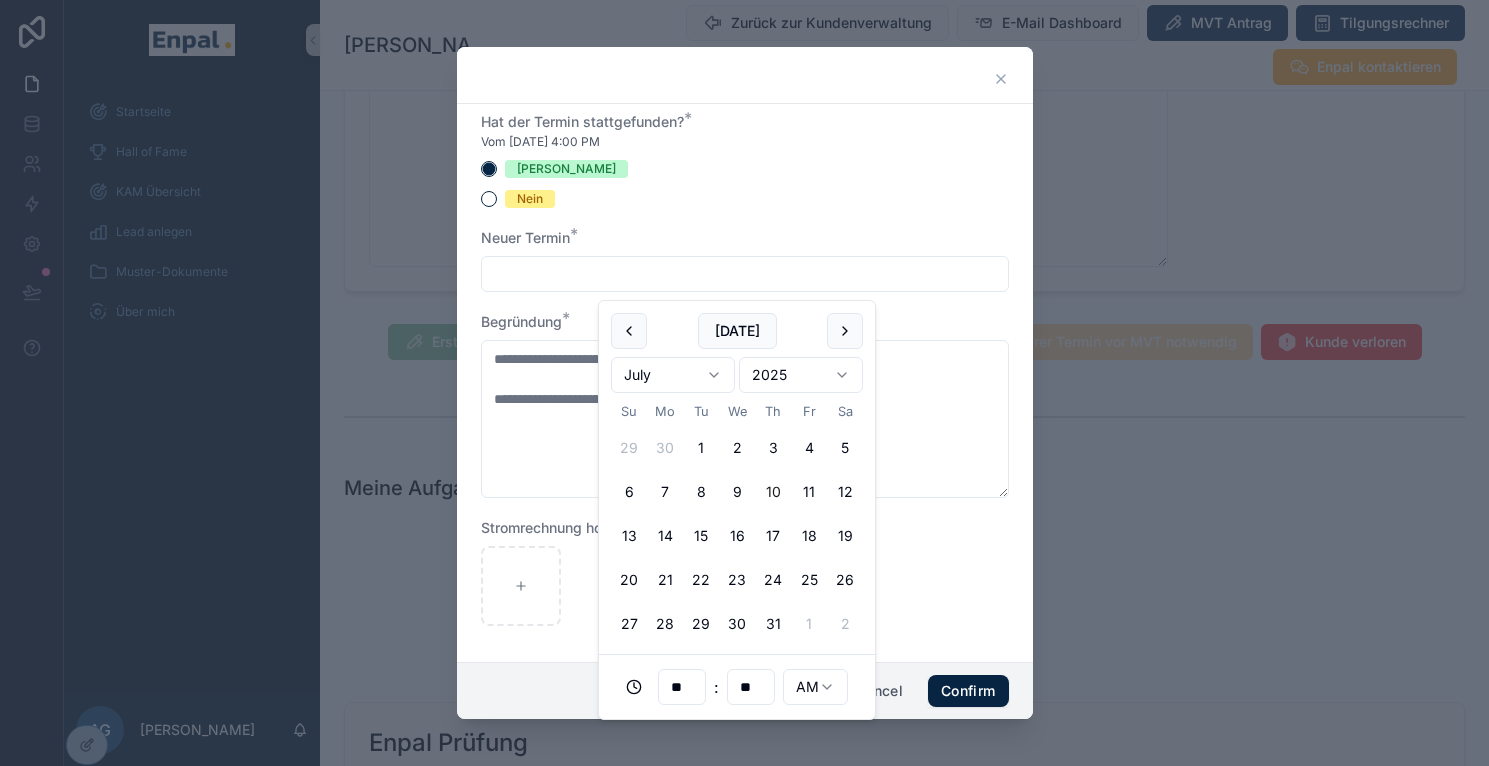 click on "Cancel" at bounding box center [879, 691] 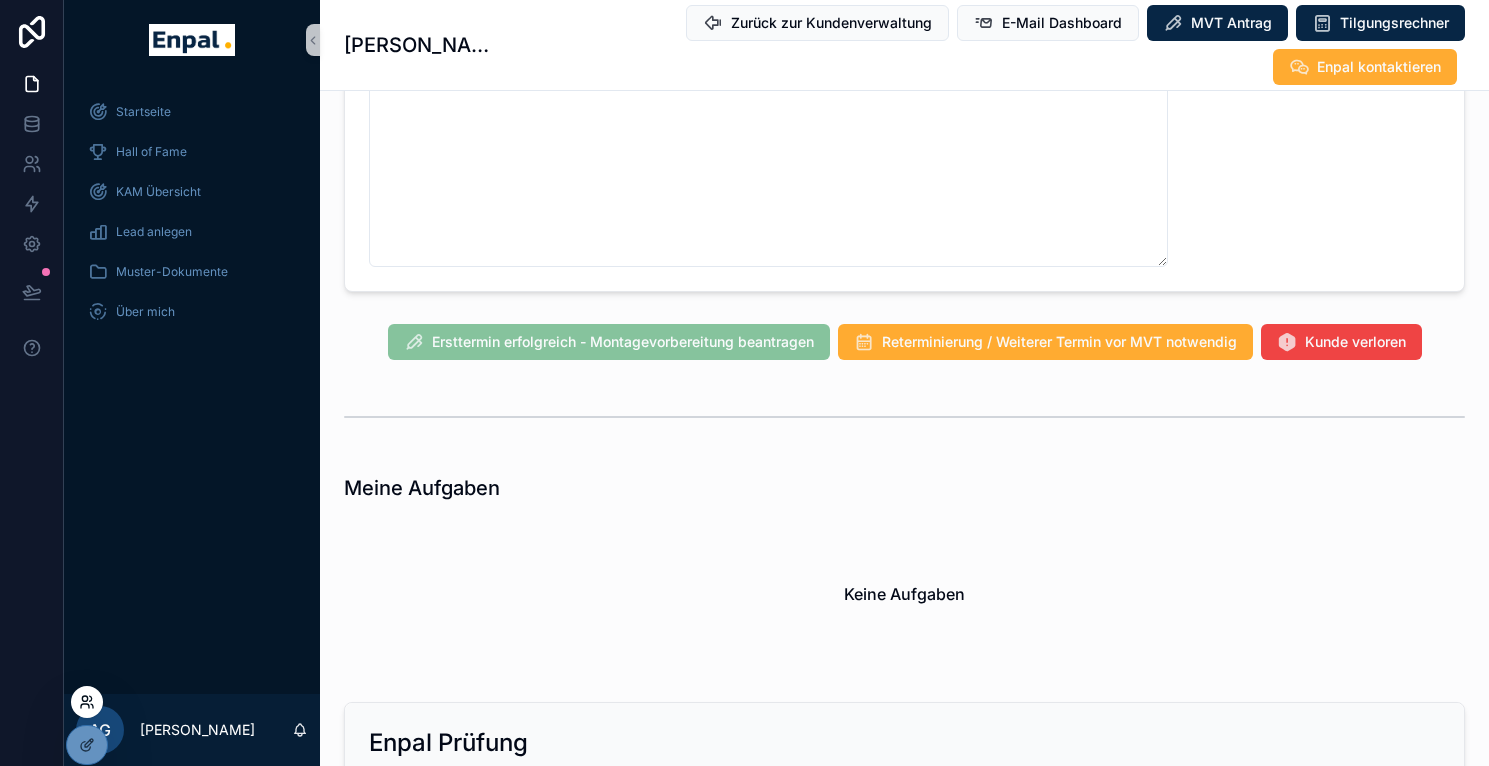 click 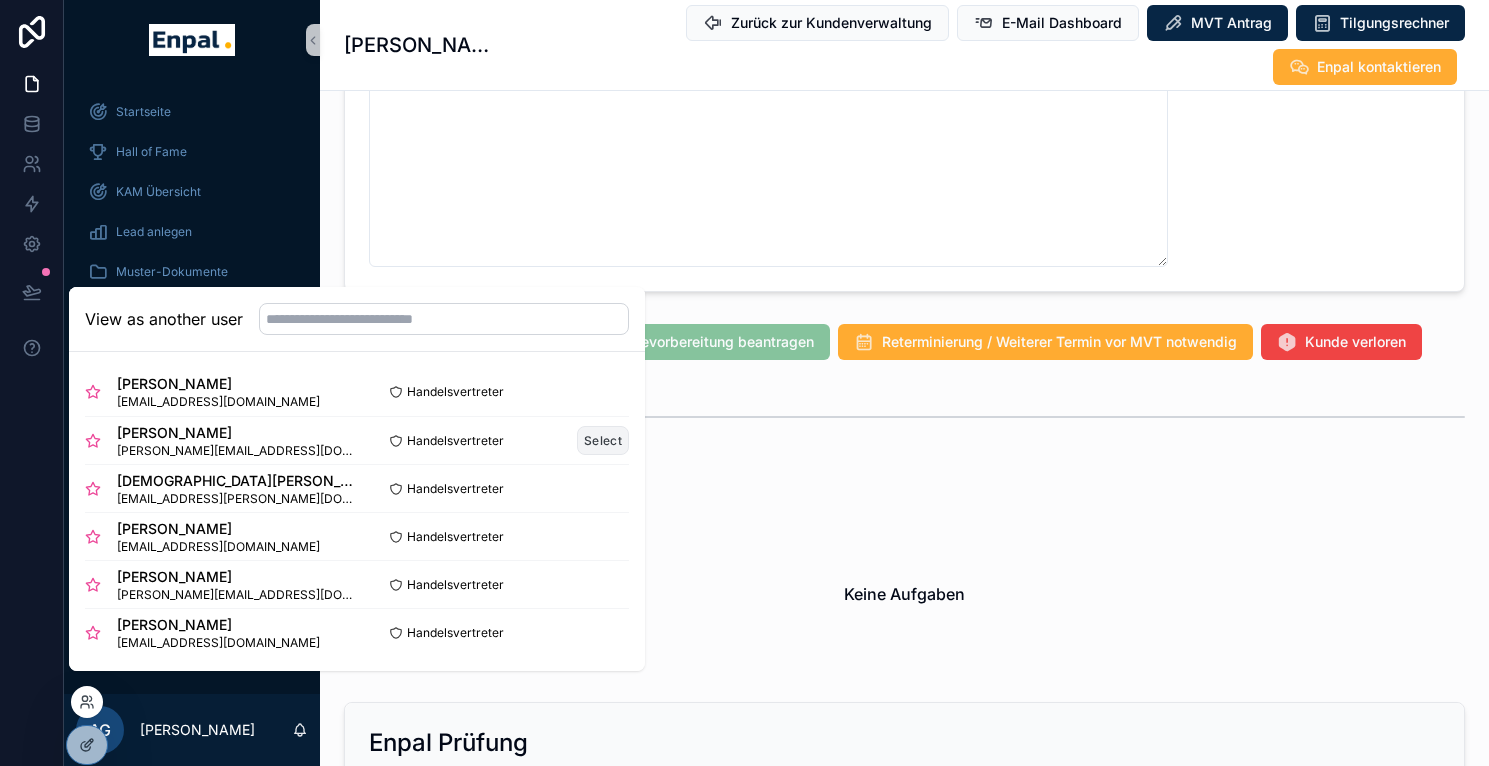 click on "Select" at bounding box center (603, 440) 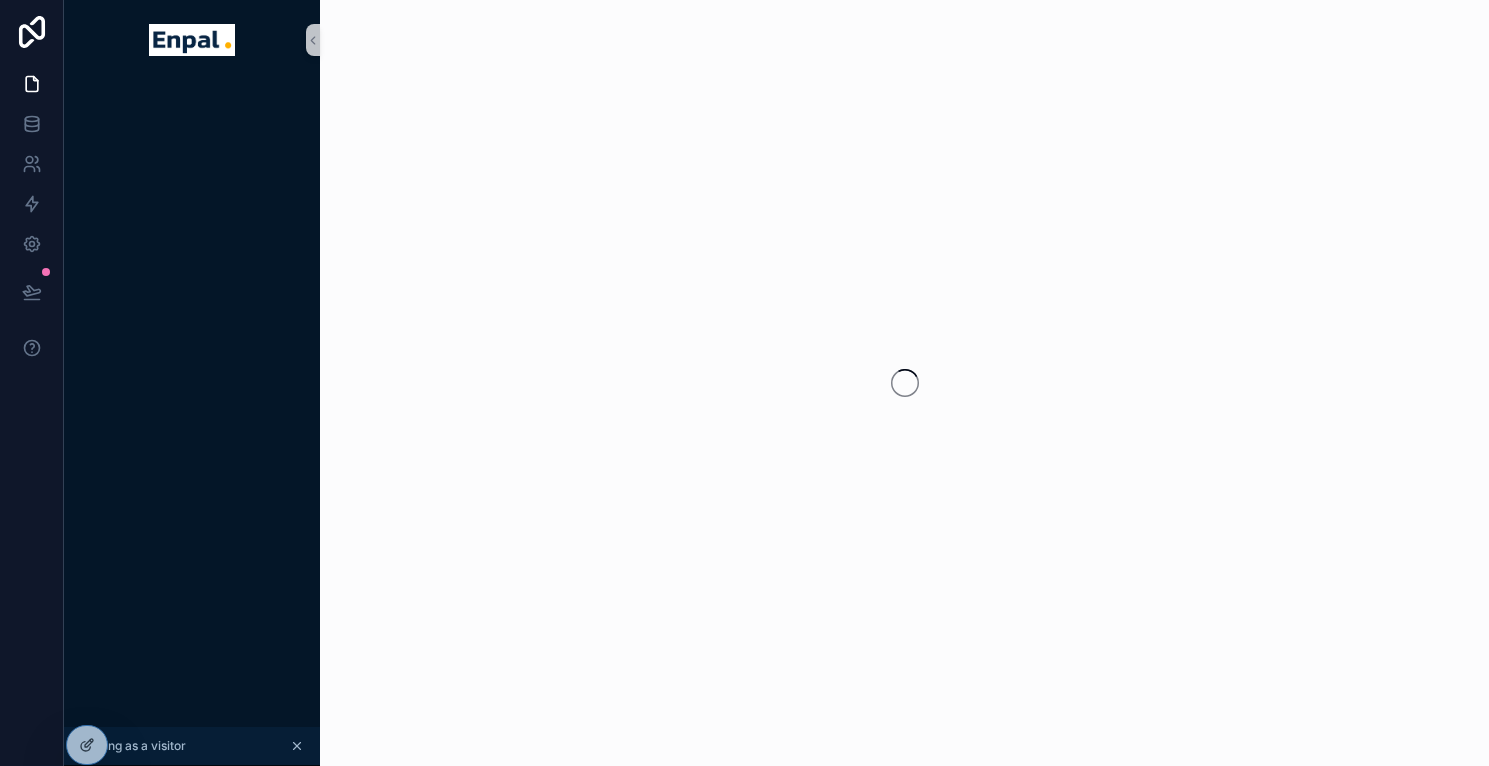scroll, scrollTop: 0, scrollLeft: 0, axis: both 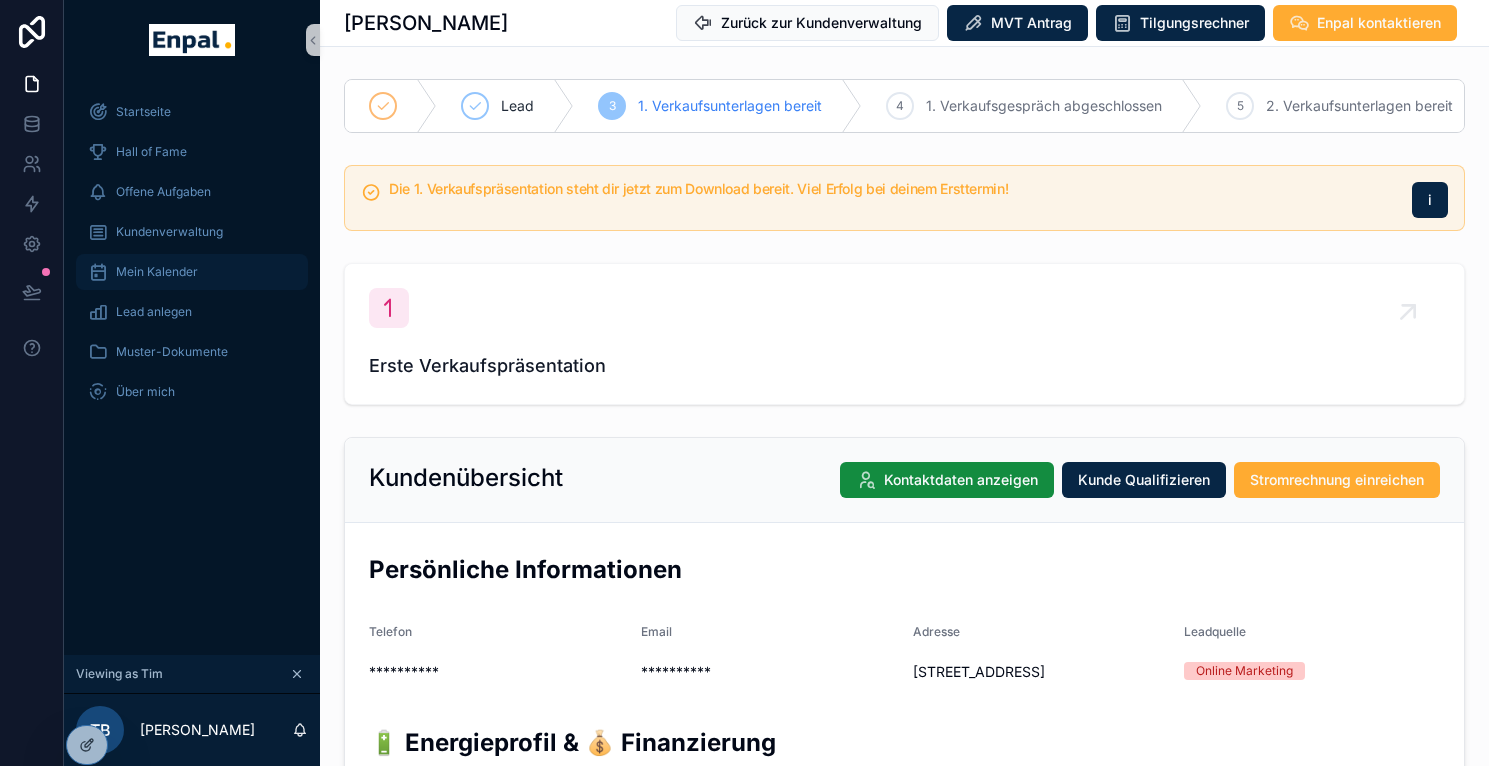 click on "Mein Kalender" at bounding box center [192, 272] 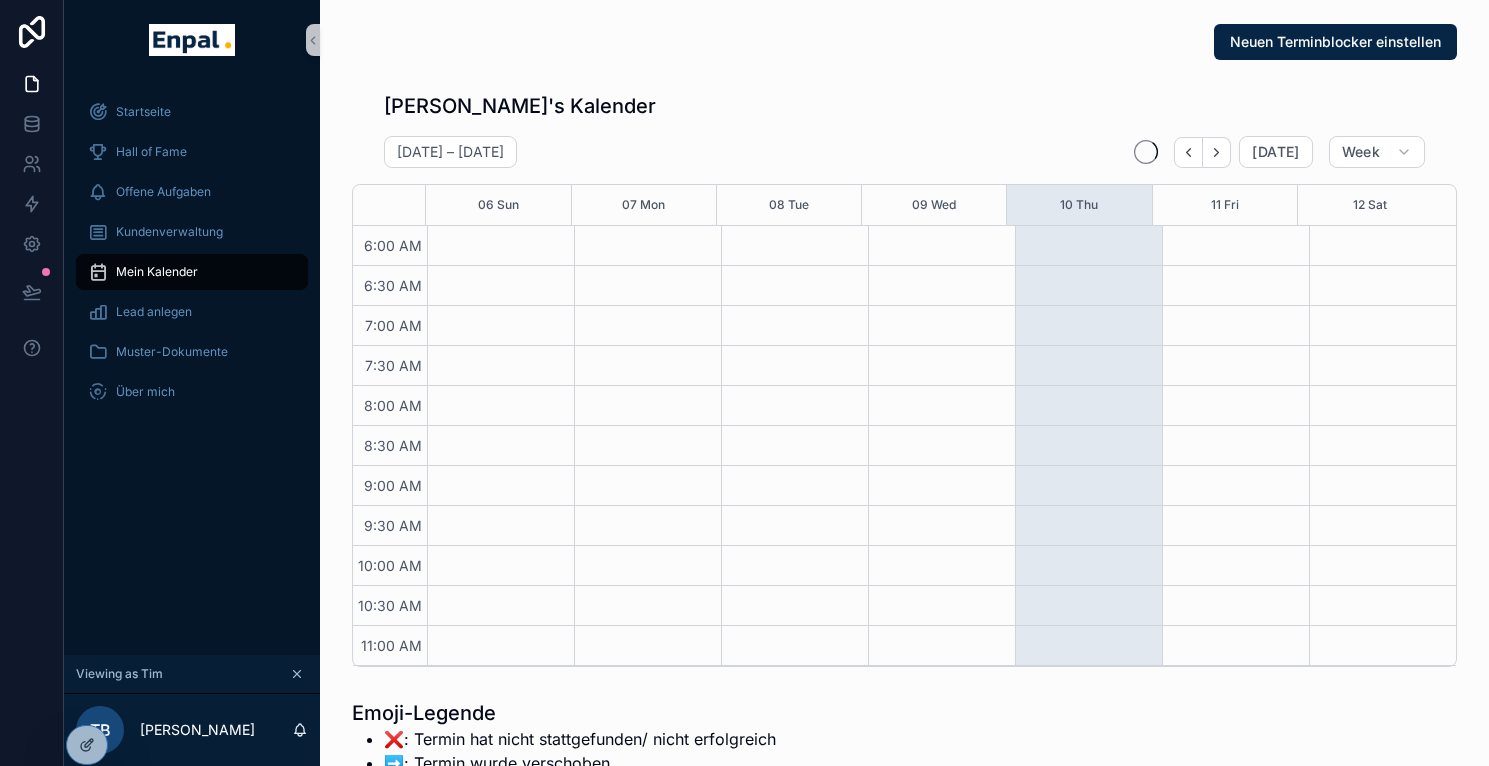 scroll, scrollTop: 480, scrollLeft: 0, axis: vertical 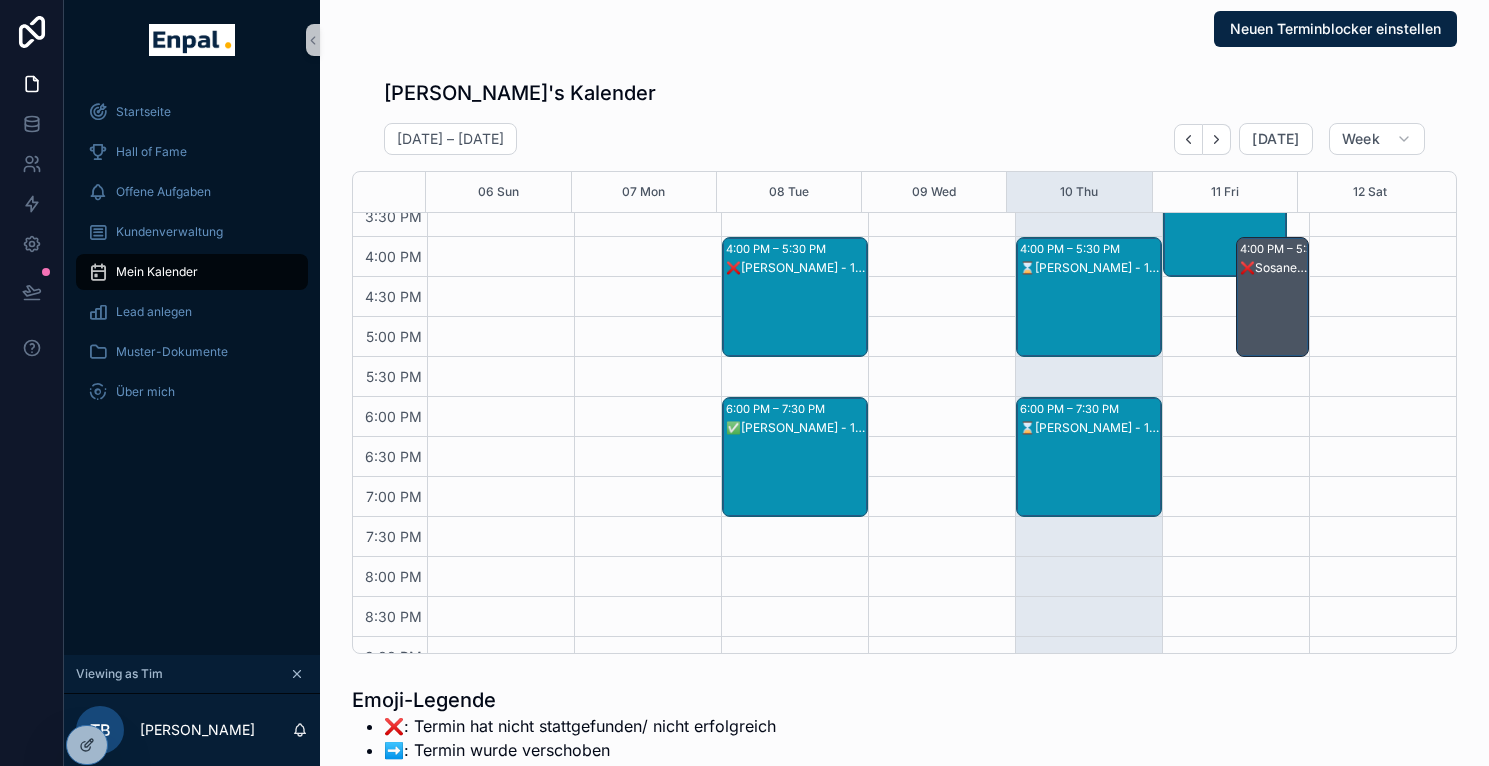 click on "⌛Edyta Srodka - 1. VG" at bounding box center [1090, 477] 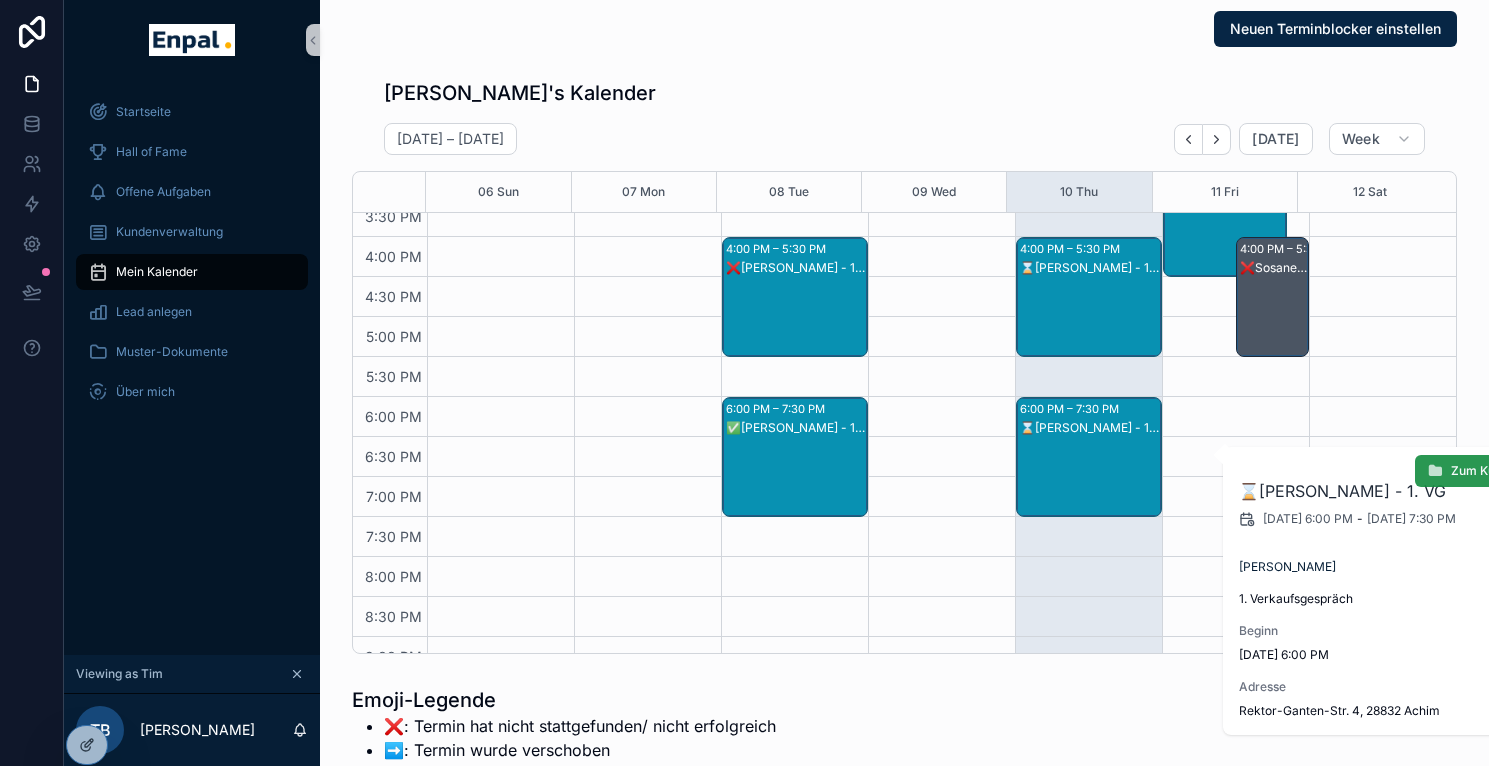 click on "Zum Kunden" at bounding box center (1475, 471) 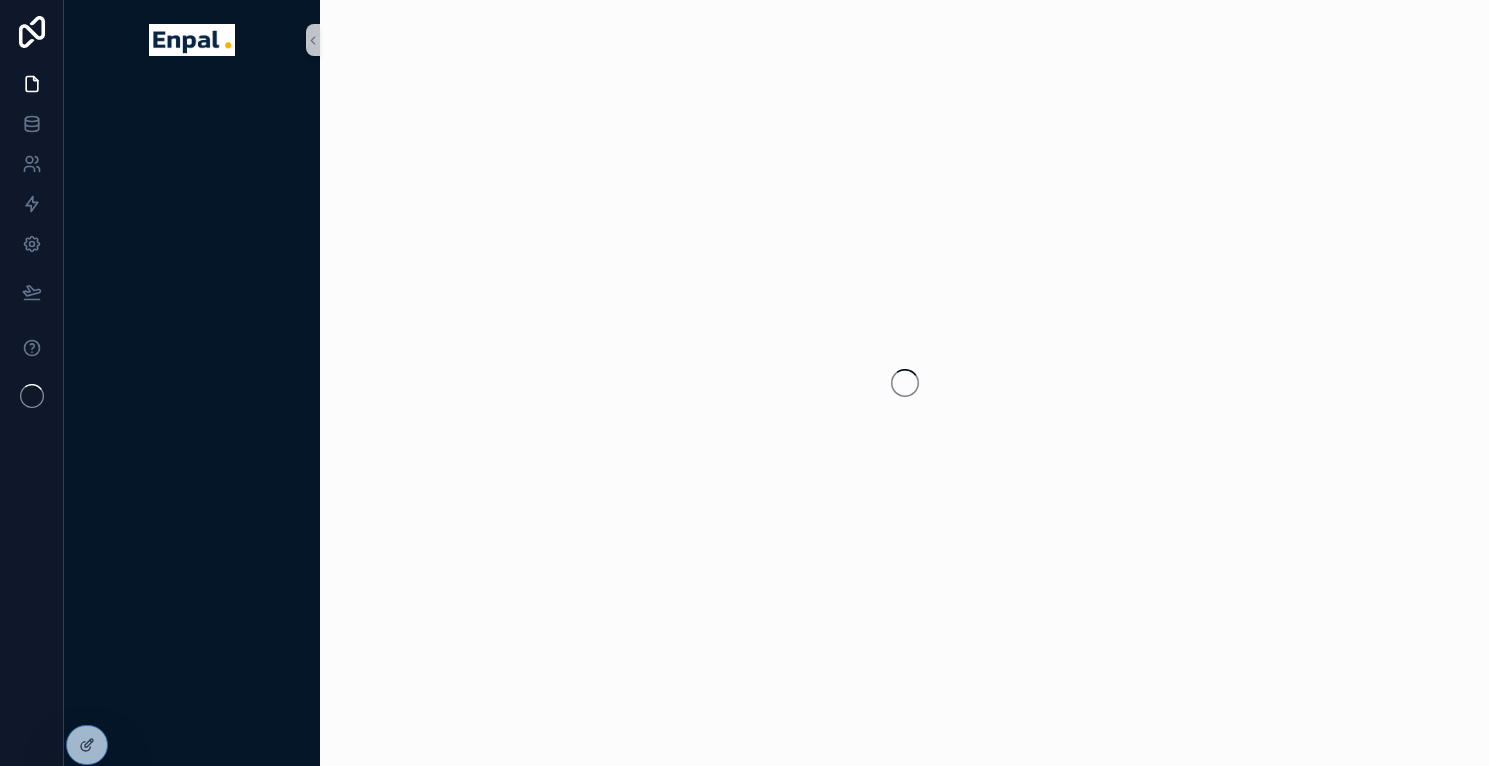 scroll, scrollTop: 0, scrollLeft: 0, axis: both 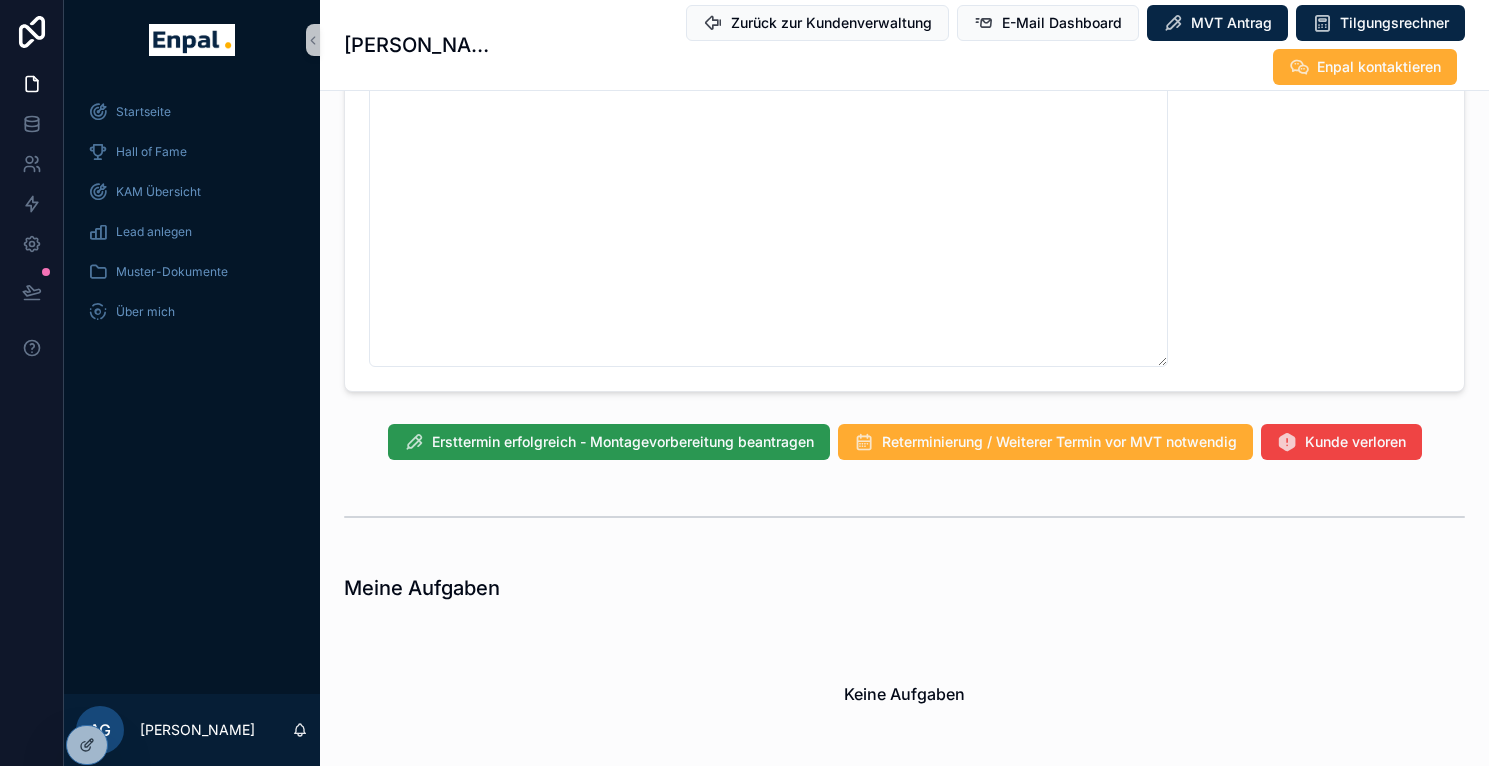 click on "Ersttermin erfolgreich - Montagevorbereitung beantragen" at bounding box center (623, 442) 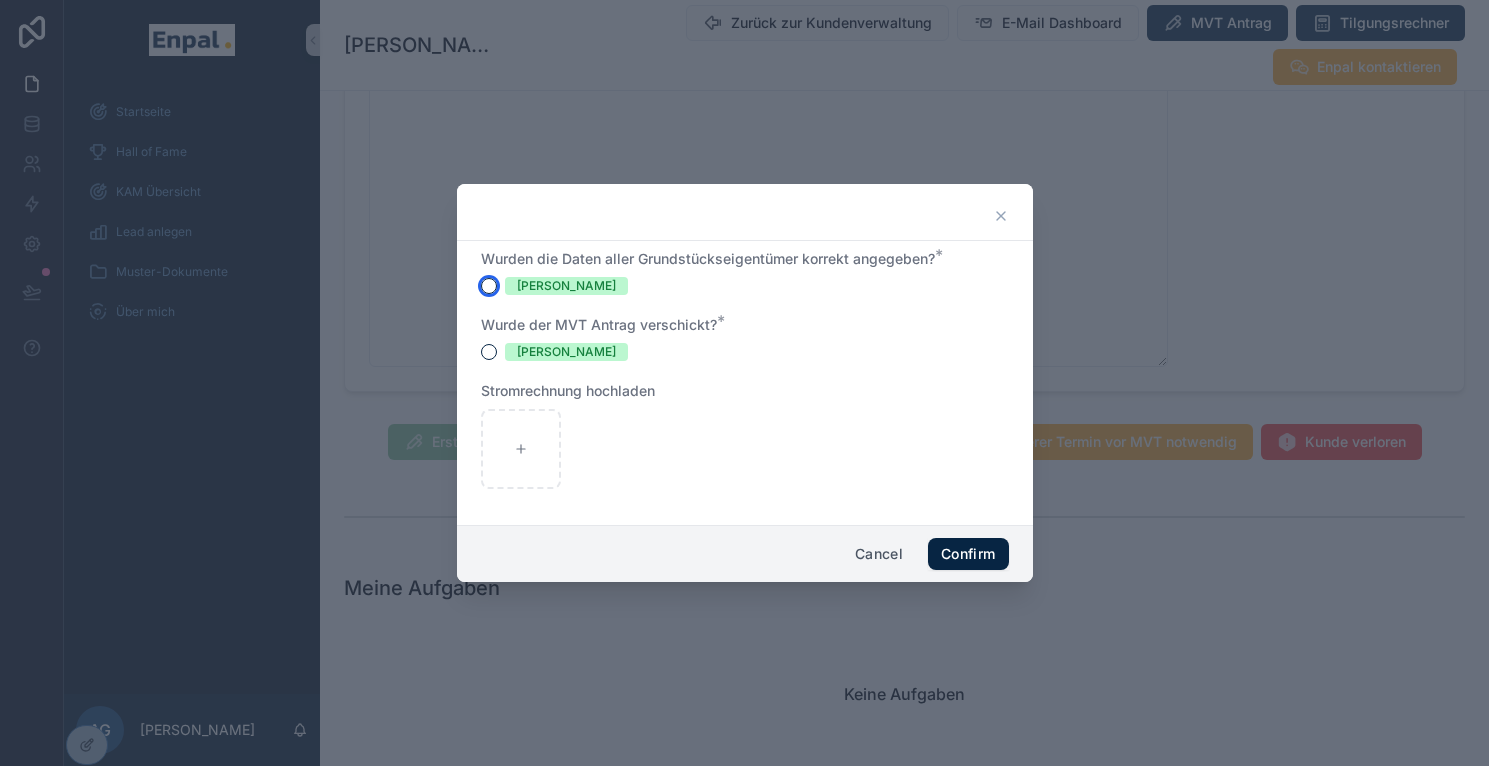 click on "[PERSON_NAME]" at bounding box center [489, 286] 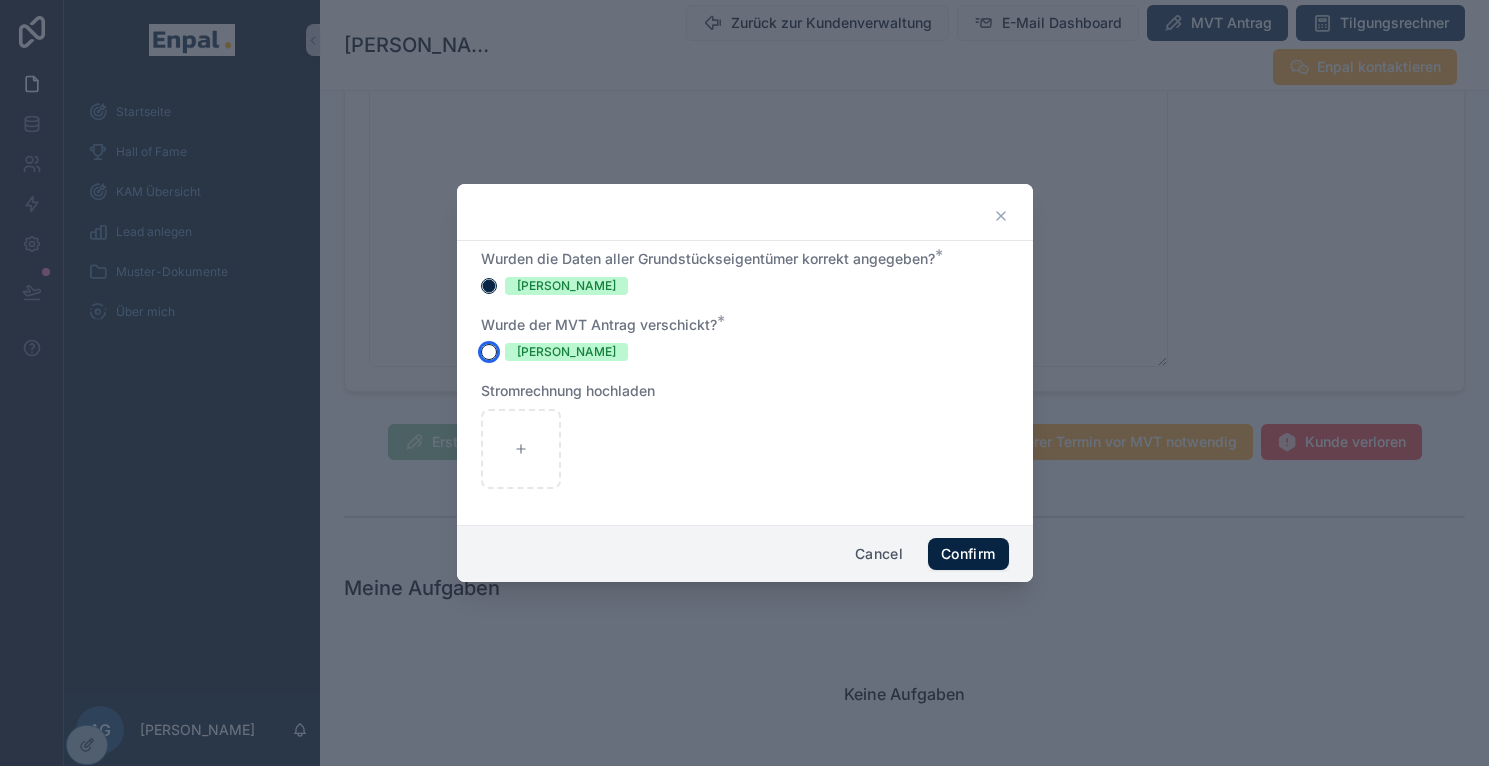 click on "[PERSON_NAME]" at bounding box center (489, 352) 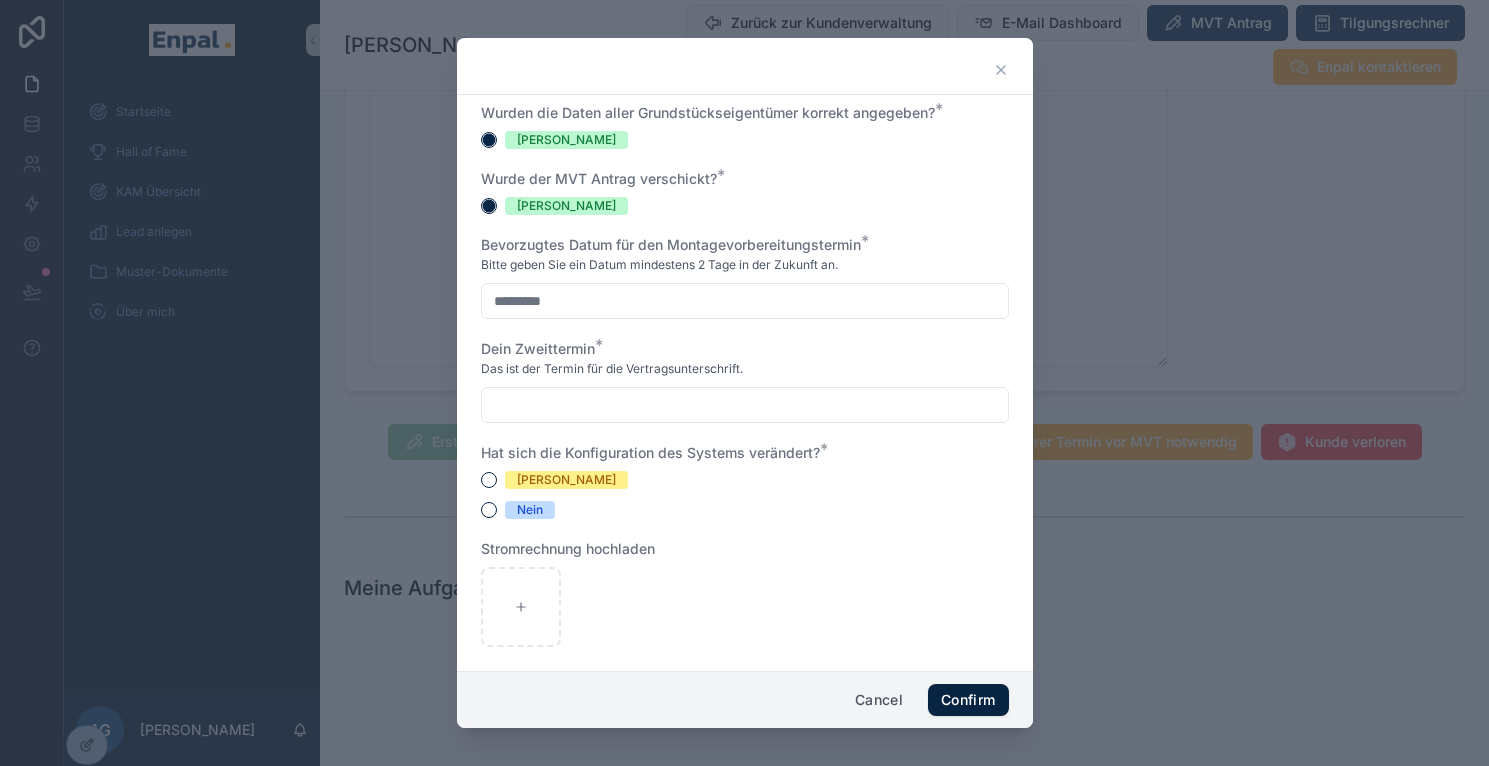 click at bounding box center [745, 405] 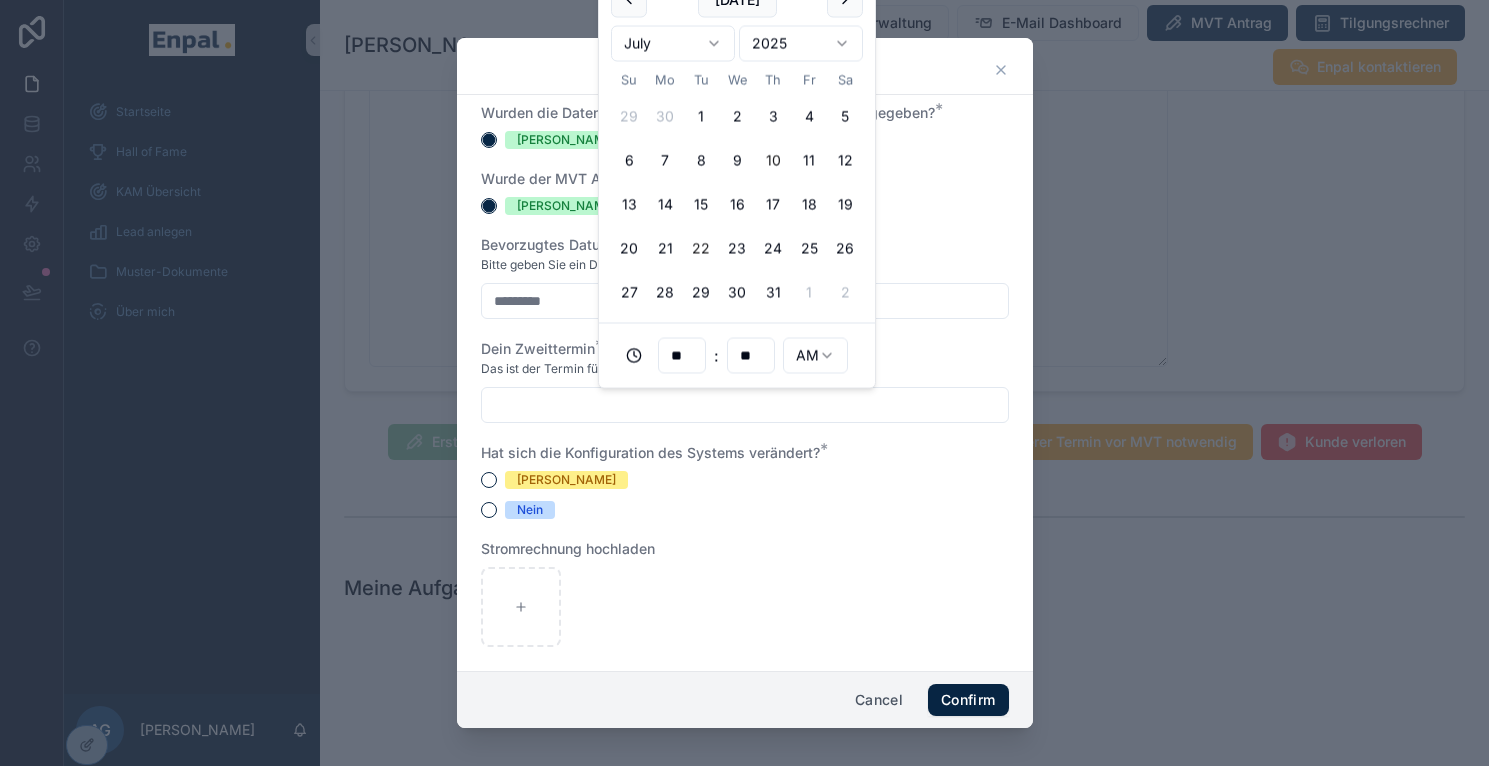 click on "22" at bounding box center (701, 249) 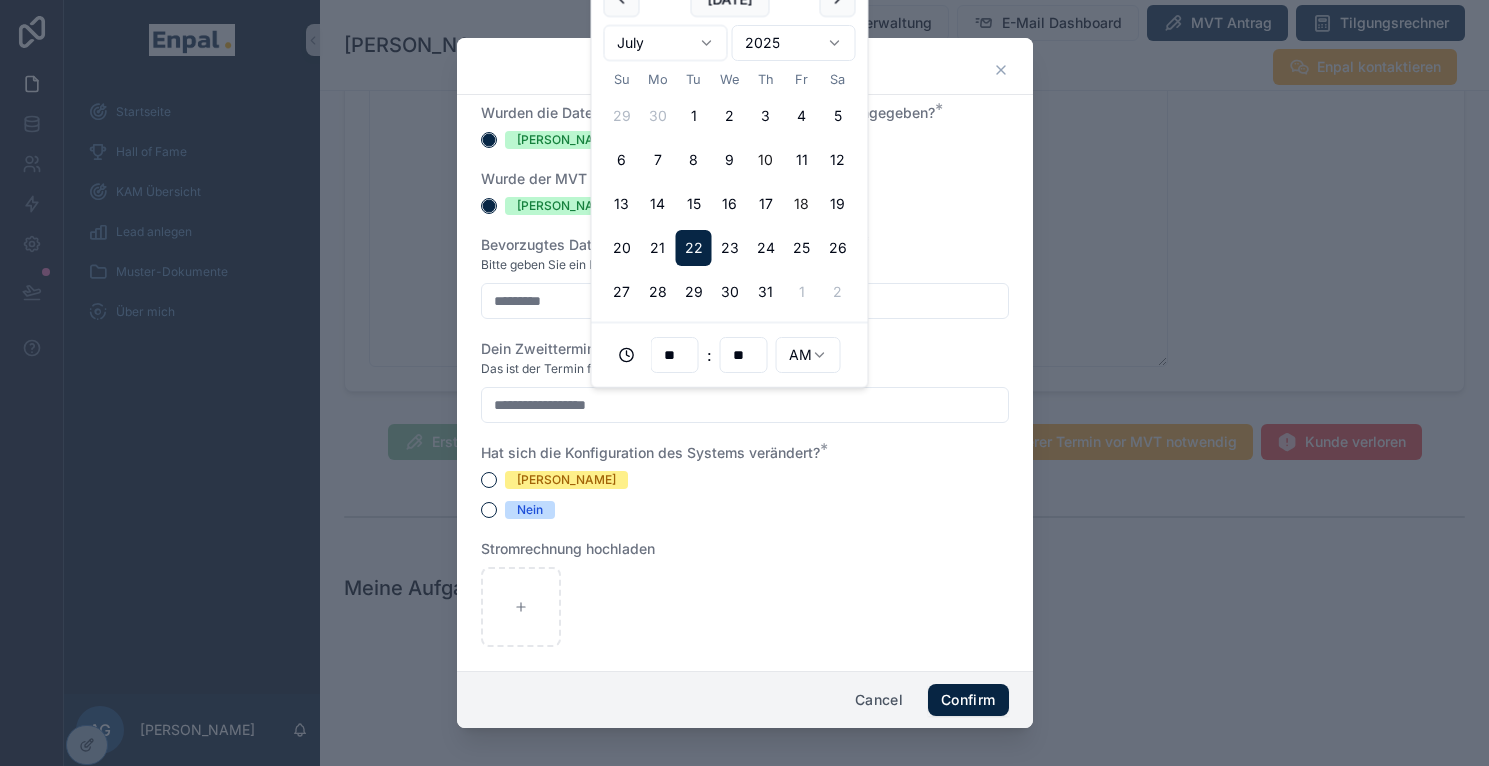 click on "18" at bounding box center [802, 204] 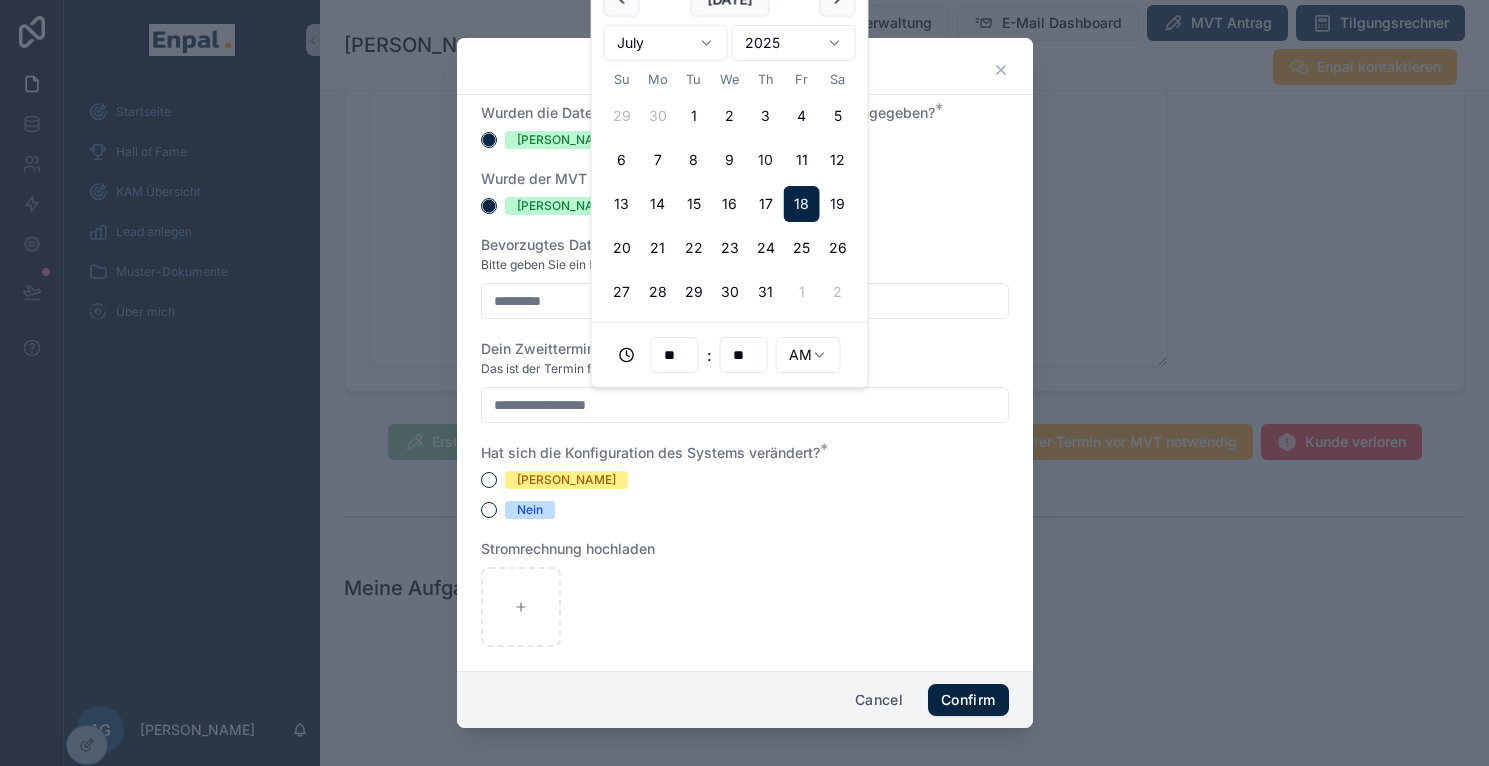 click on "22" at bounding box center [694, 248] 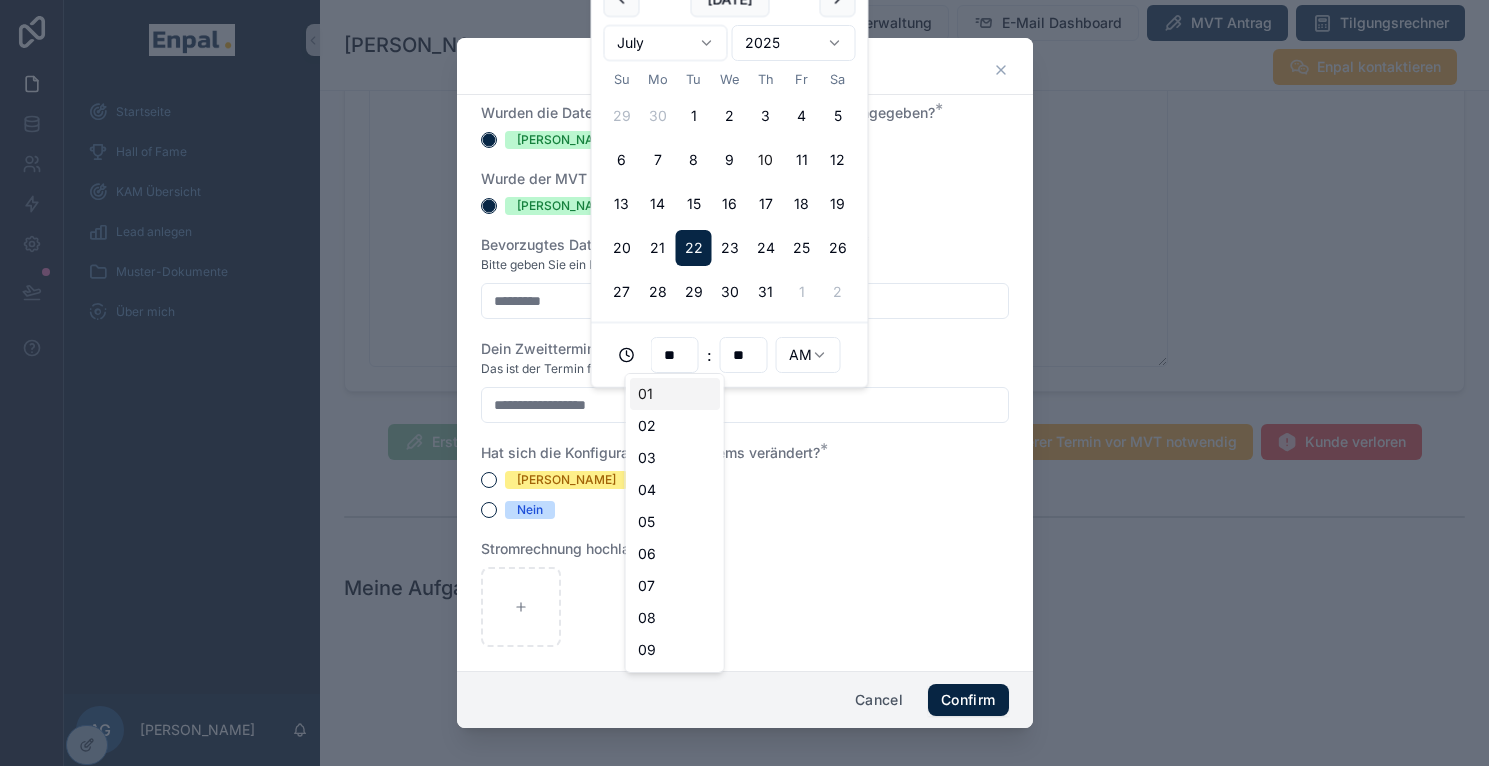 click on "**" at bounding box center [675, 355] 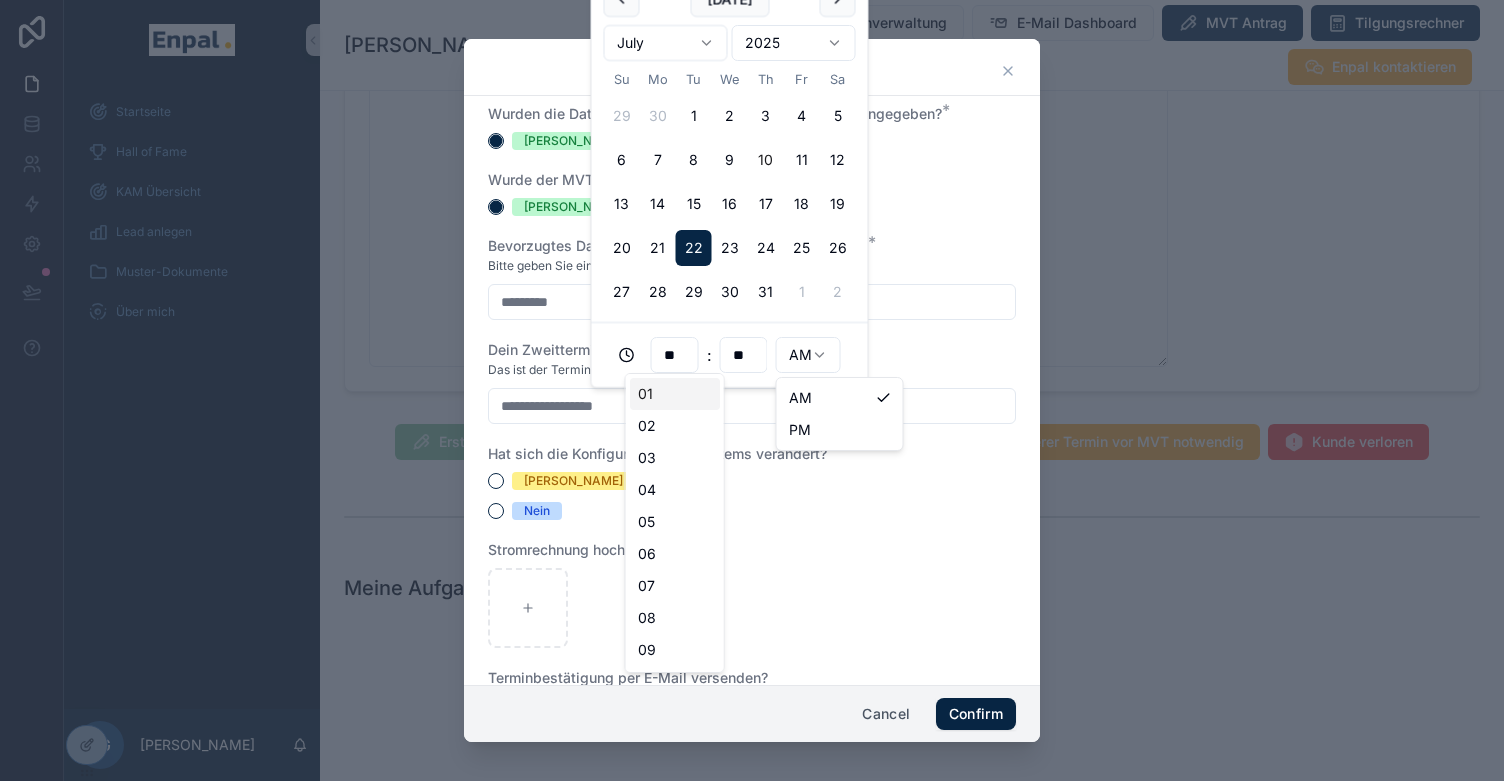 click on "**********" at bounding box center (752, 402) 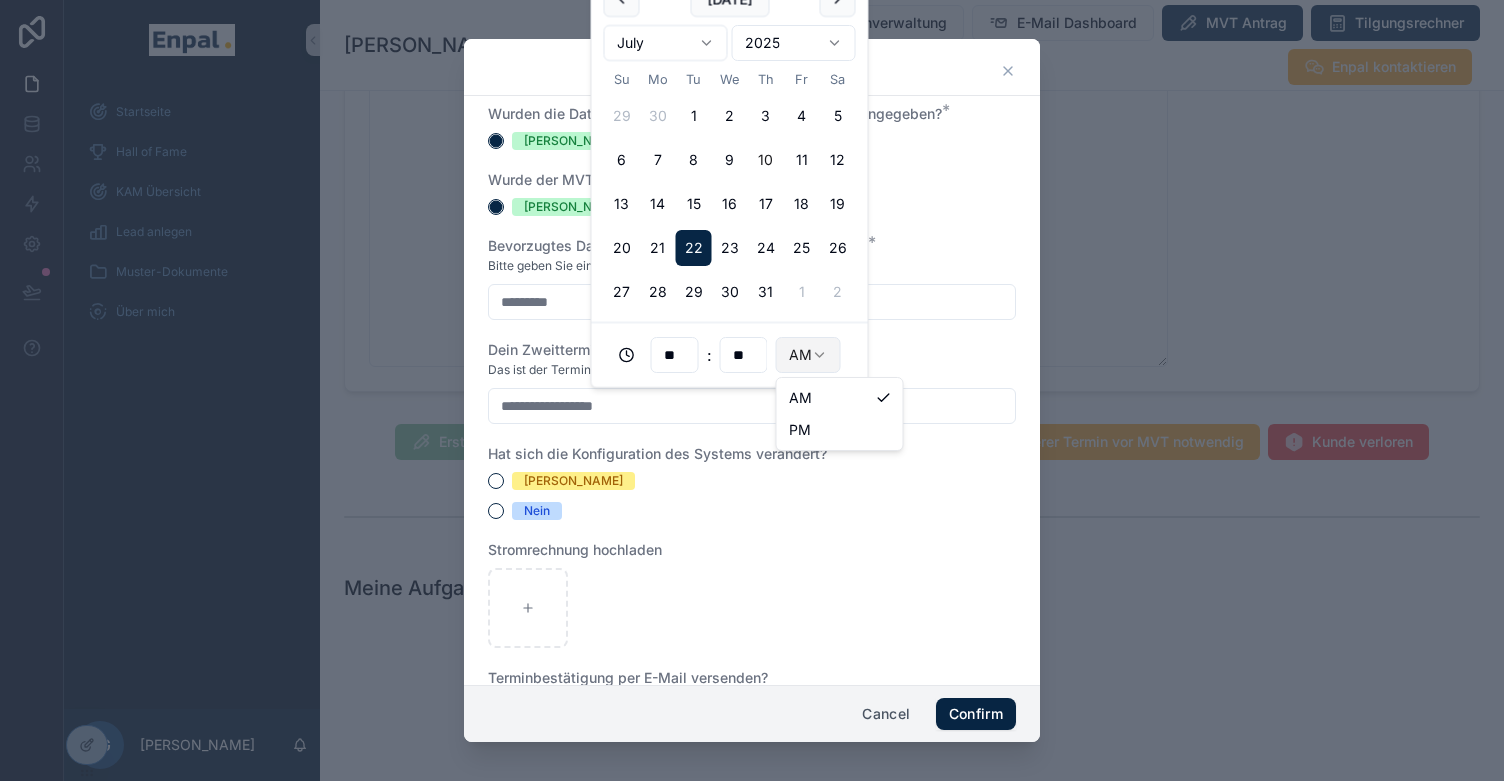 type on "**********" 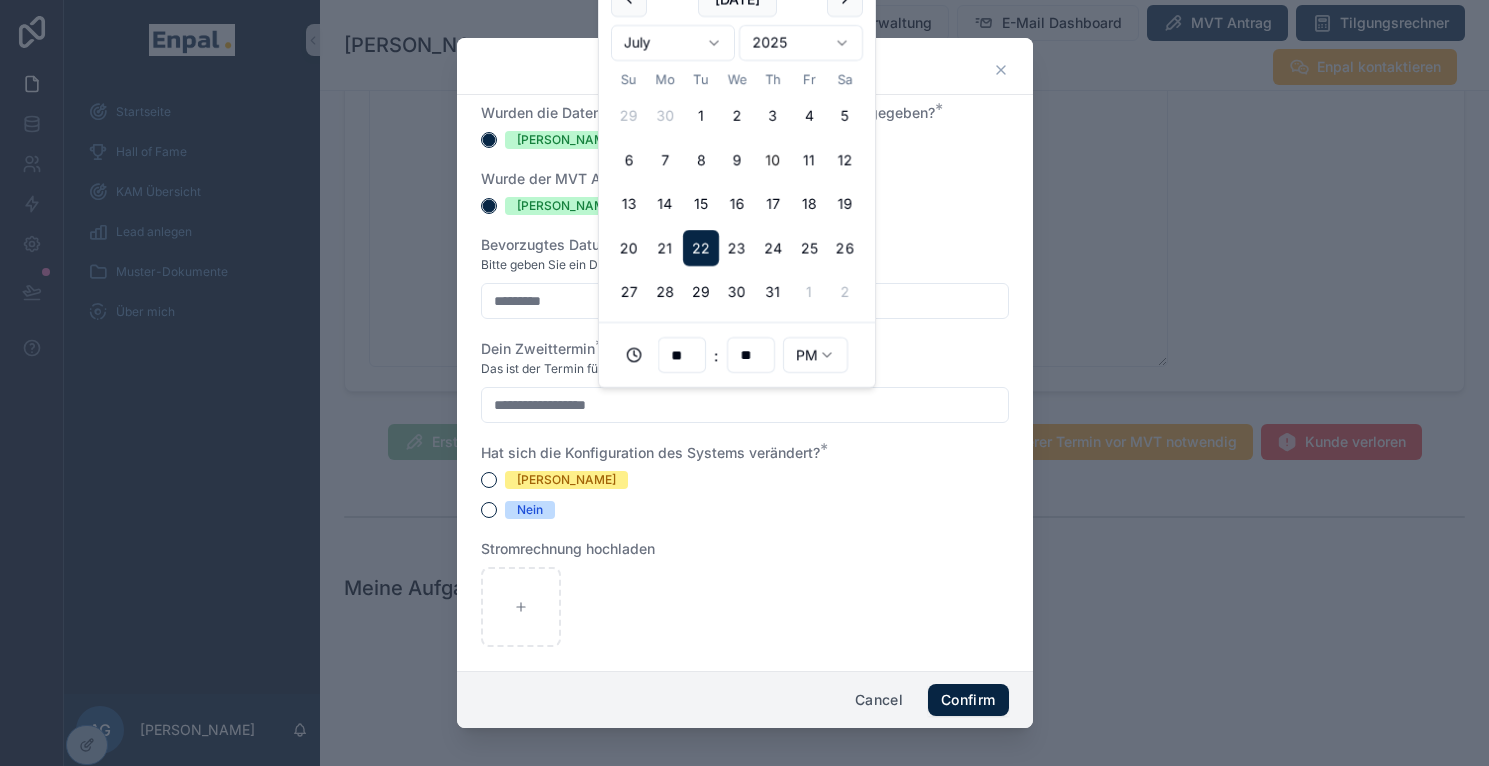 click on "**" at bounding box center [682, 355] 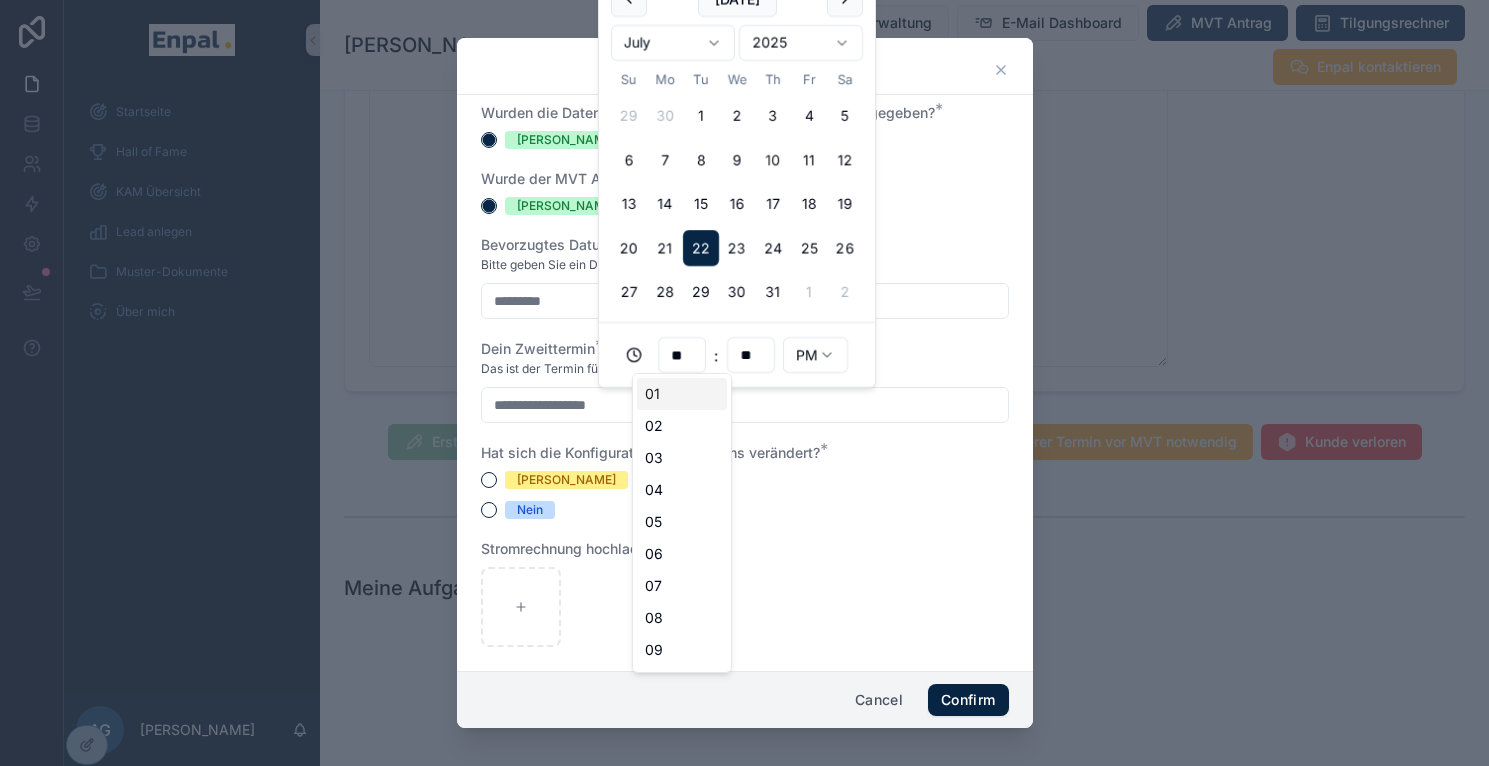 type on "**" 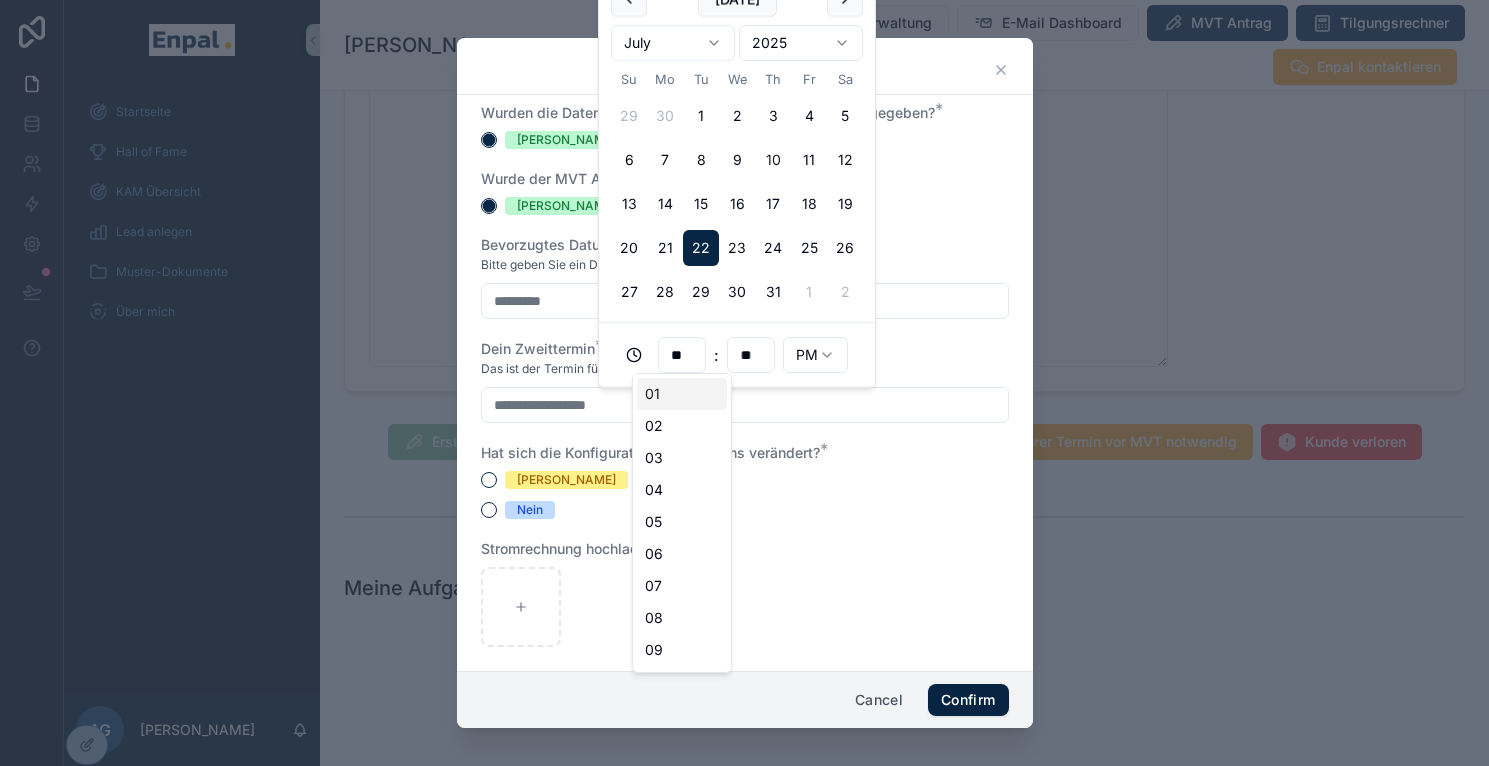 type on "**********" 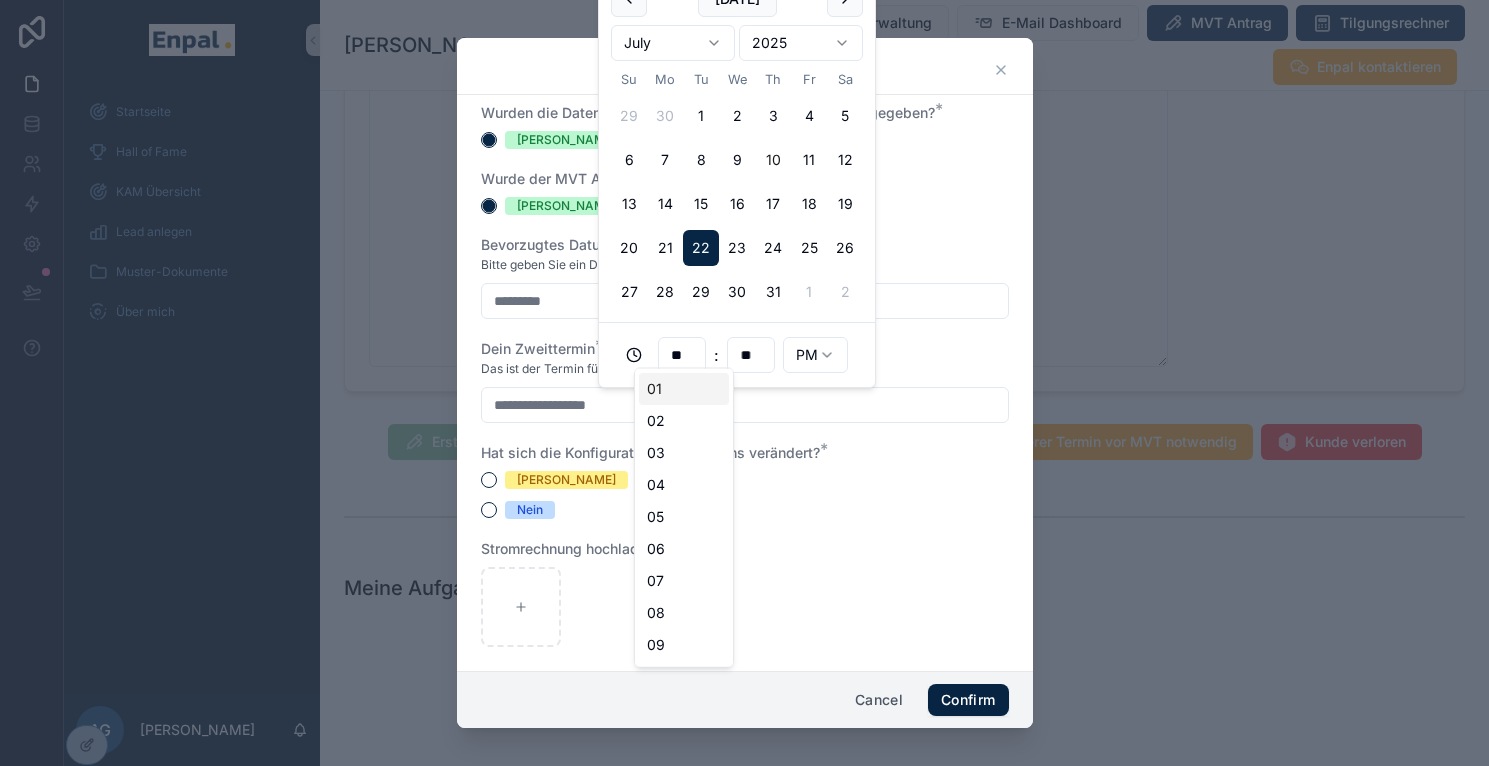 click on "**********" at bounding box center [745, 518] 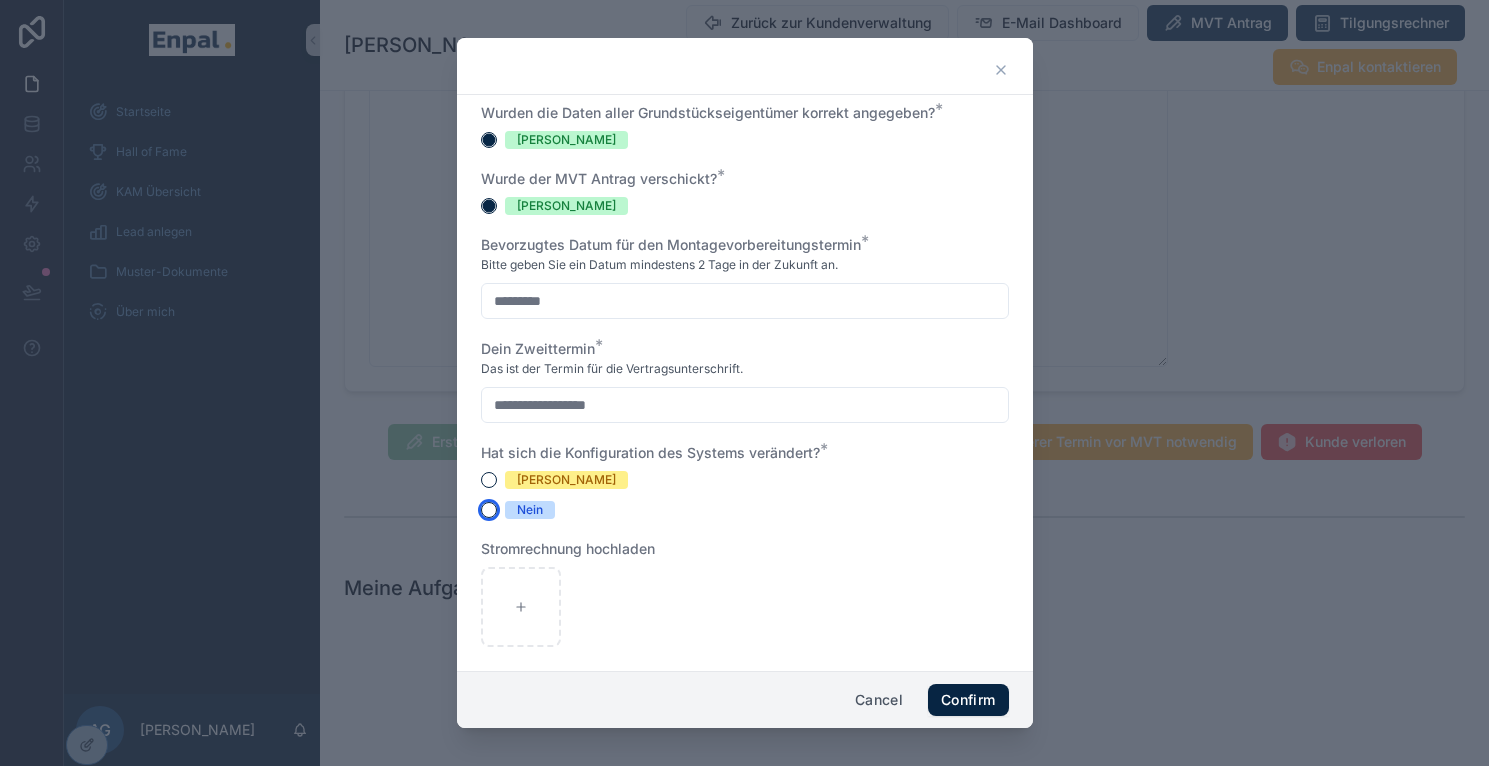 click on "Nein" at bounding box center [489, 510] 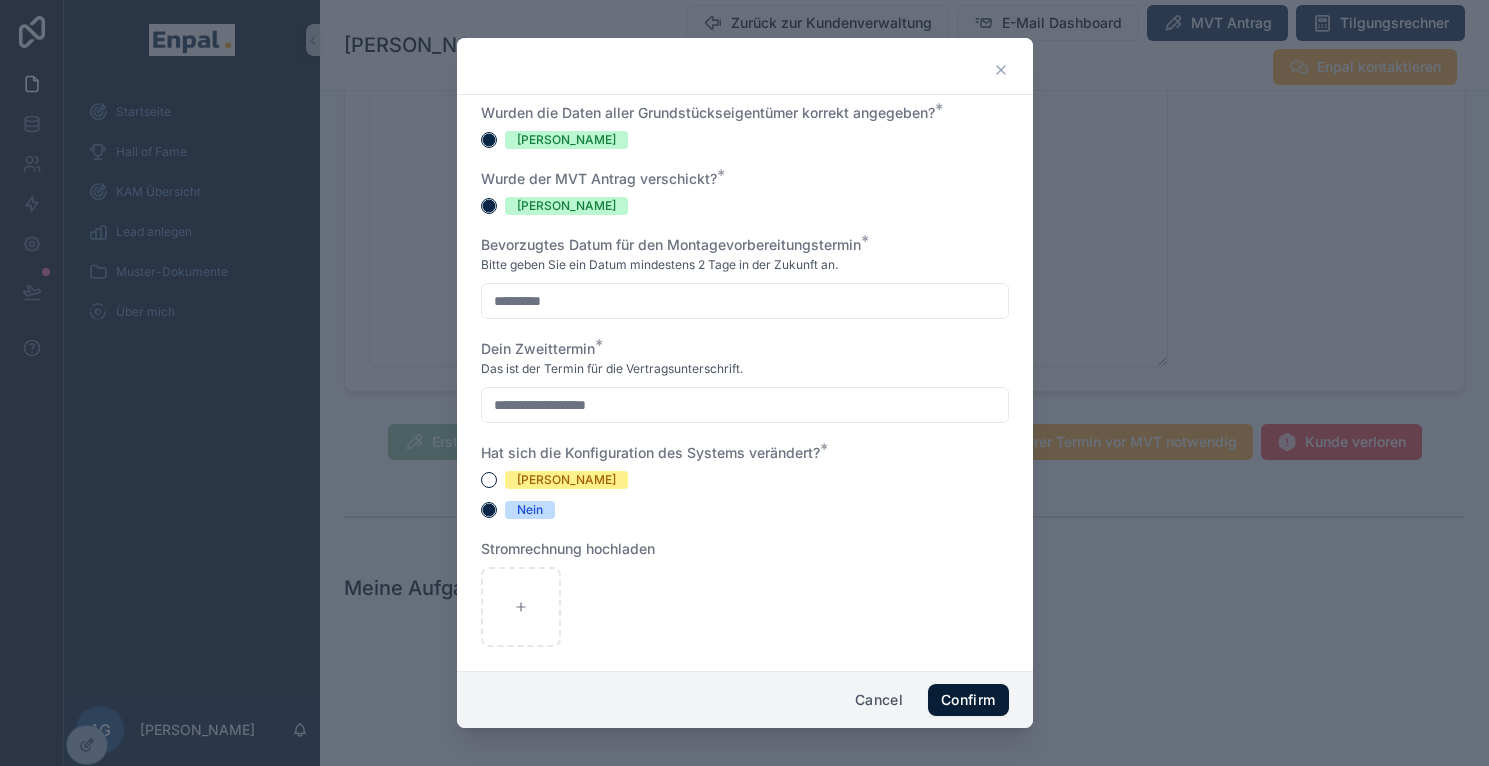 click on "Confirm" at bounding box center [968, 700] 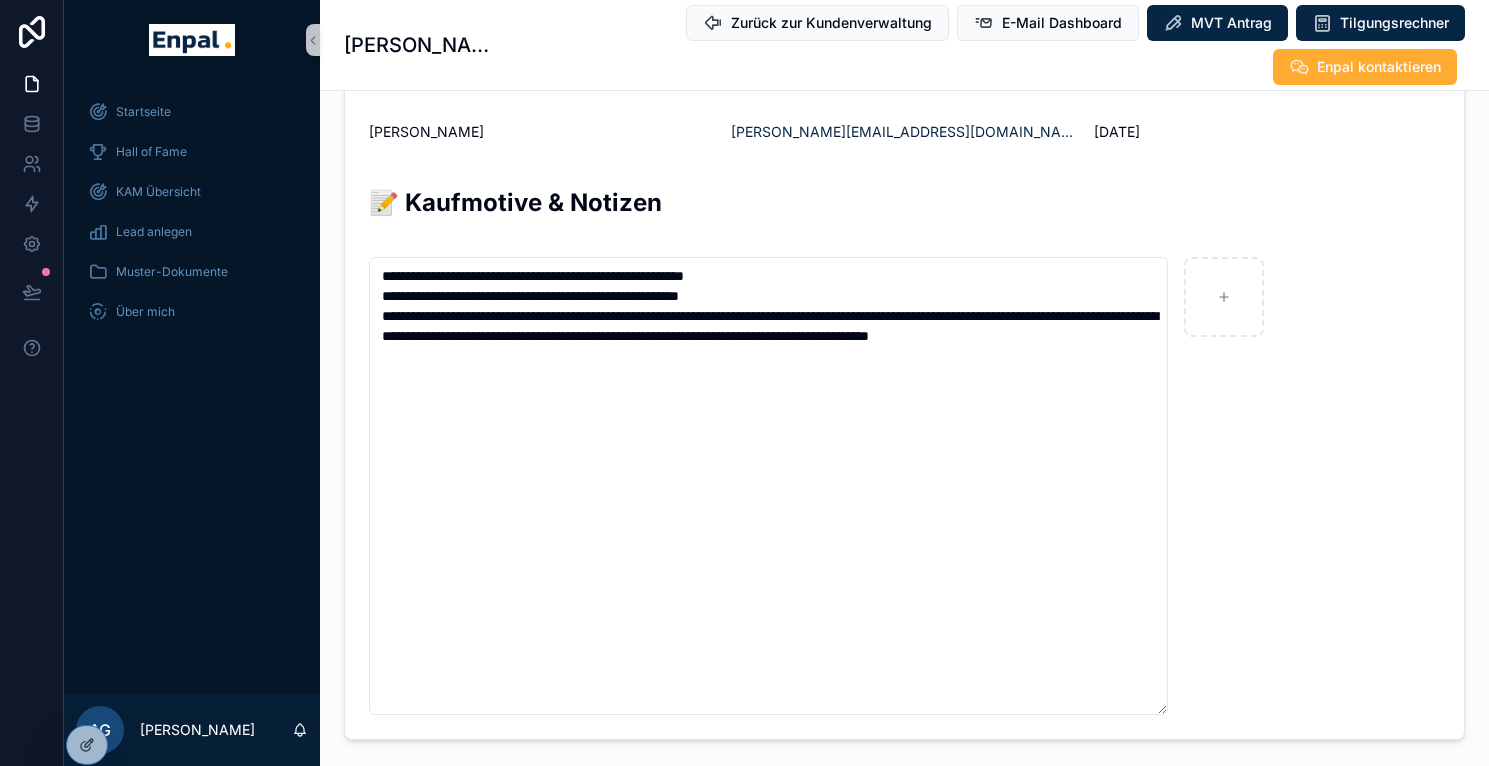 scroll, scrollTop: 1258, scrollLeft: 0, axis: vertical 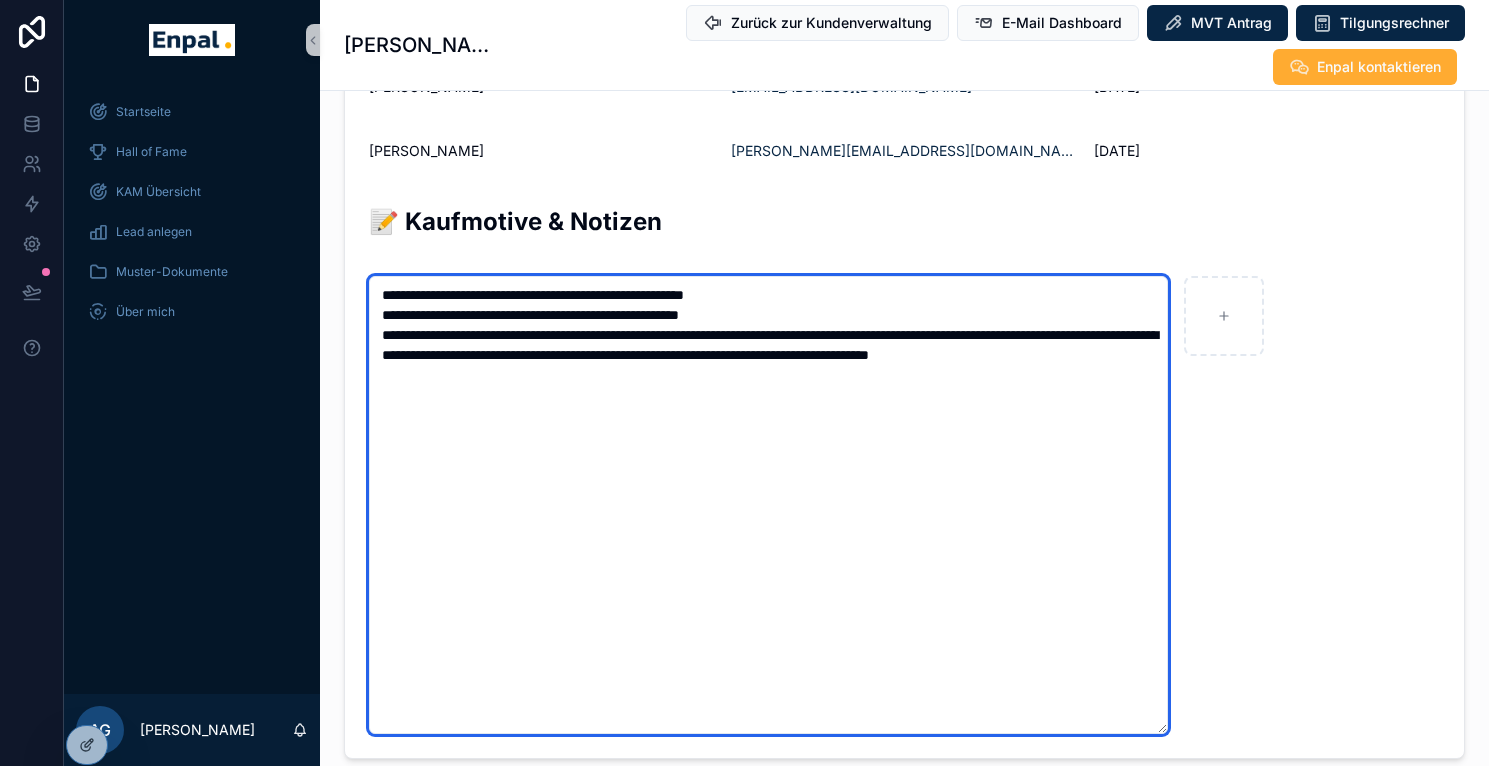click on "**********" at bounding box center (768, 505) 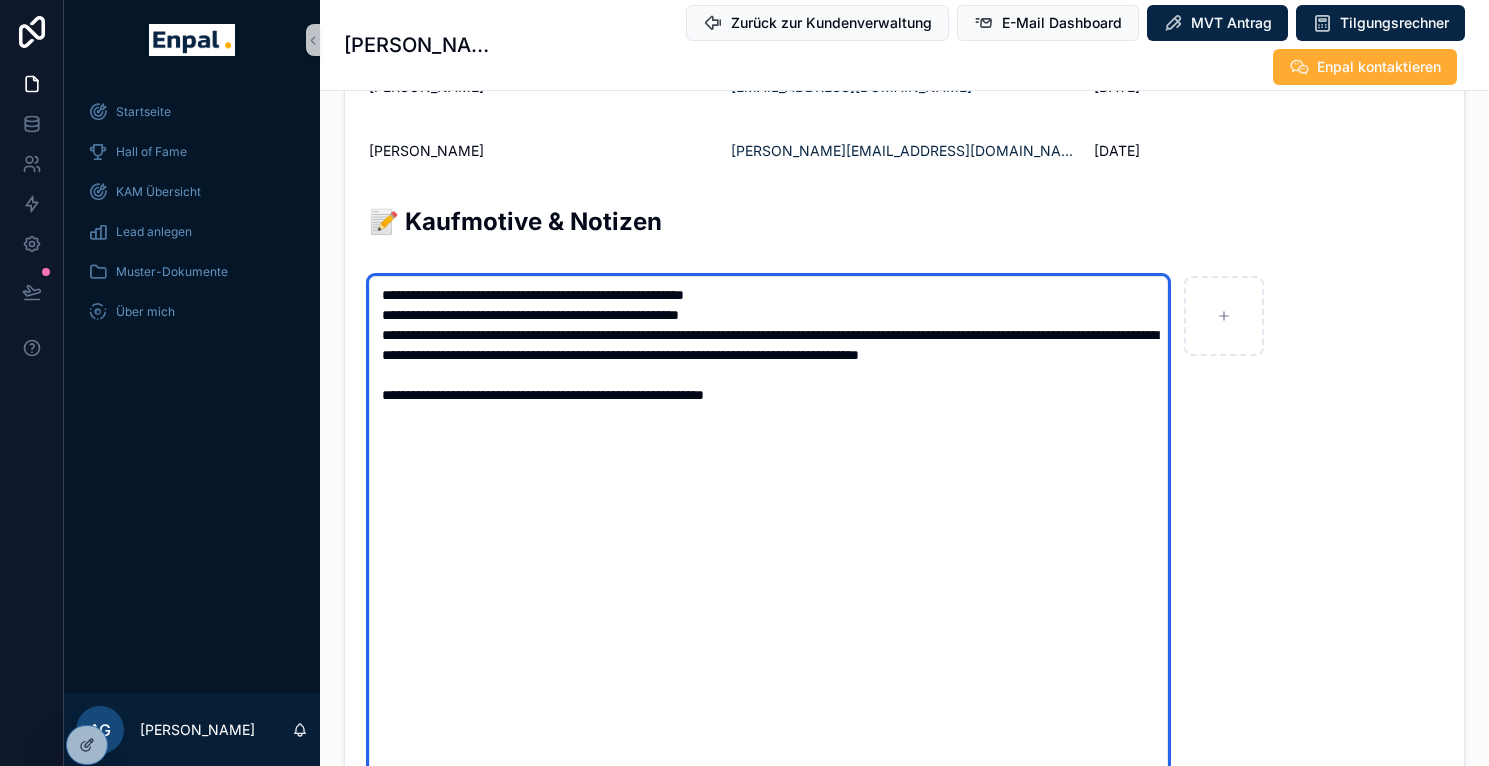 type on "**********" 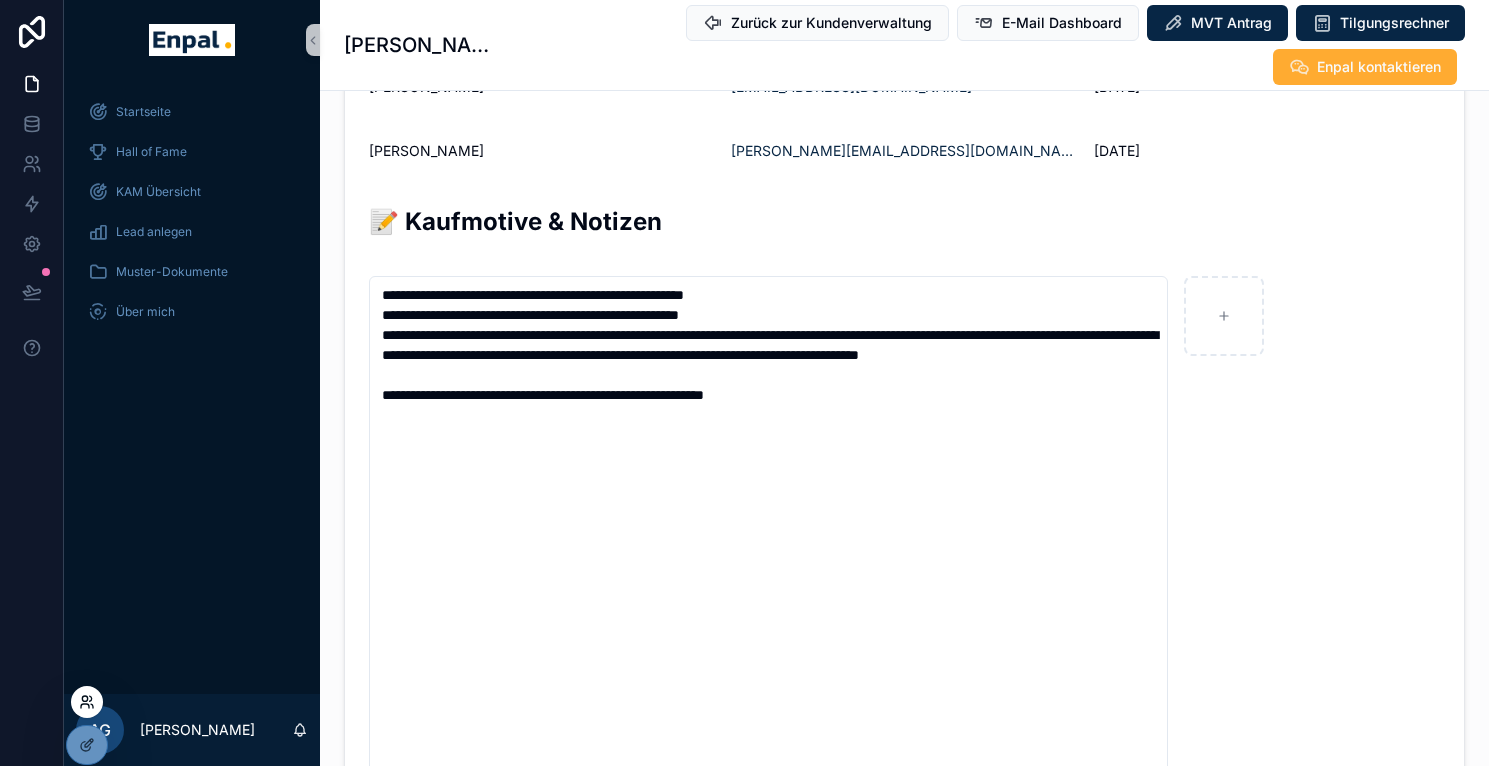 click 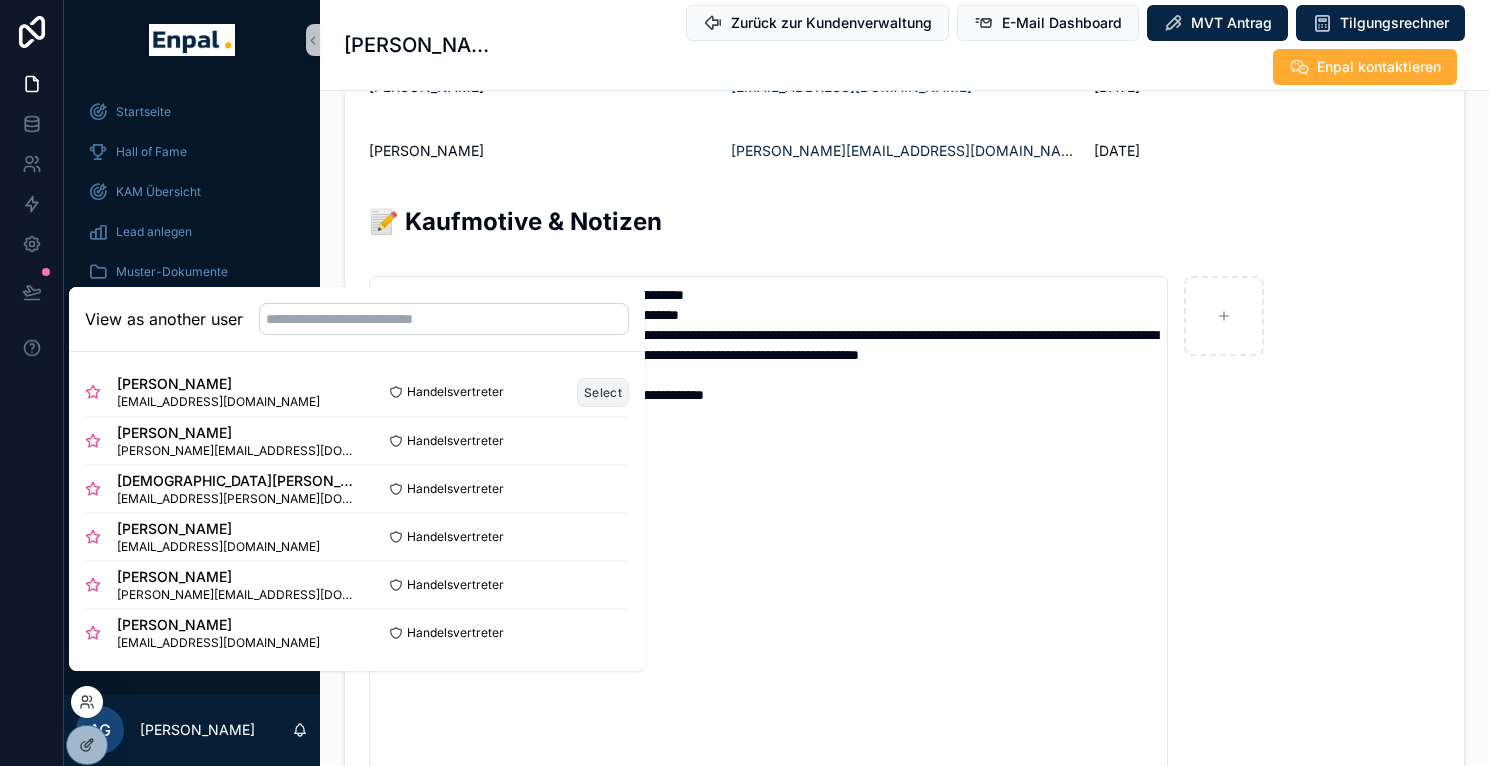 click on "Select" at bounding box center (603, 392) 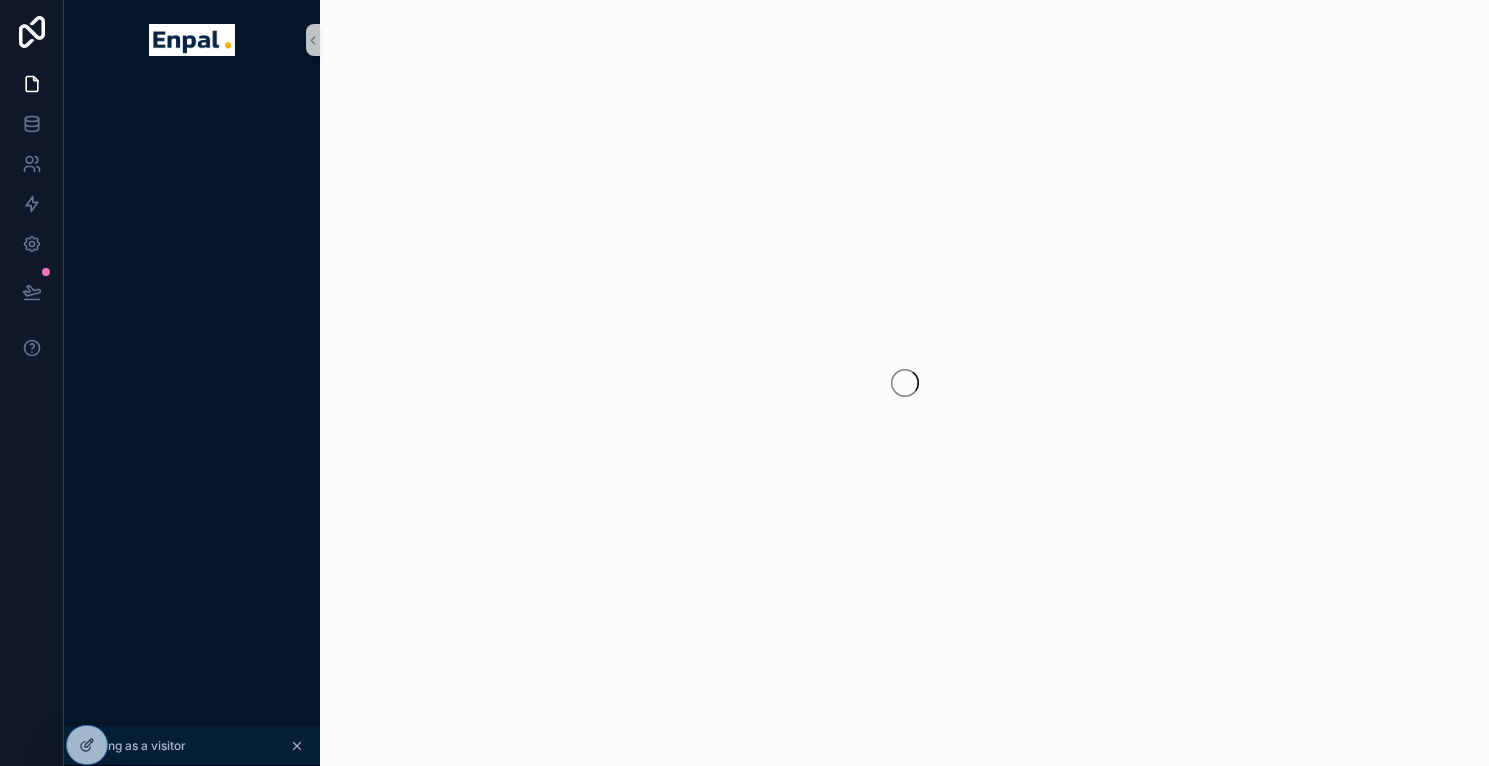 scroll, scrollTop: 0, scrollLeft: 0, axis: both 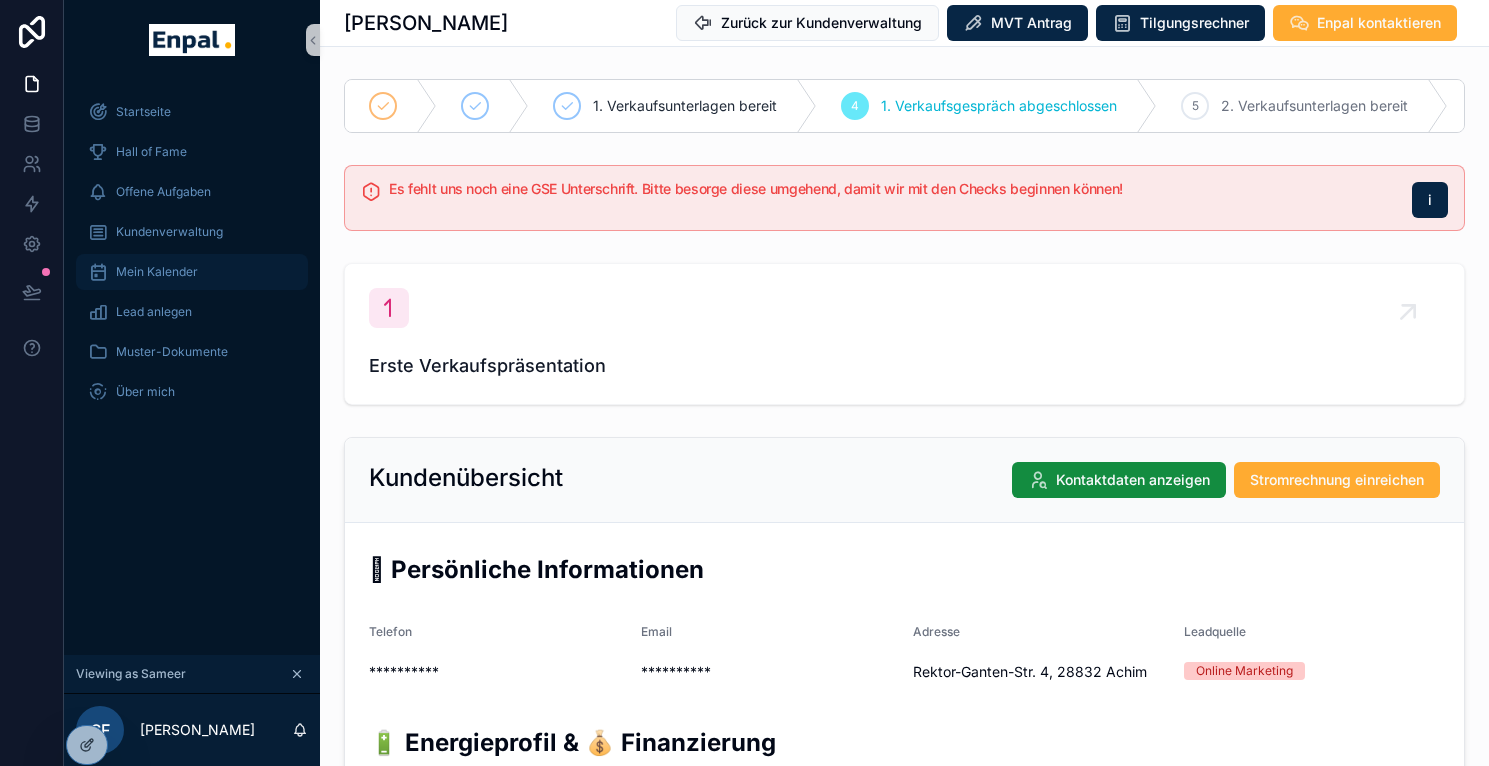 click on "Mein Kalender" at bounding box center [192, 272] 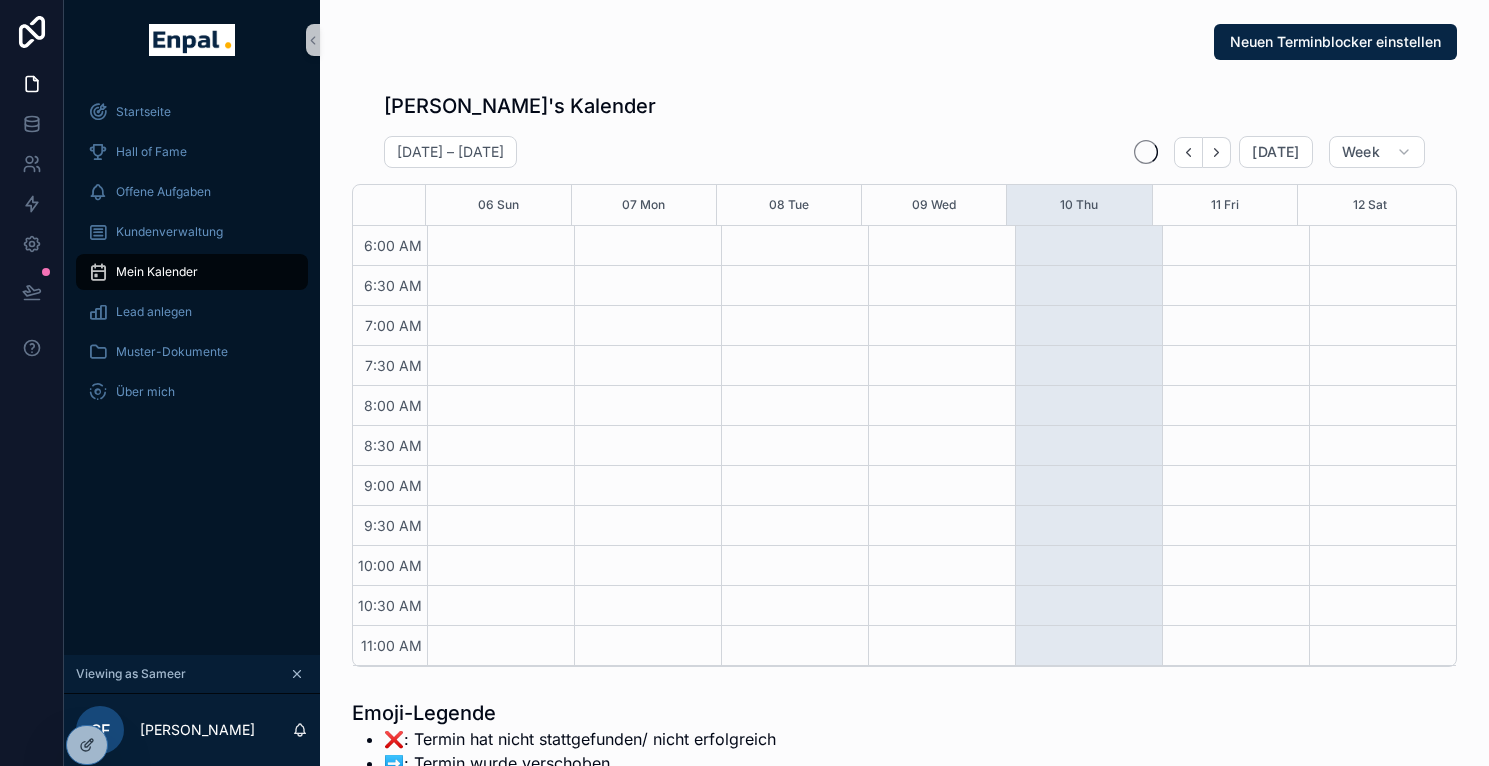 scroll, scrollTop: 480, scrollLeft: 0, axis: vertical 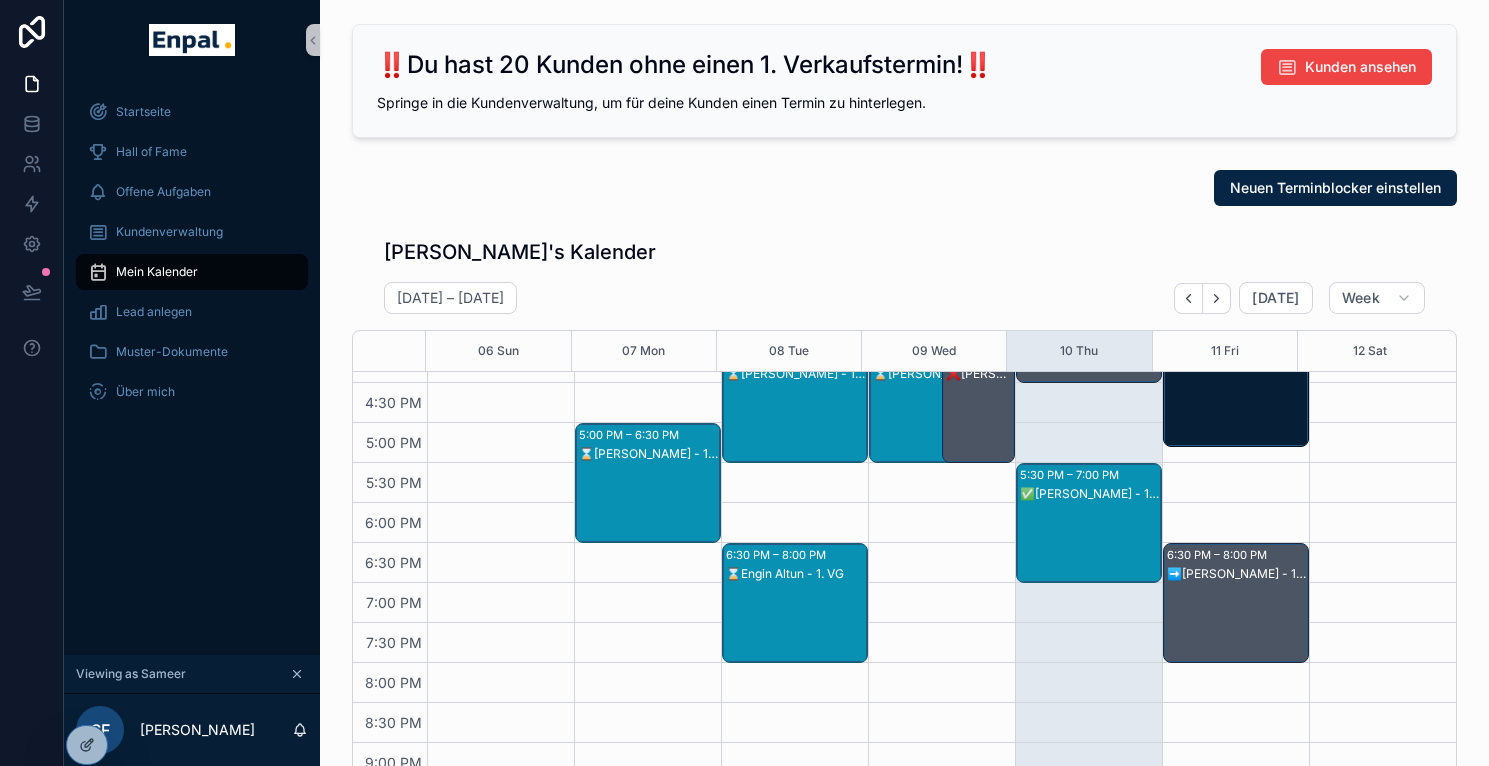 click on "✅Sergej Berent - 1. VG" at bounding box center (1090, 543) 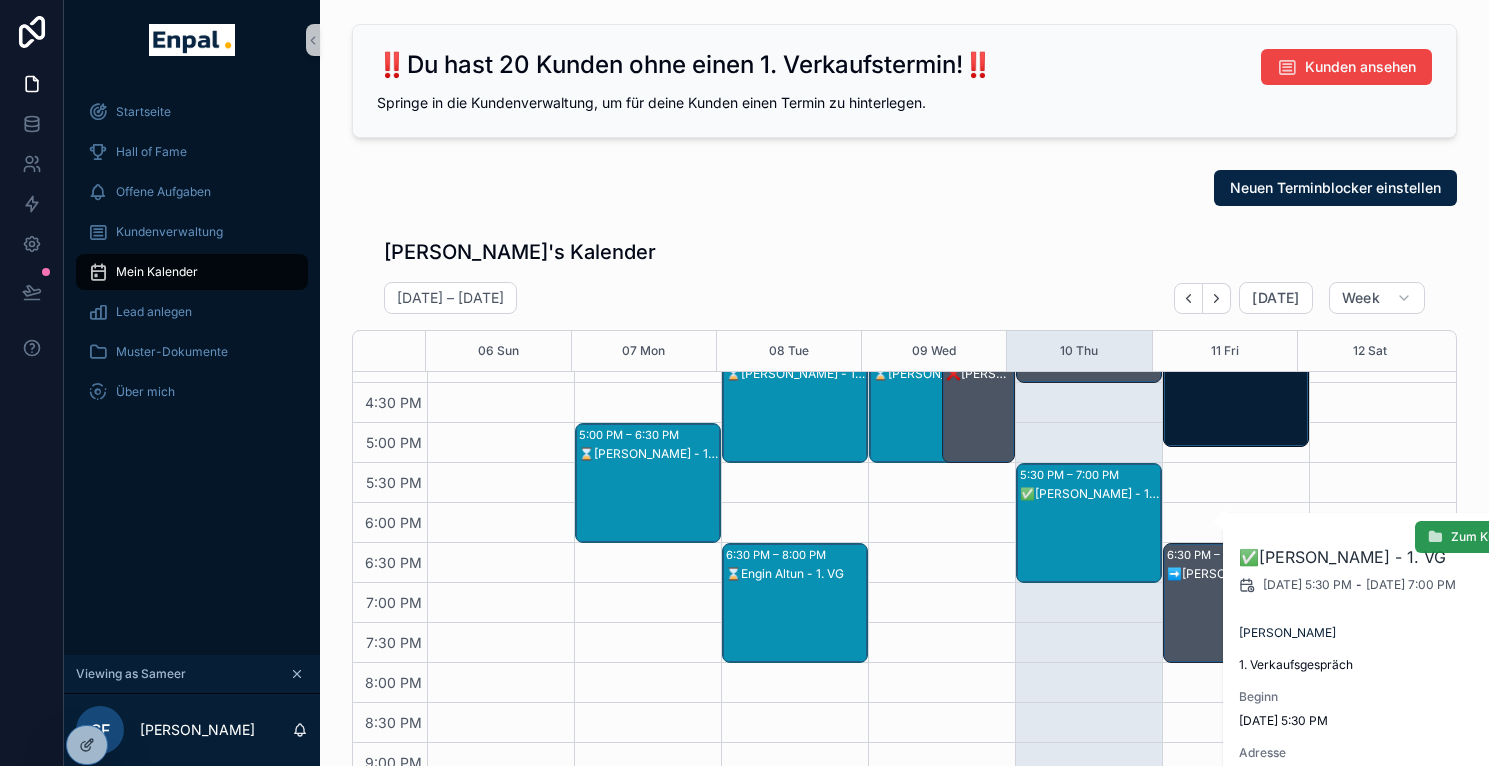 click at bounding box center (1435, 537) 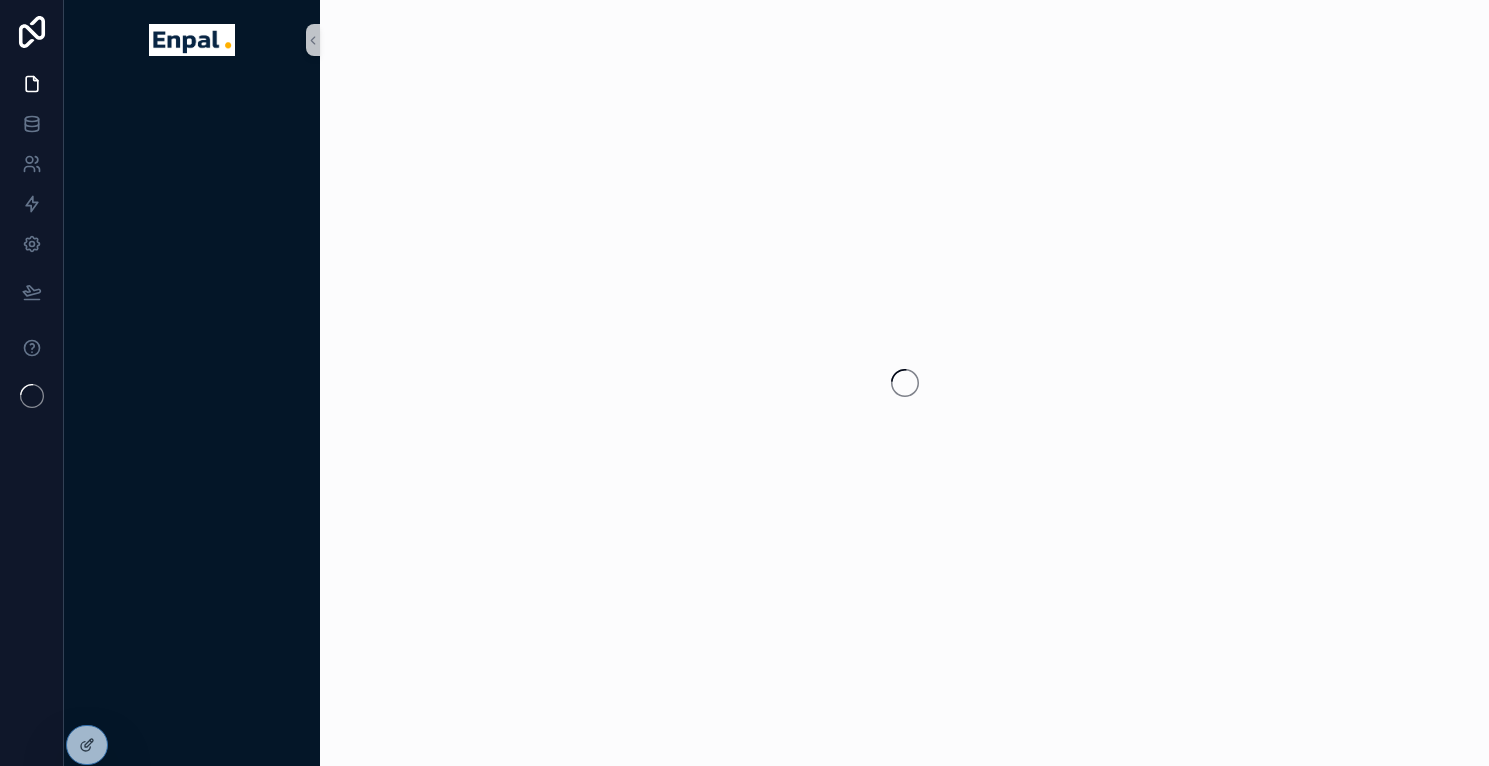 scroll, scrollTop: 0, scrollLeft: 0, axis: both 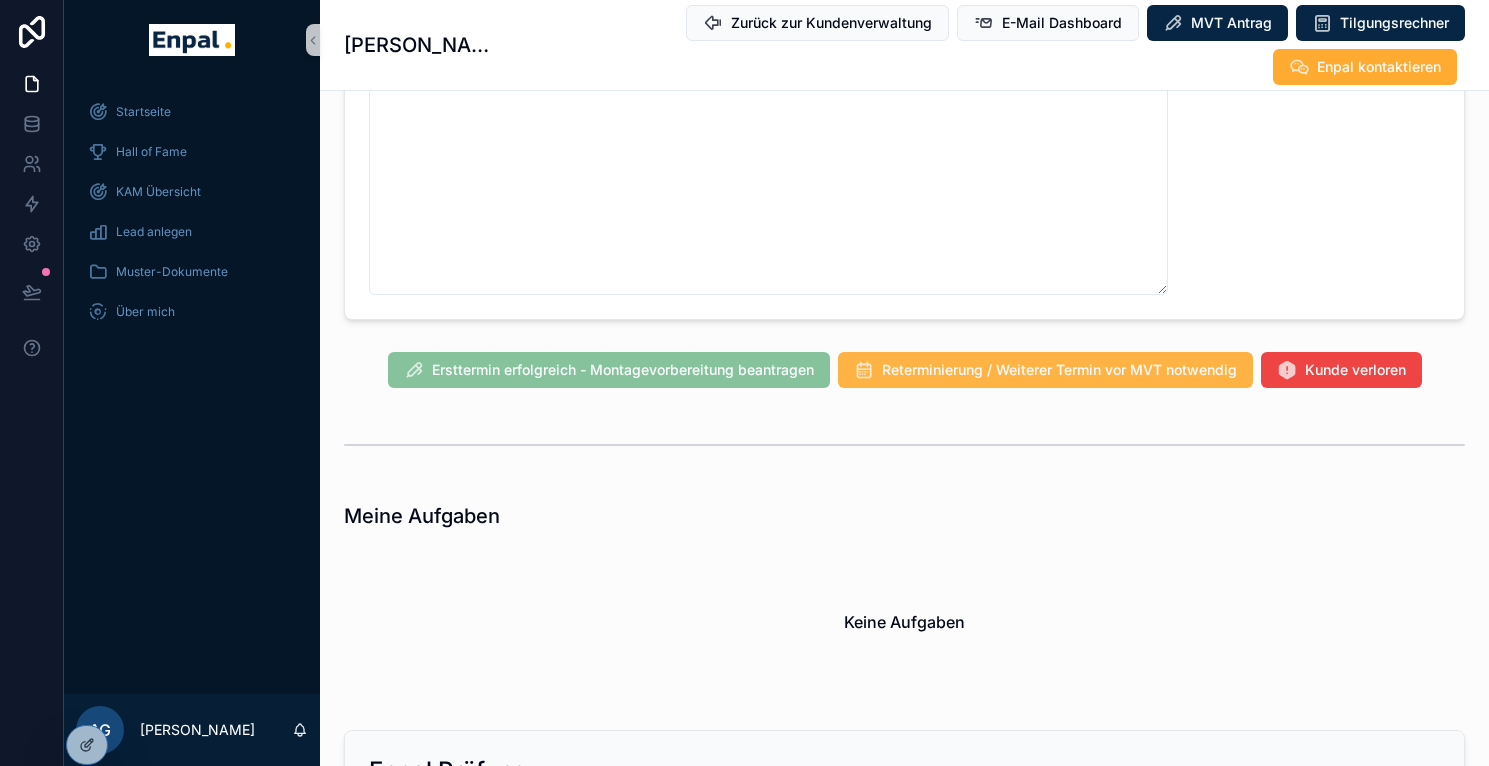 click on "Reterminierung / Weiterer Termin vor MVT notwendig" at bounding box center (1059, 370) 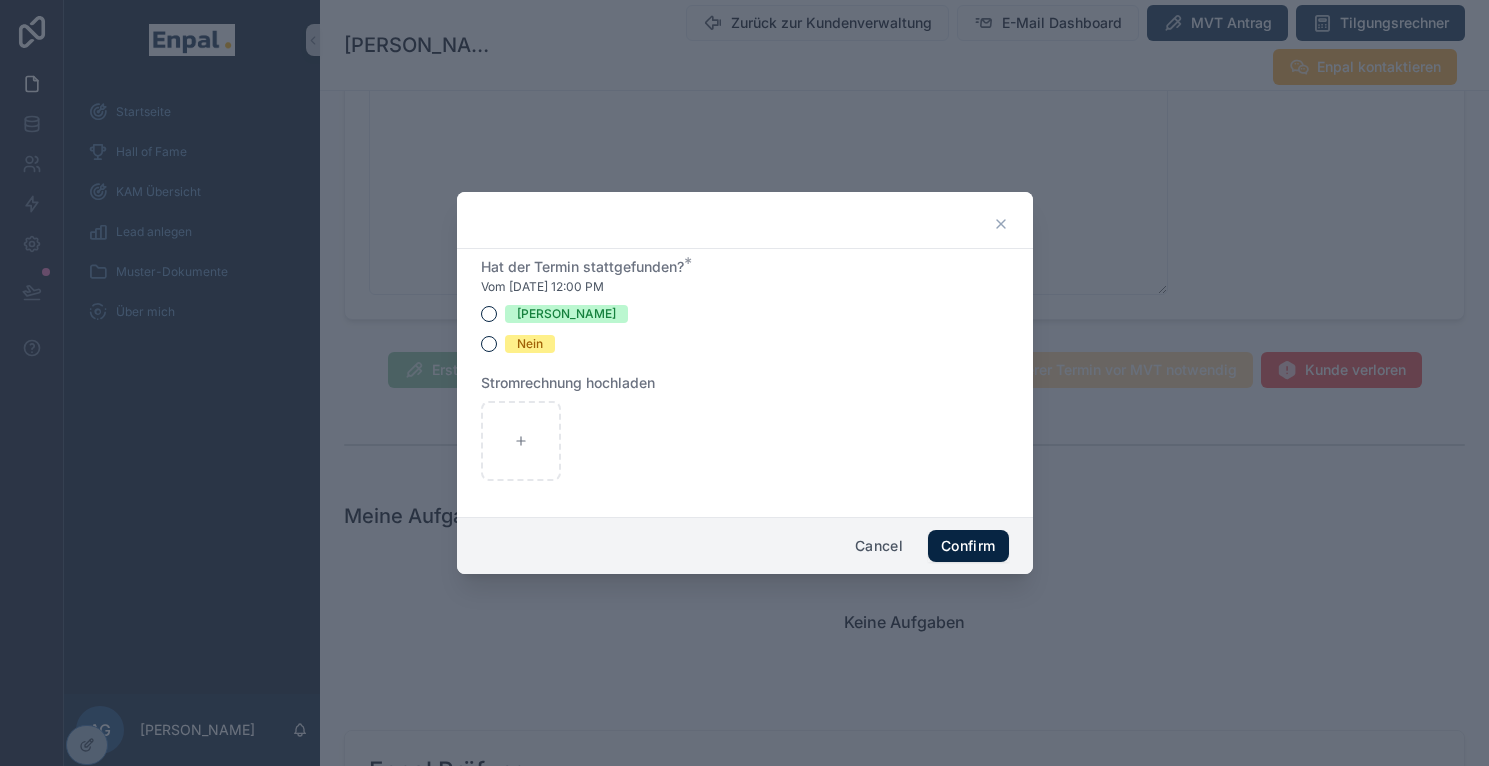 click on "Ja Nein" at bounding box center [745, 329] 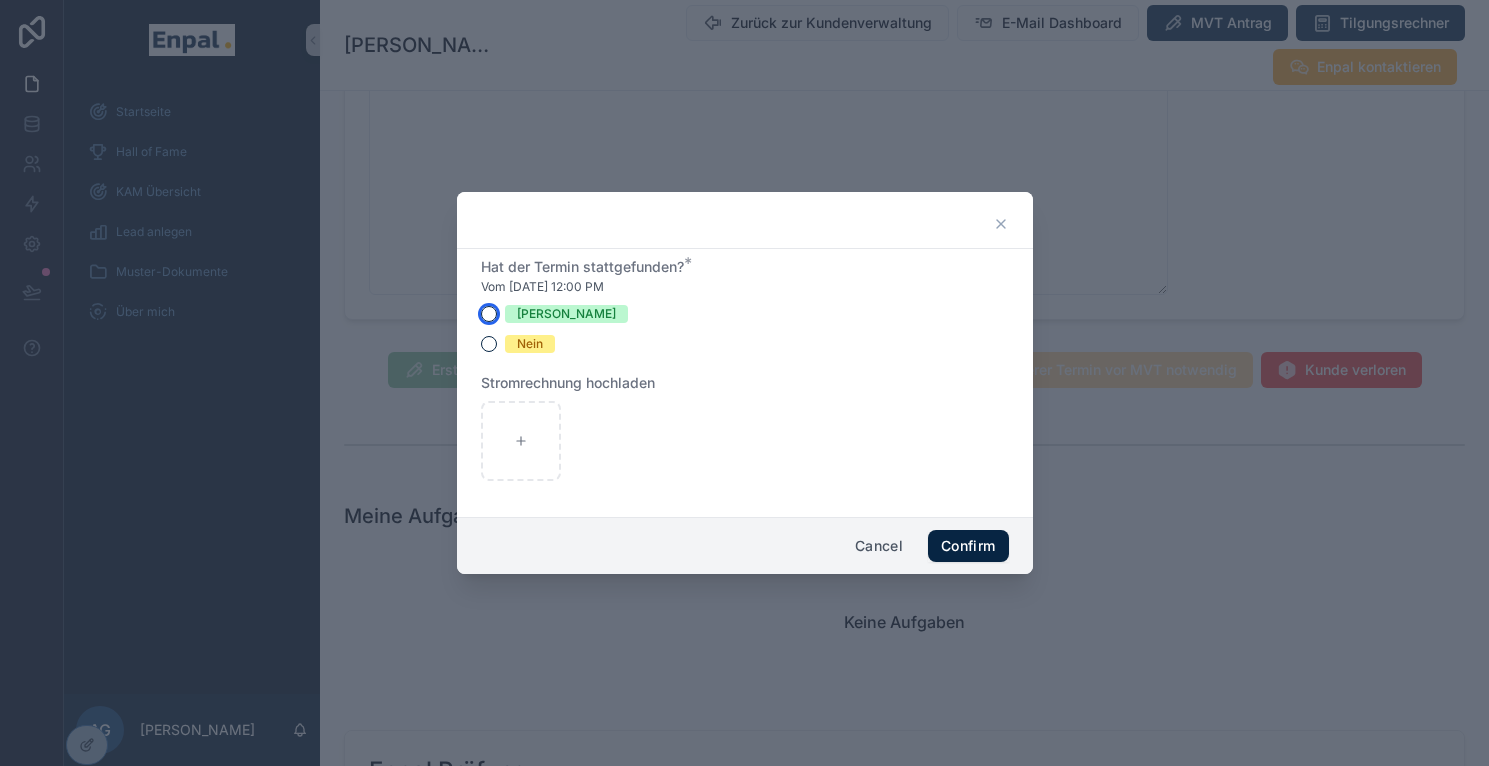 click on "[PERSON_NAME]" at bounding box center (489, 314) 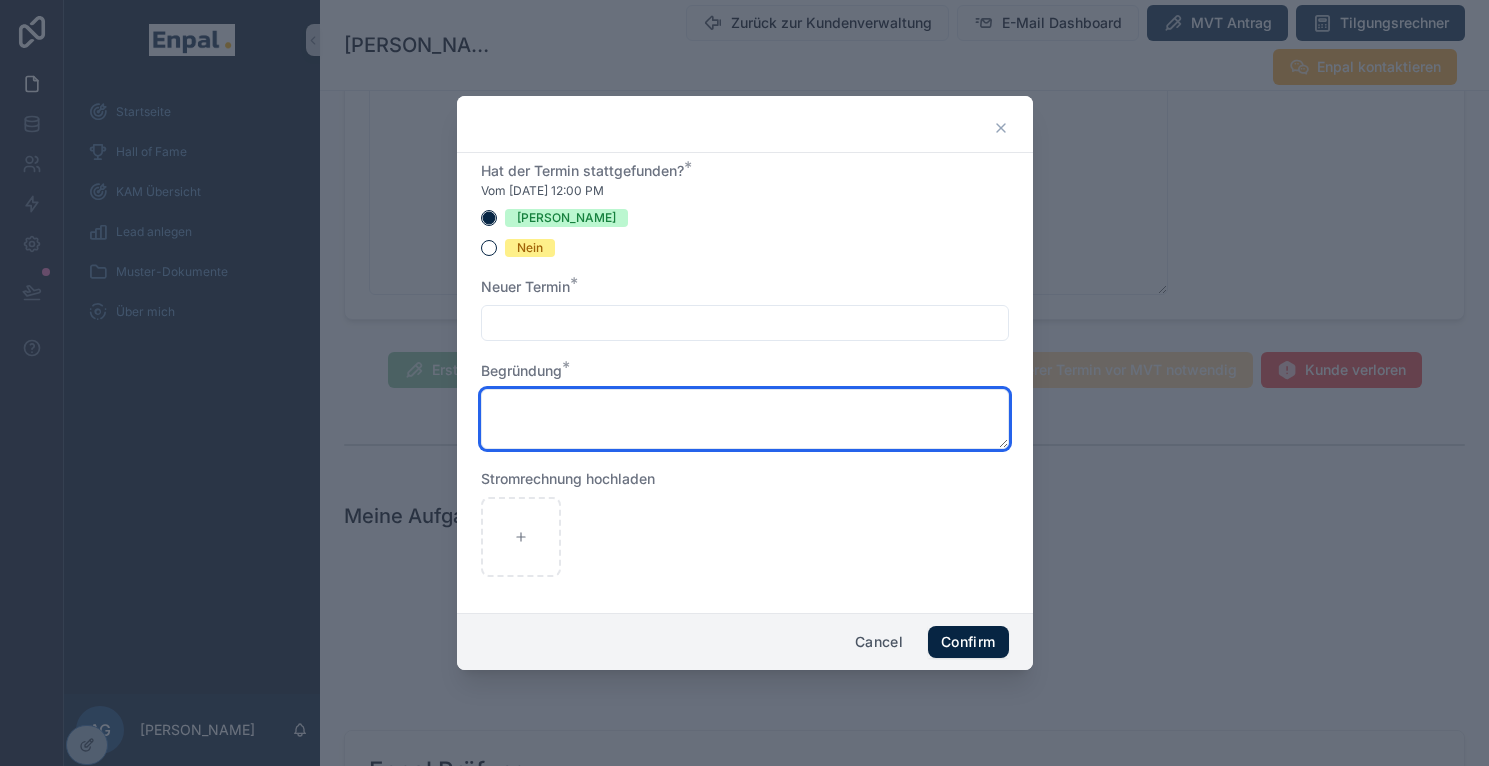 click at bounding box center [745, 419] 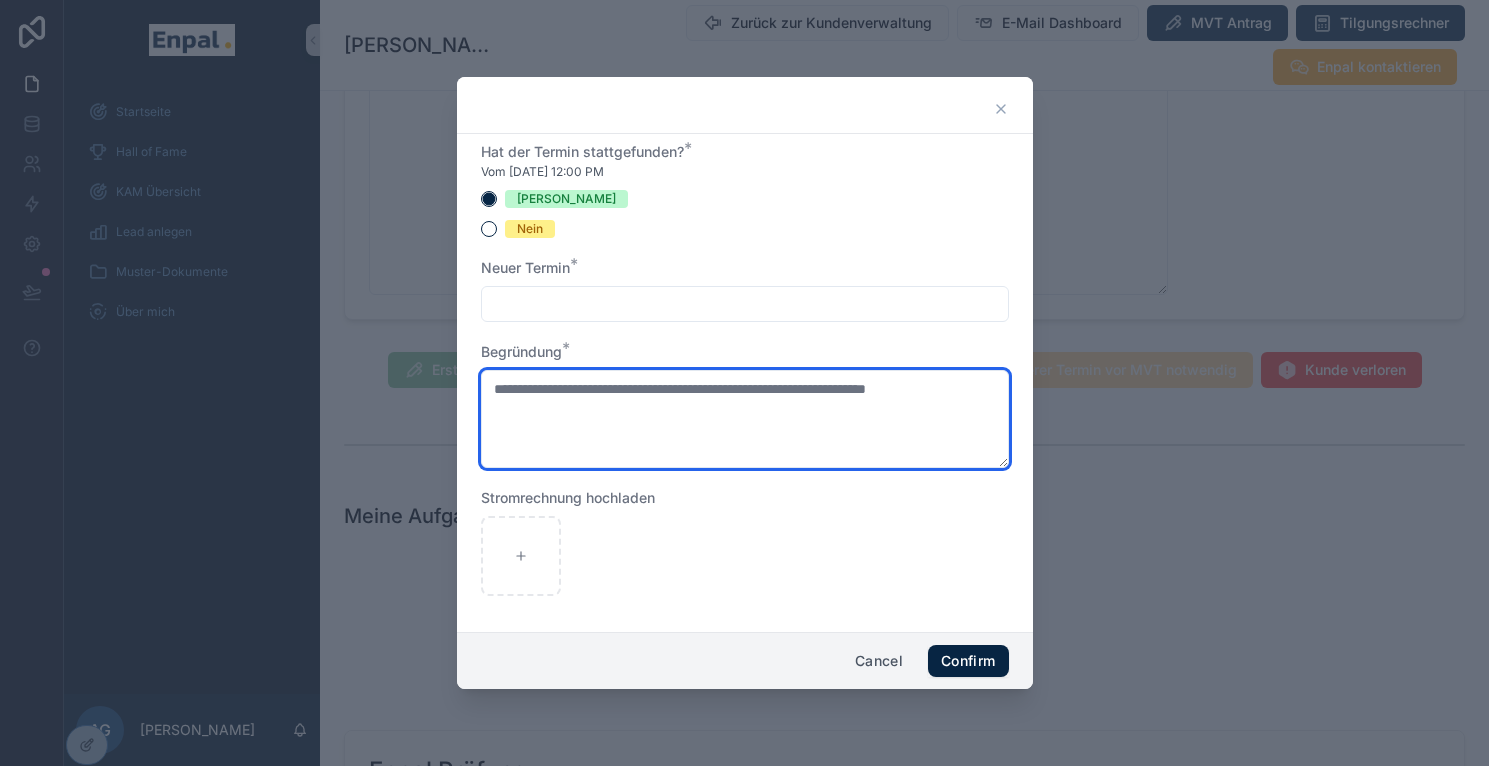 type on "**********" 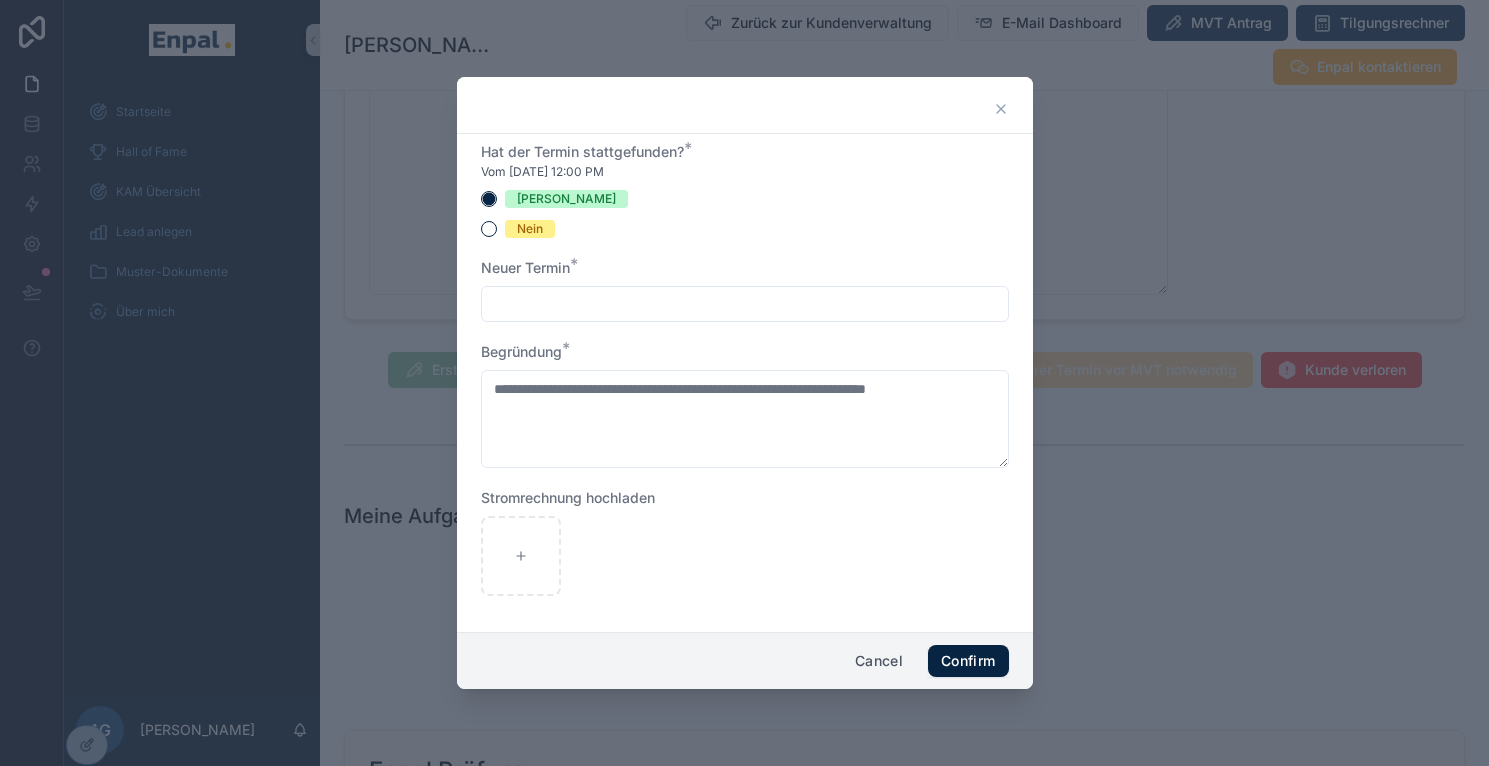 click at bounding box center (745, 304) 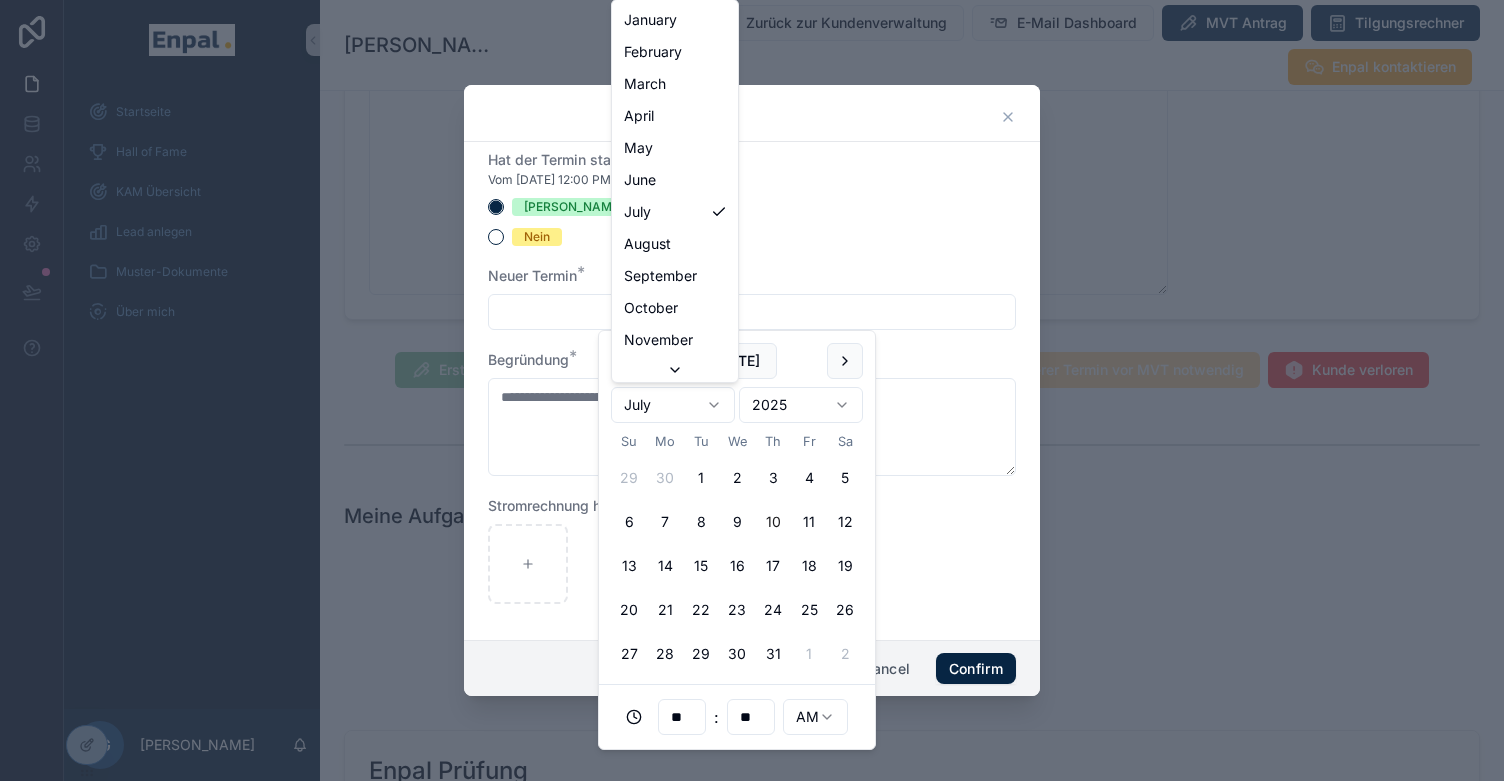 click on "**********" at bounding box center (752, 402) 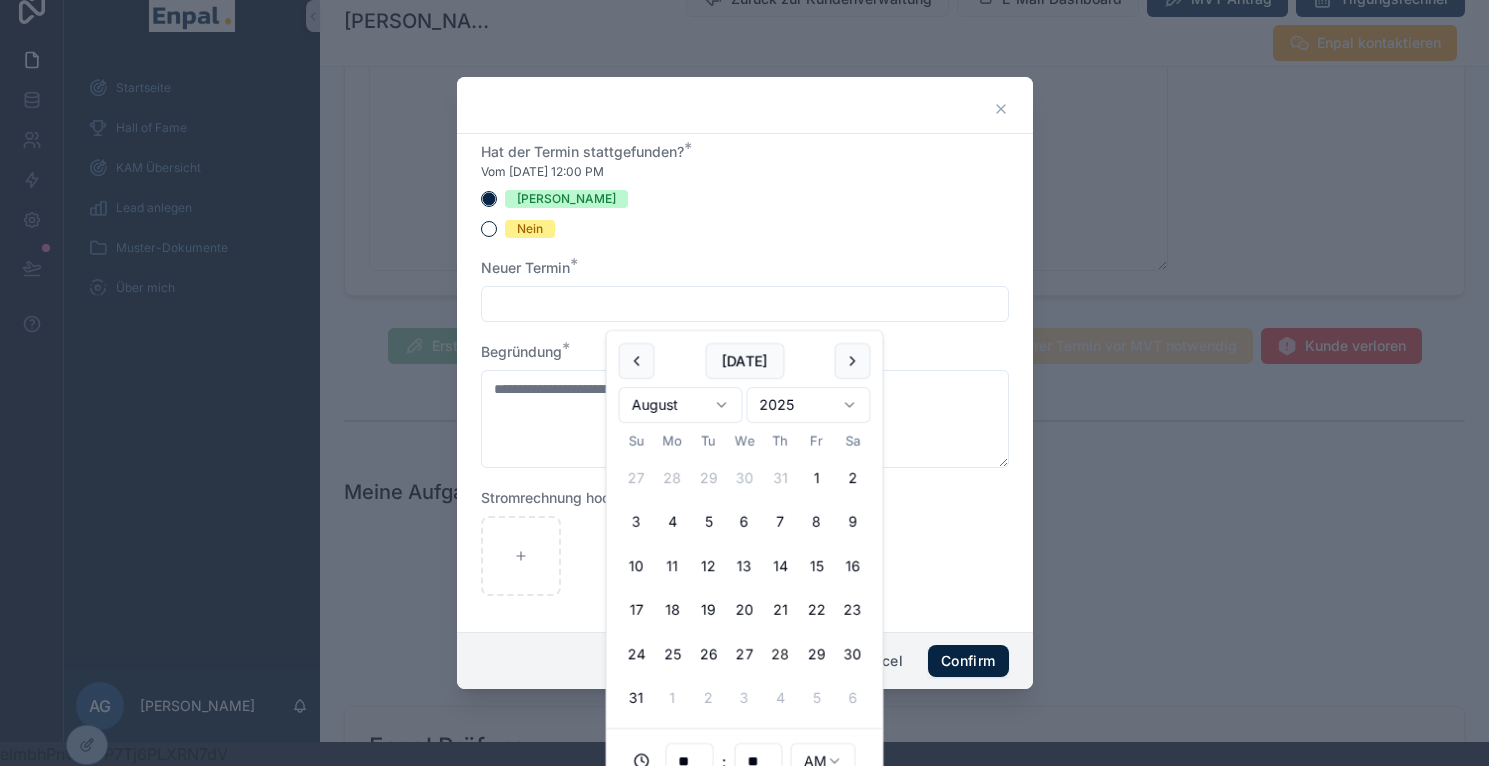 scroll, scrollTop: 39, scrollLeft: 0, axis: vertical 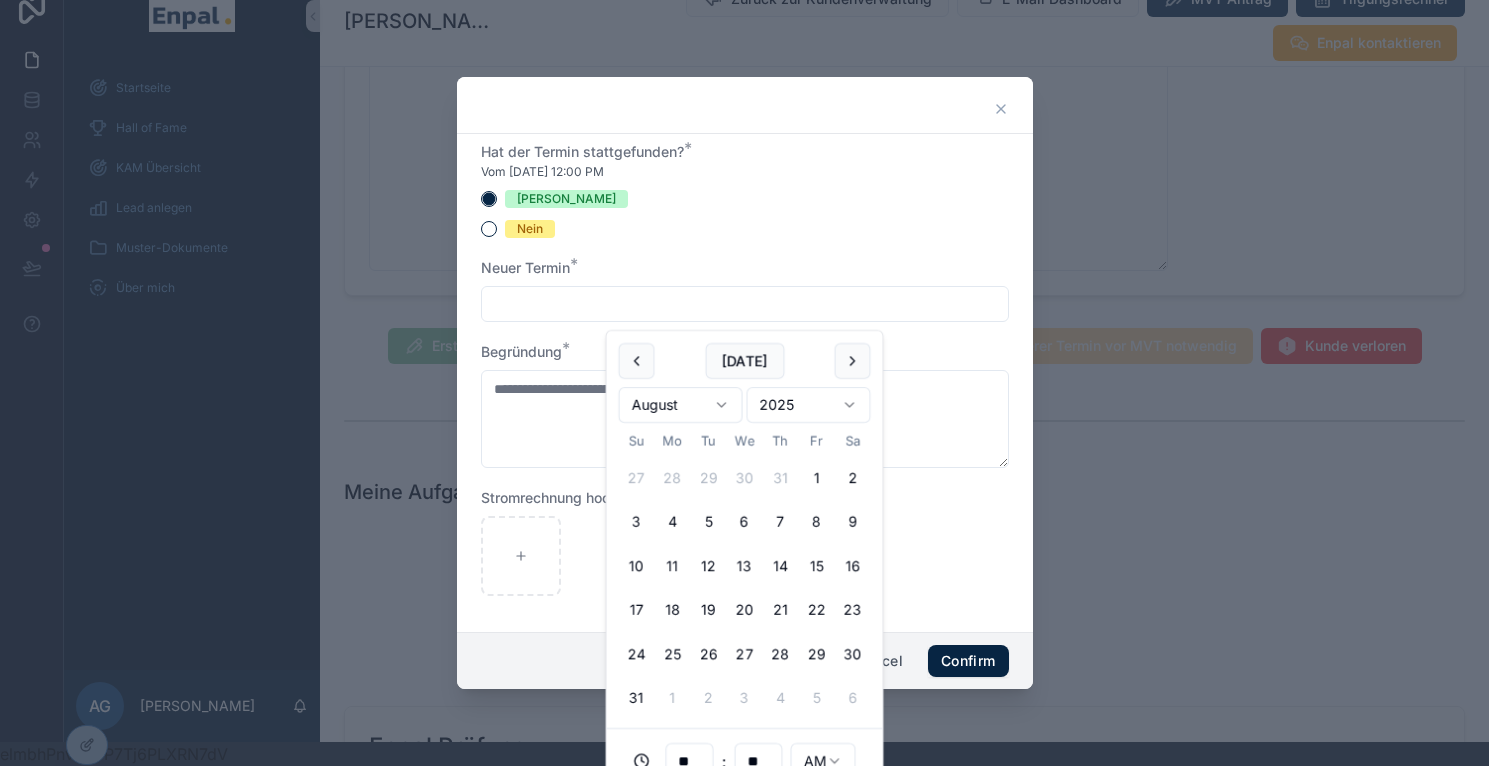click on "**" at bounding box center [690, 761] 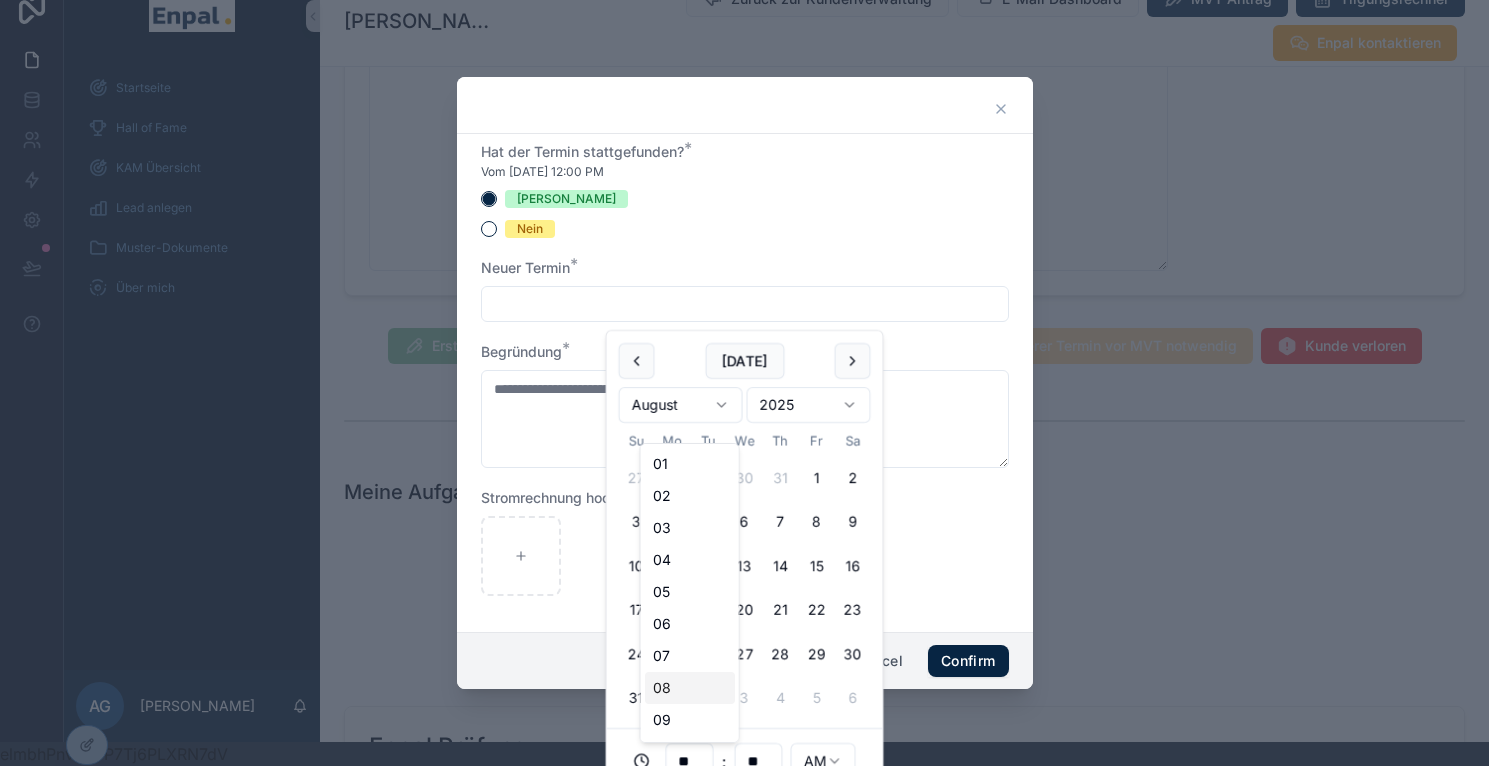 scroll, scrollTop: 24, scrollLeft: 0, axis: vertical 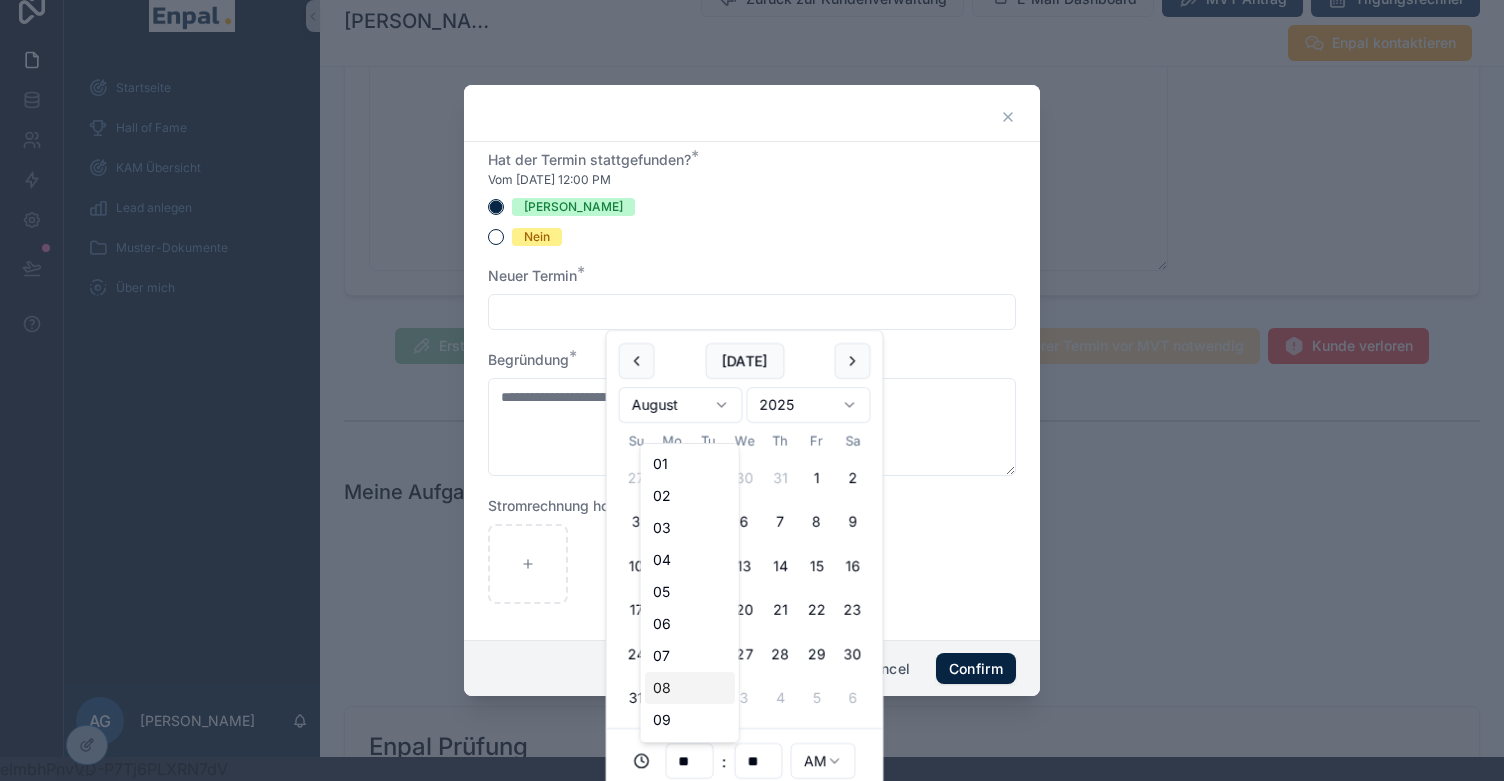 click on "**********" at bounding box center (752, 378) 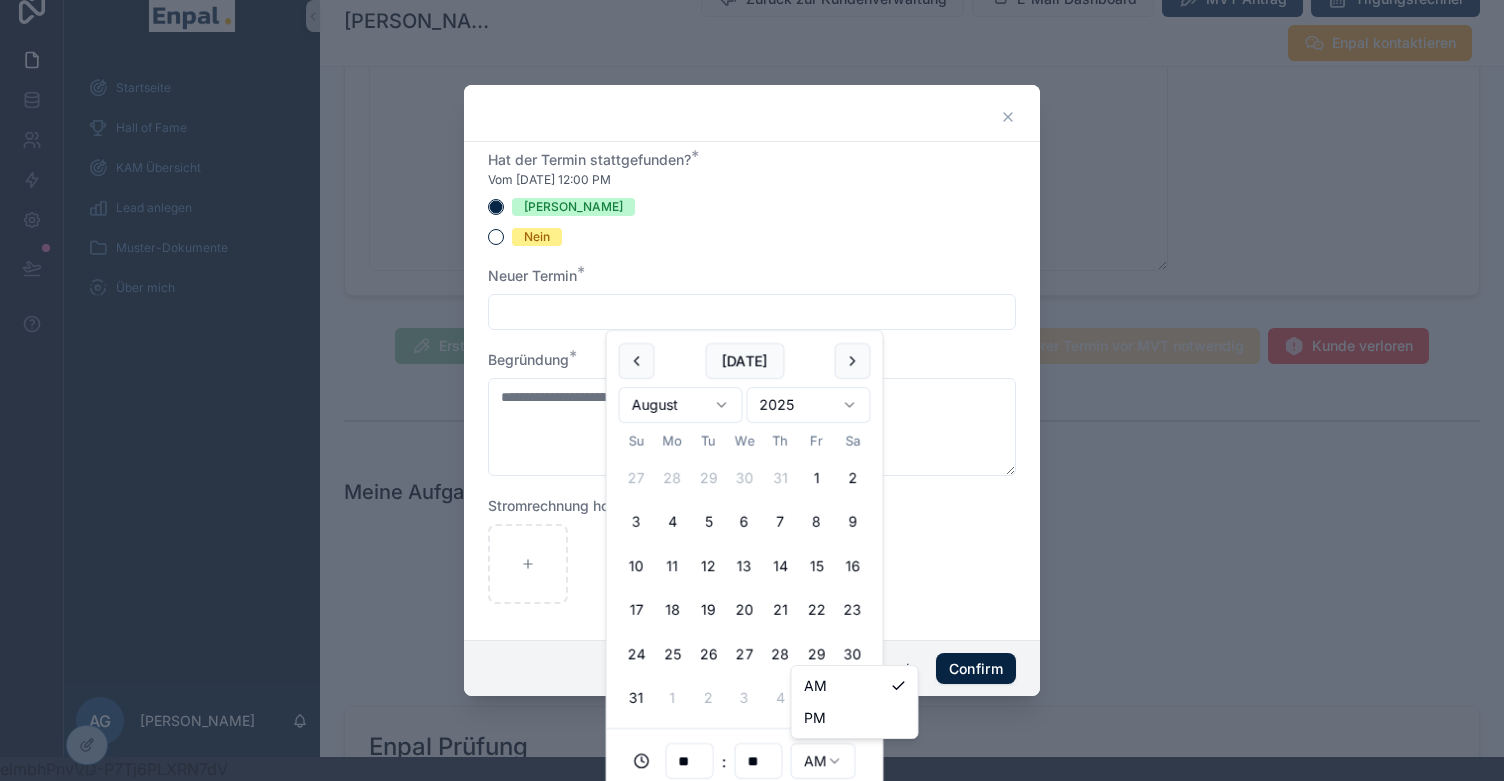 click on "**********" at bounding box center (752, 378) 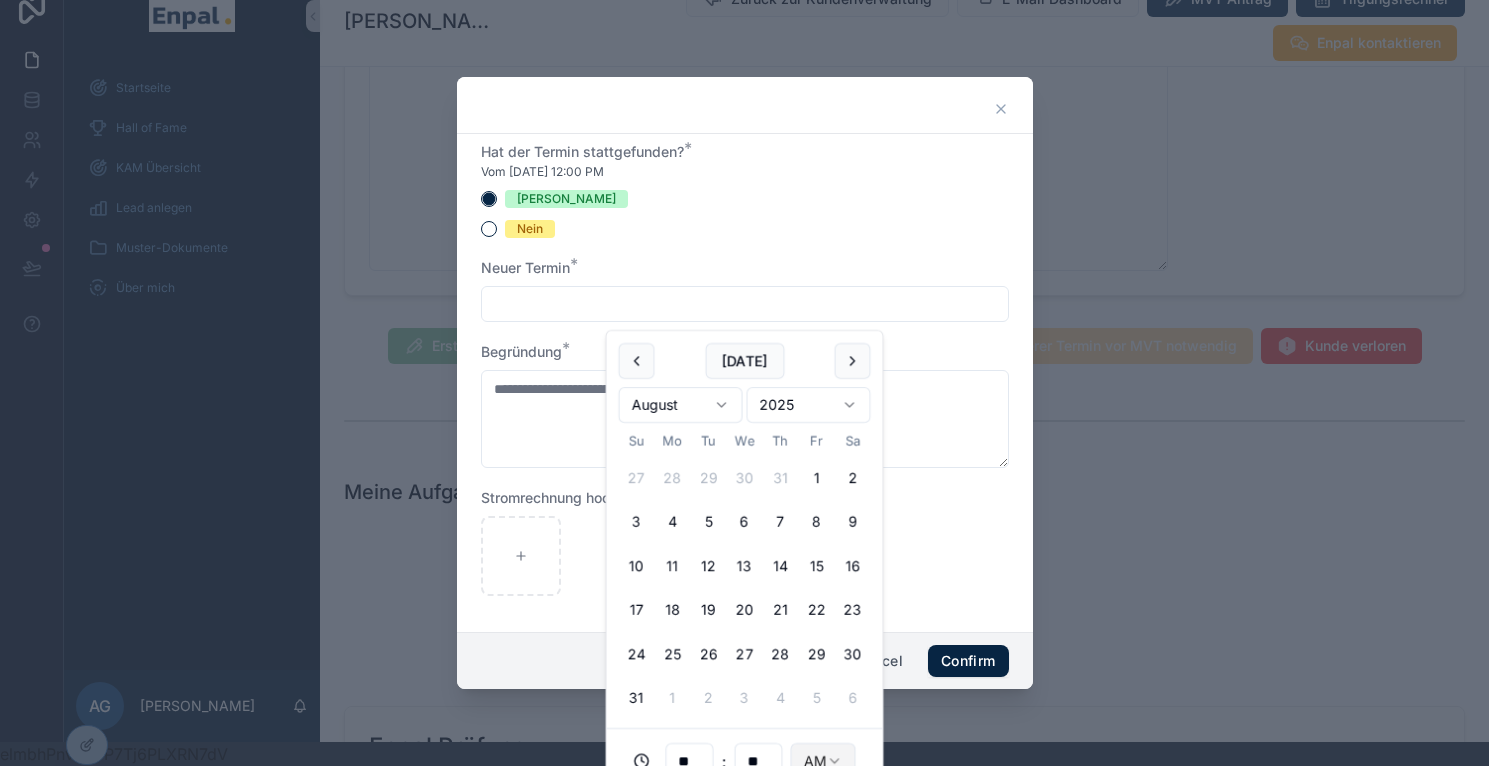 scroll, scrollTop: 2, scrollLeft: 0, axis: vertical 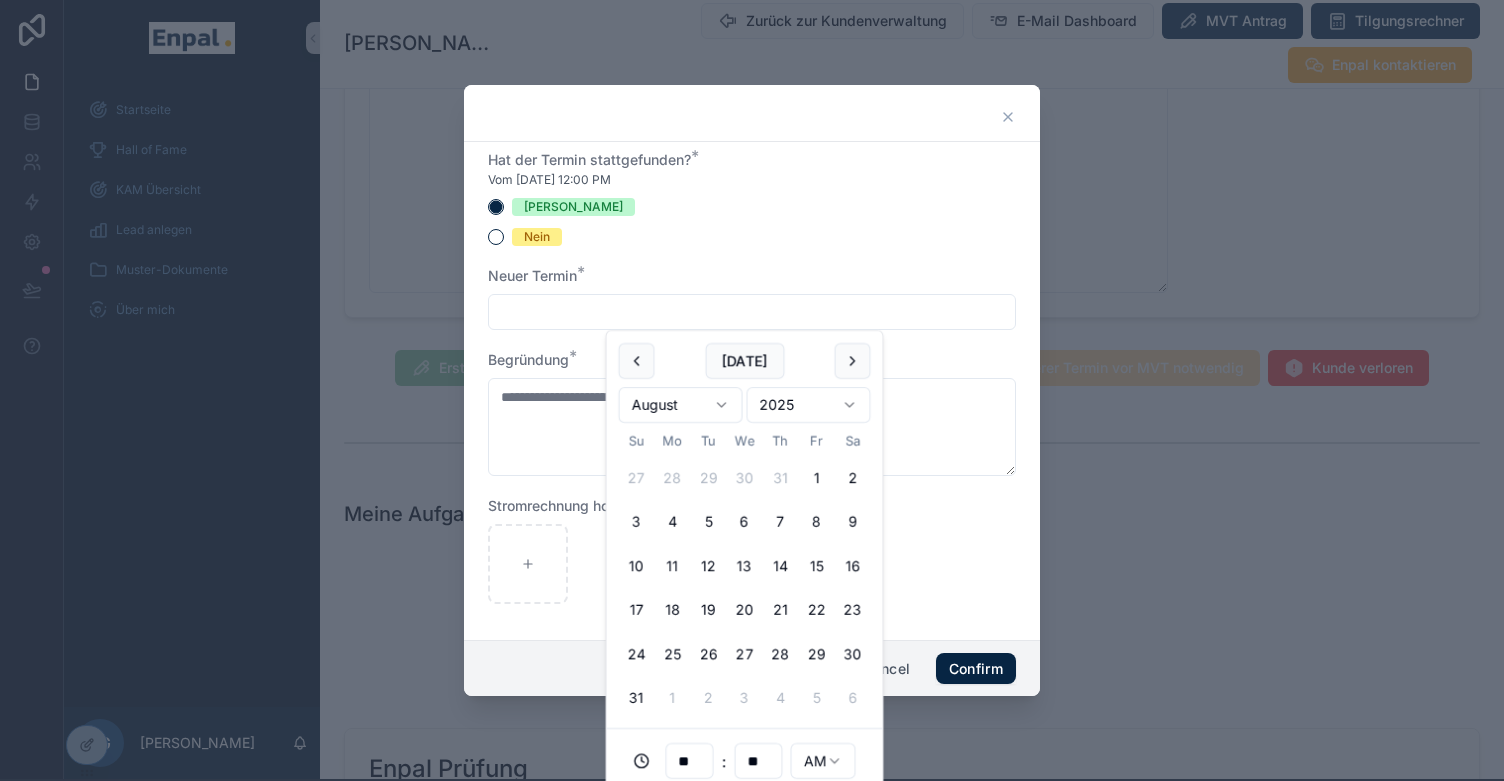 click on "**********" at bounding box center (752, 400) 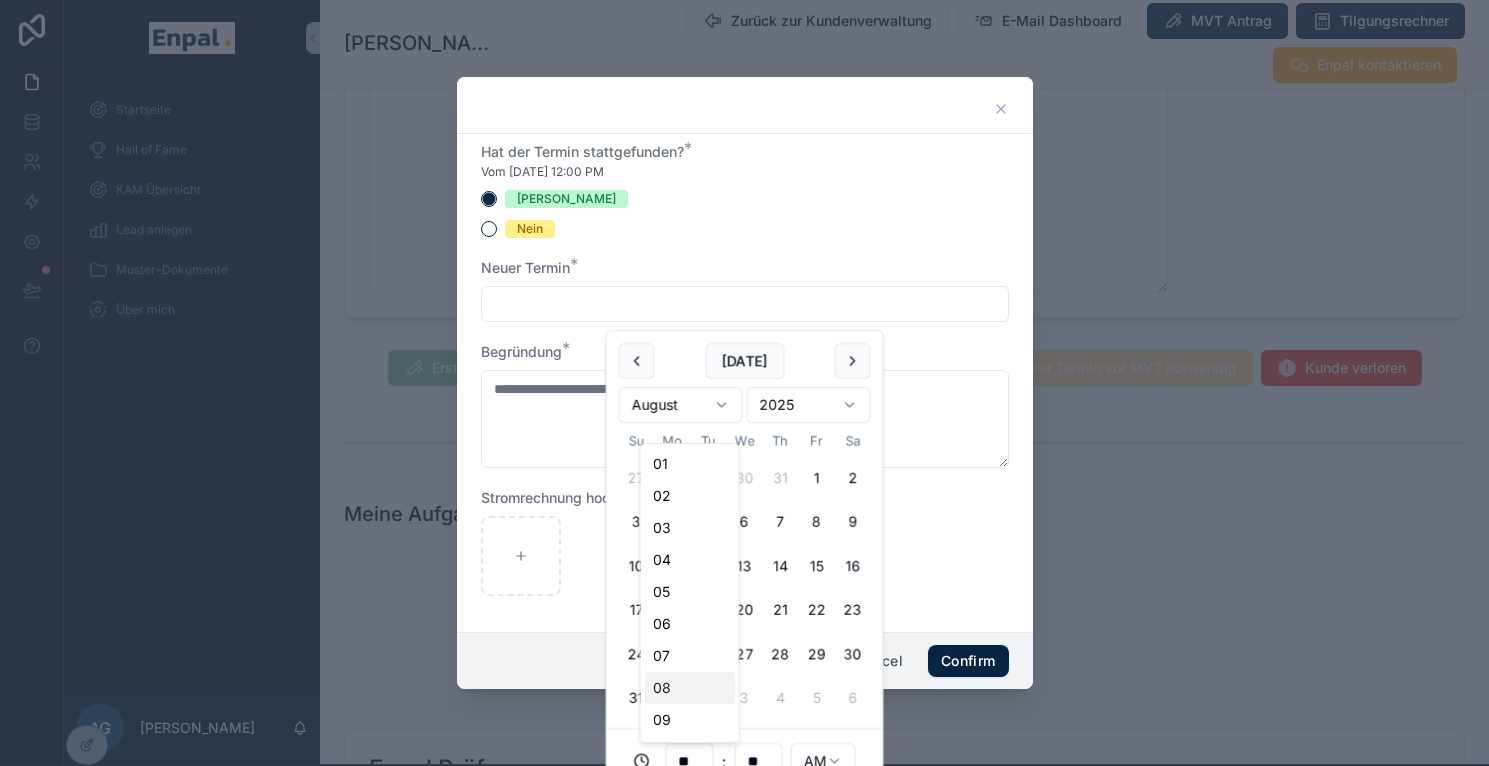 click on "**" at bounding box center [690, 761] 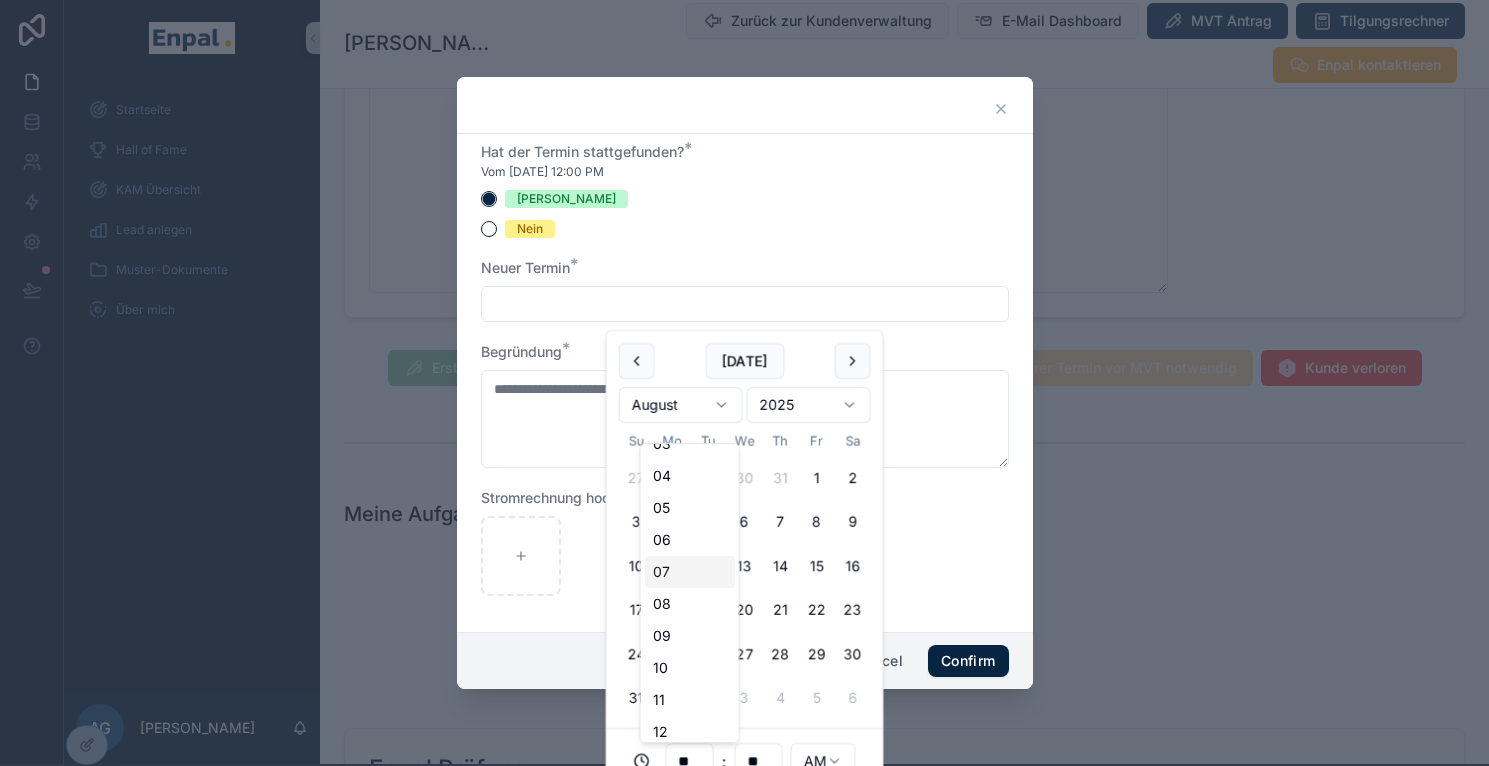 scroll, scrollTop: 92, scrollLeft: 0, axis: vertical 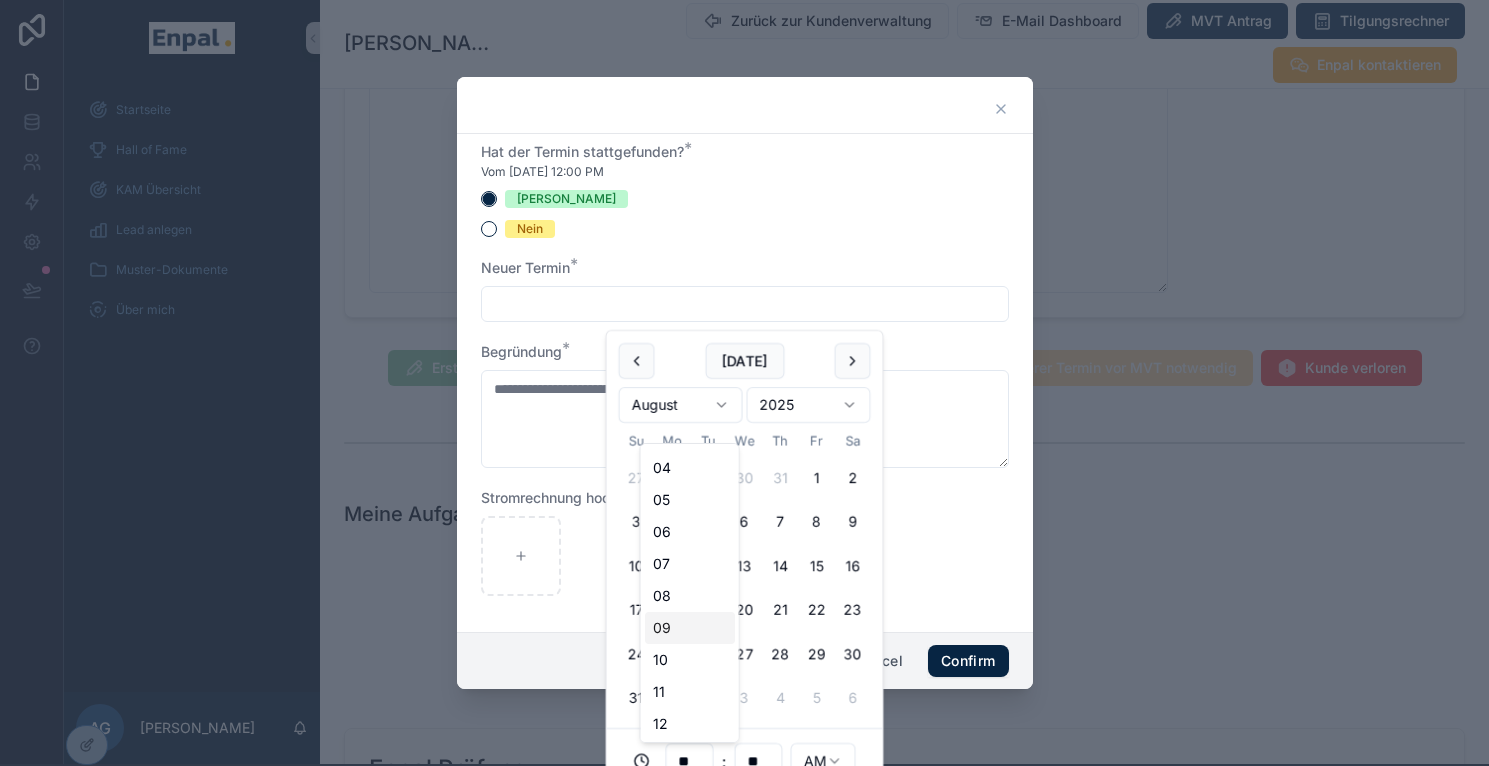 click on "09" at bounding box center [690, 628] 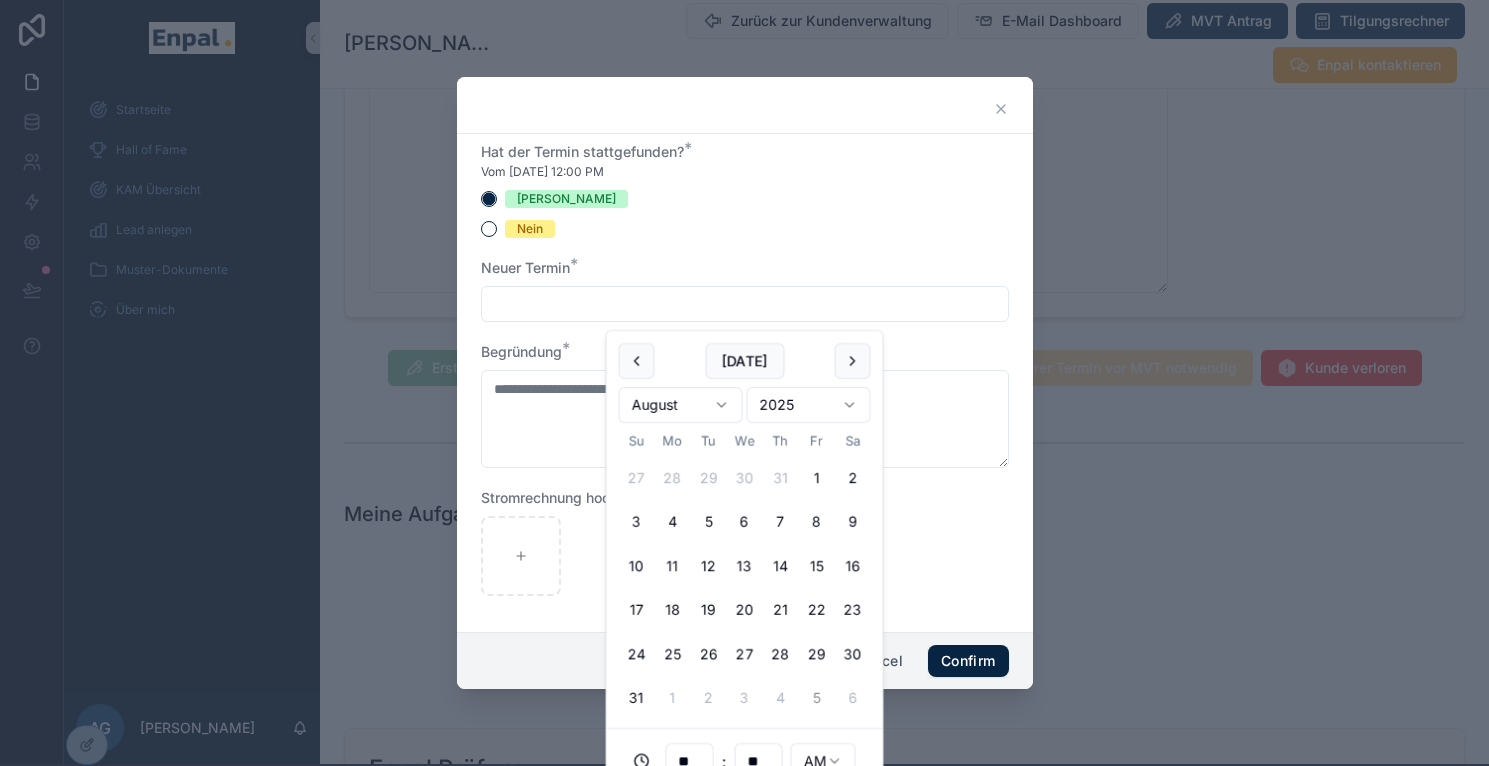 scroll, scrollTop: 0, scrollLeft: 0, axis: both 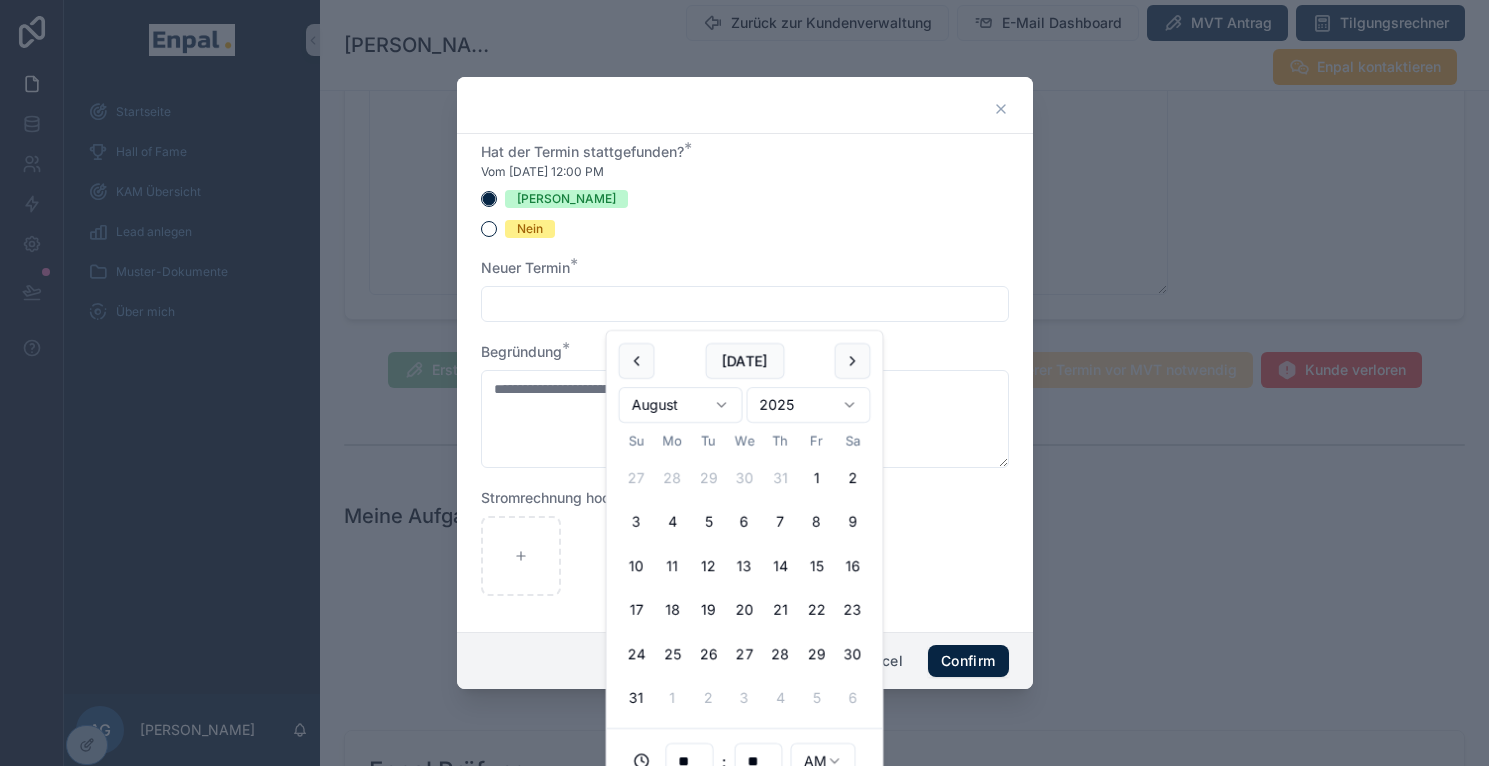 click at bounding box center (745, 304) 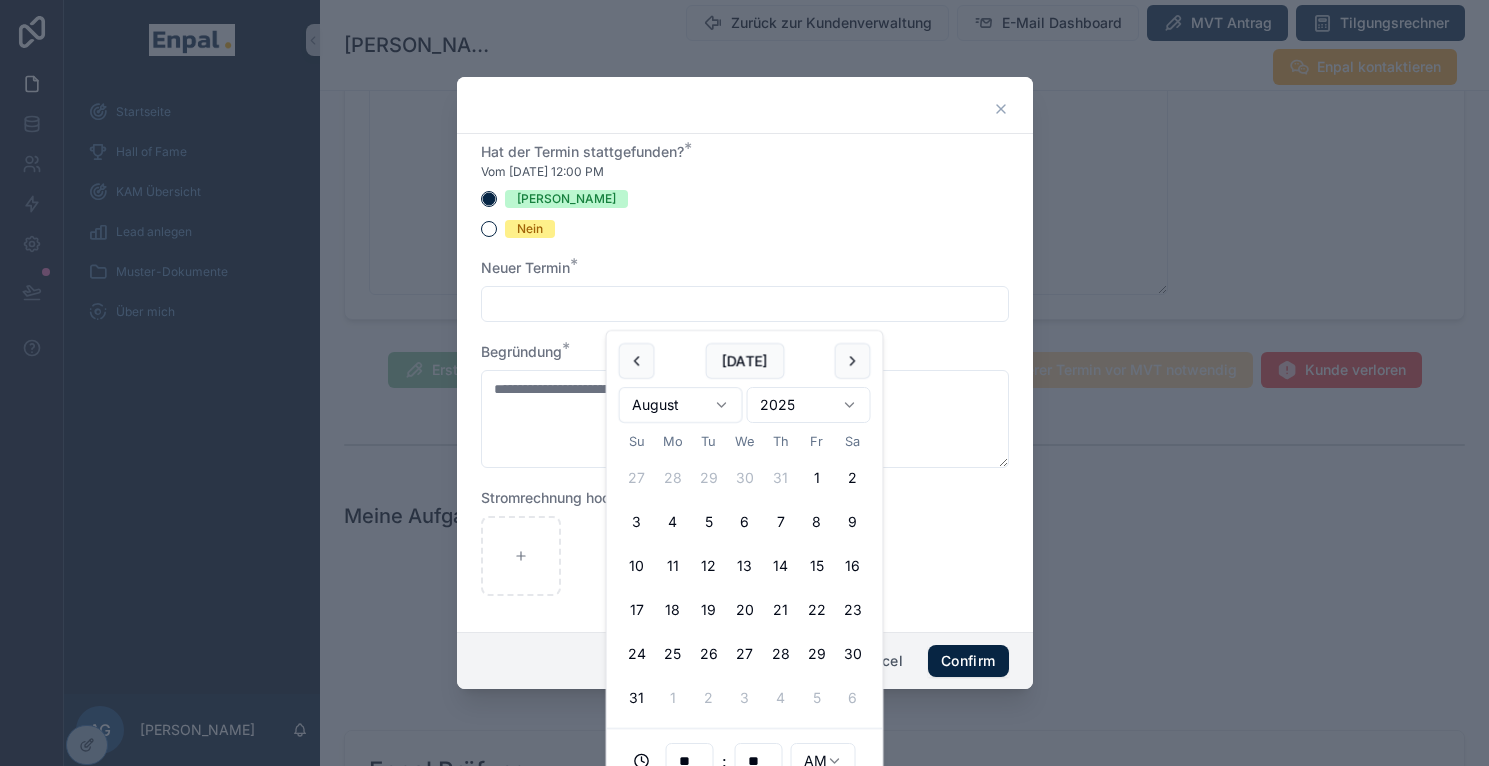 click on "Today" at bounding box center (745, 361) 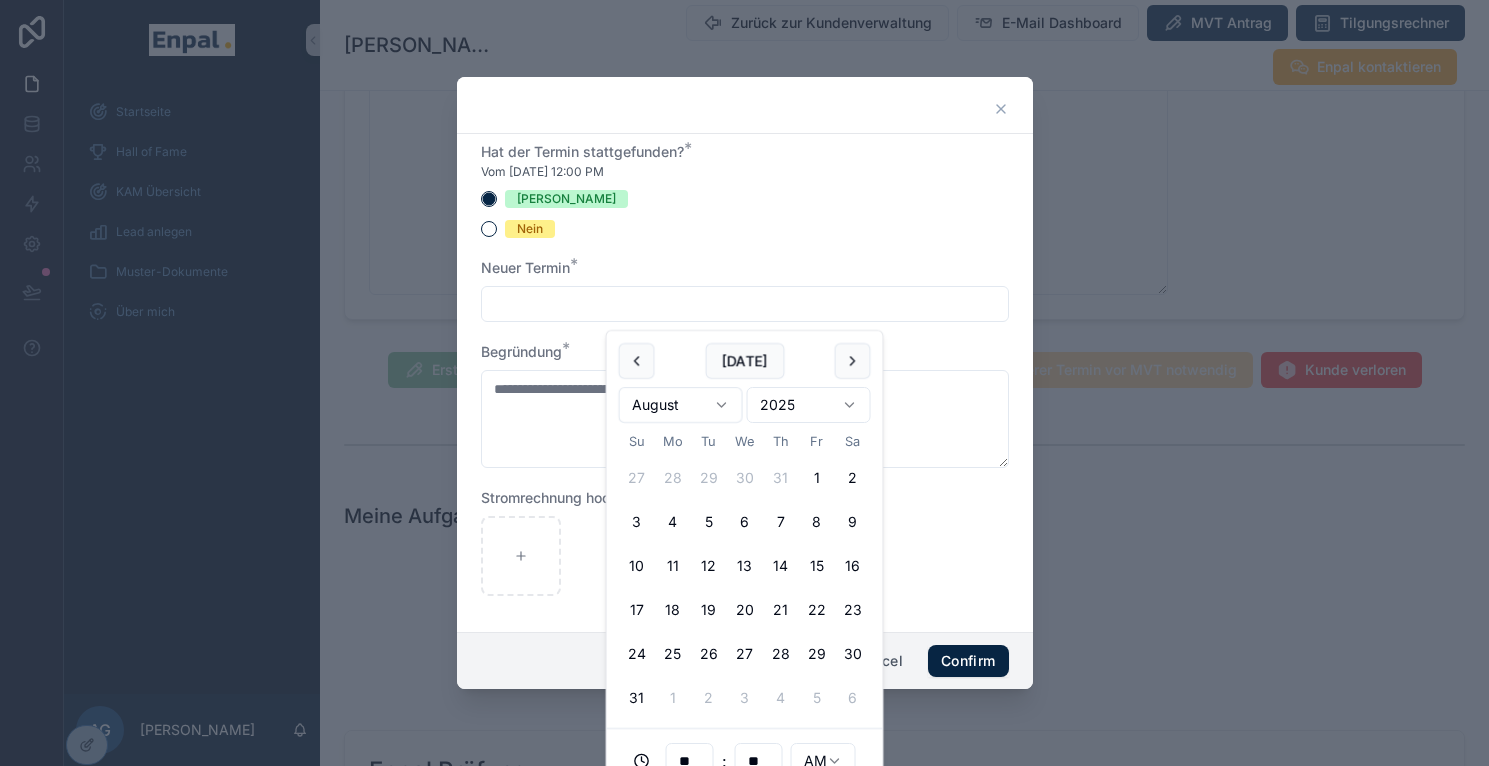 click at bounding box center [745, 304] 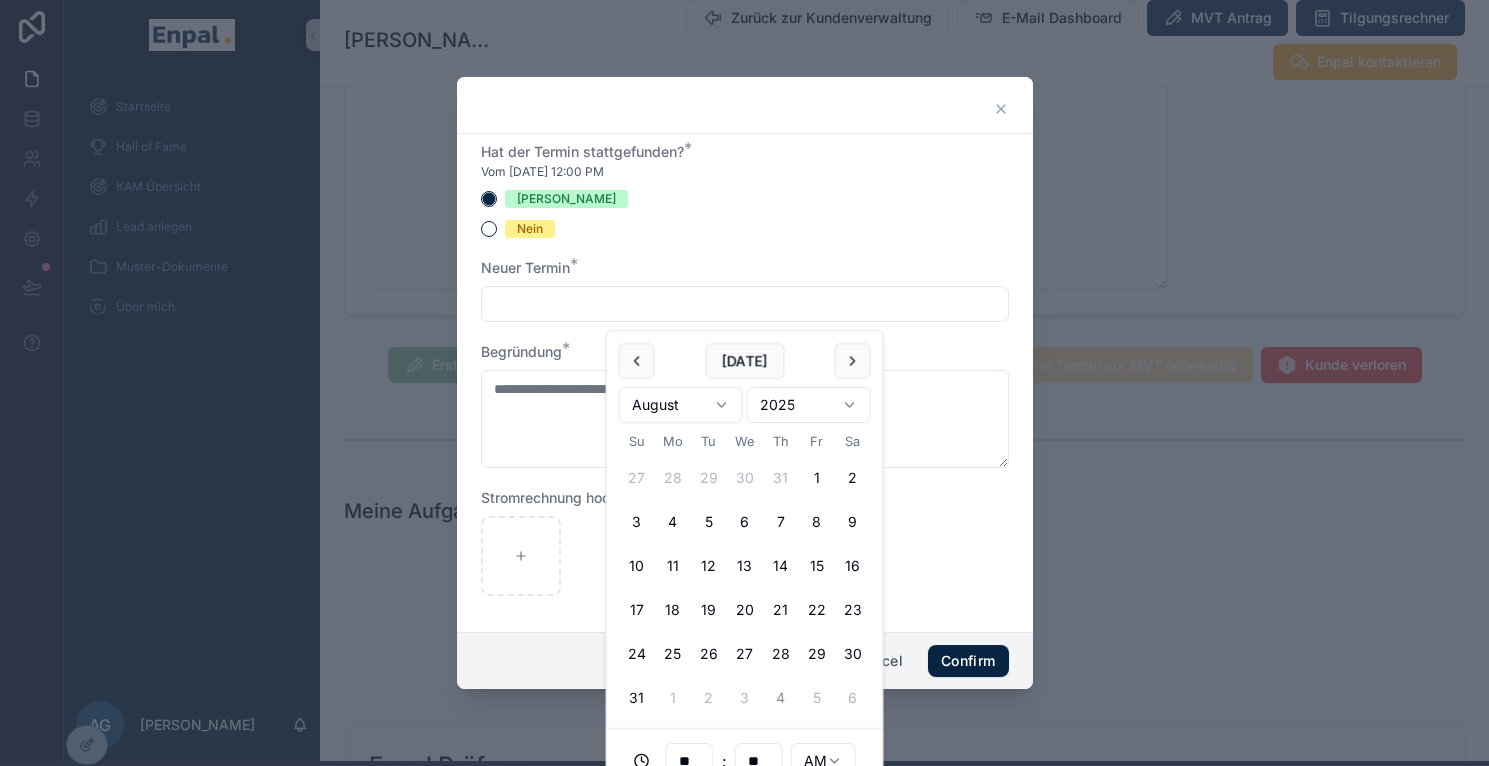 scroll, scrollTop: 0, scrollLeft: 0, axis: both 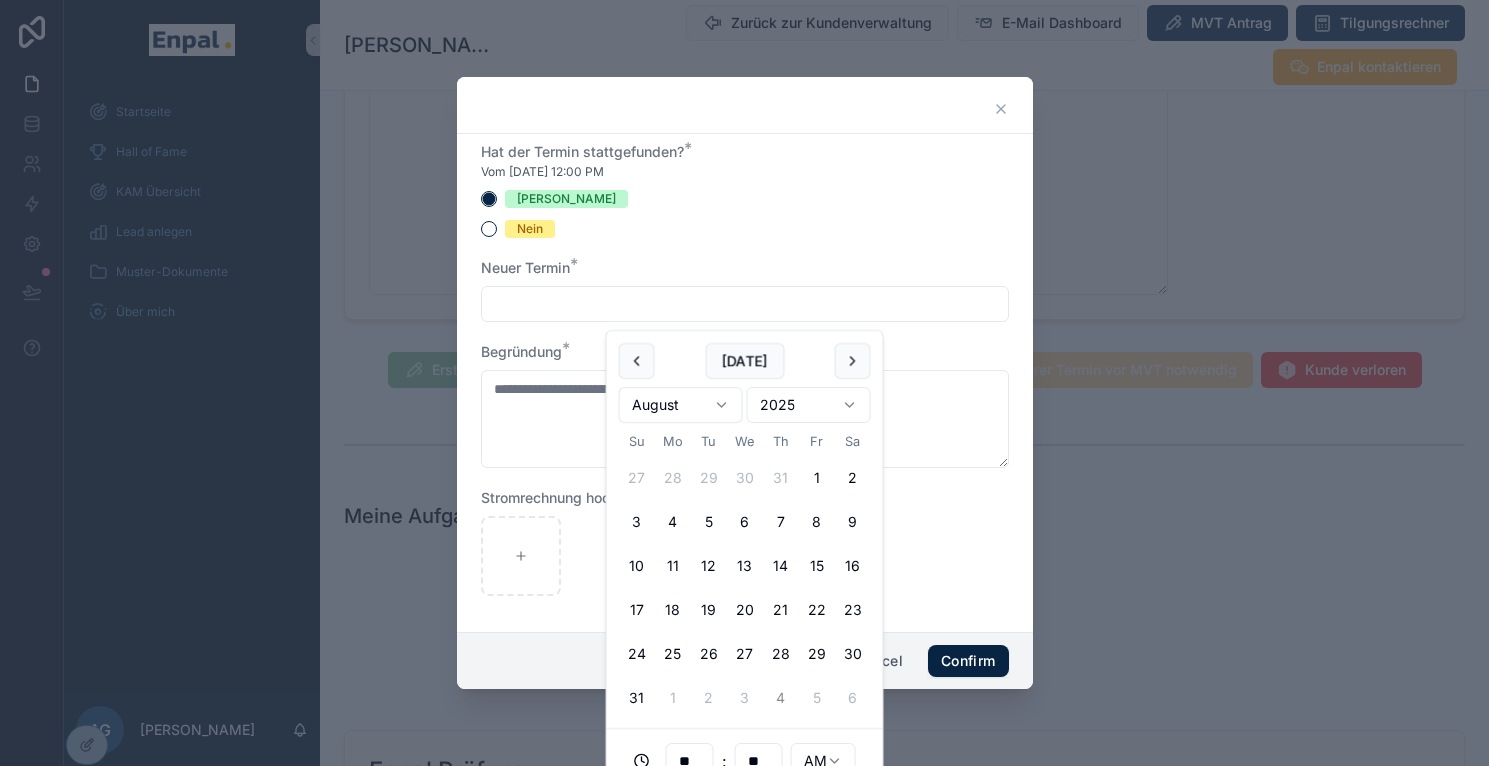 type on "*" 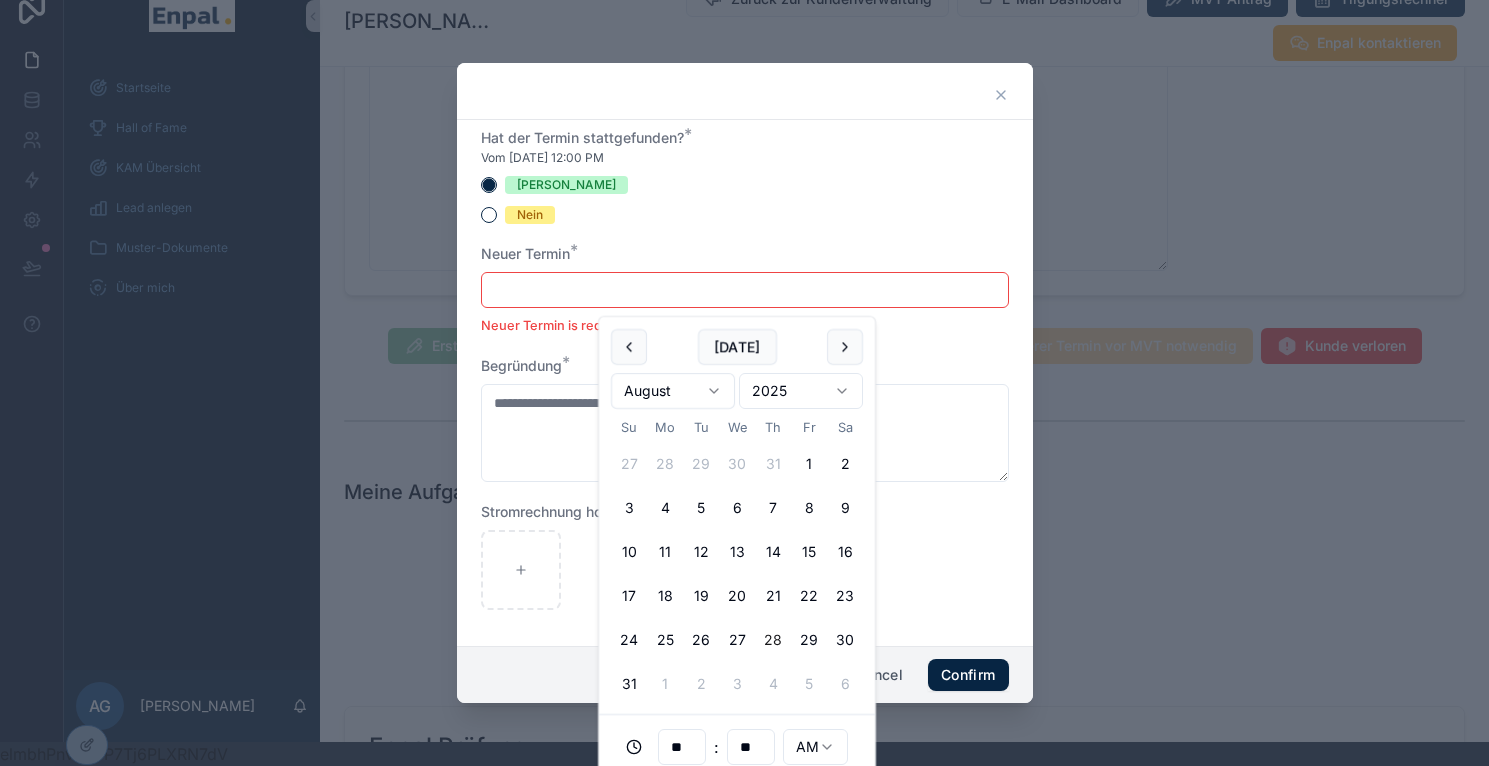 scroll, scrollTop: 0, scrollLeft: 0, axis: both 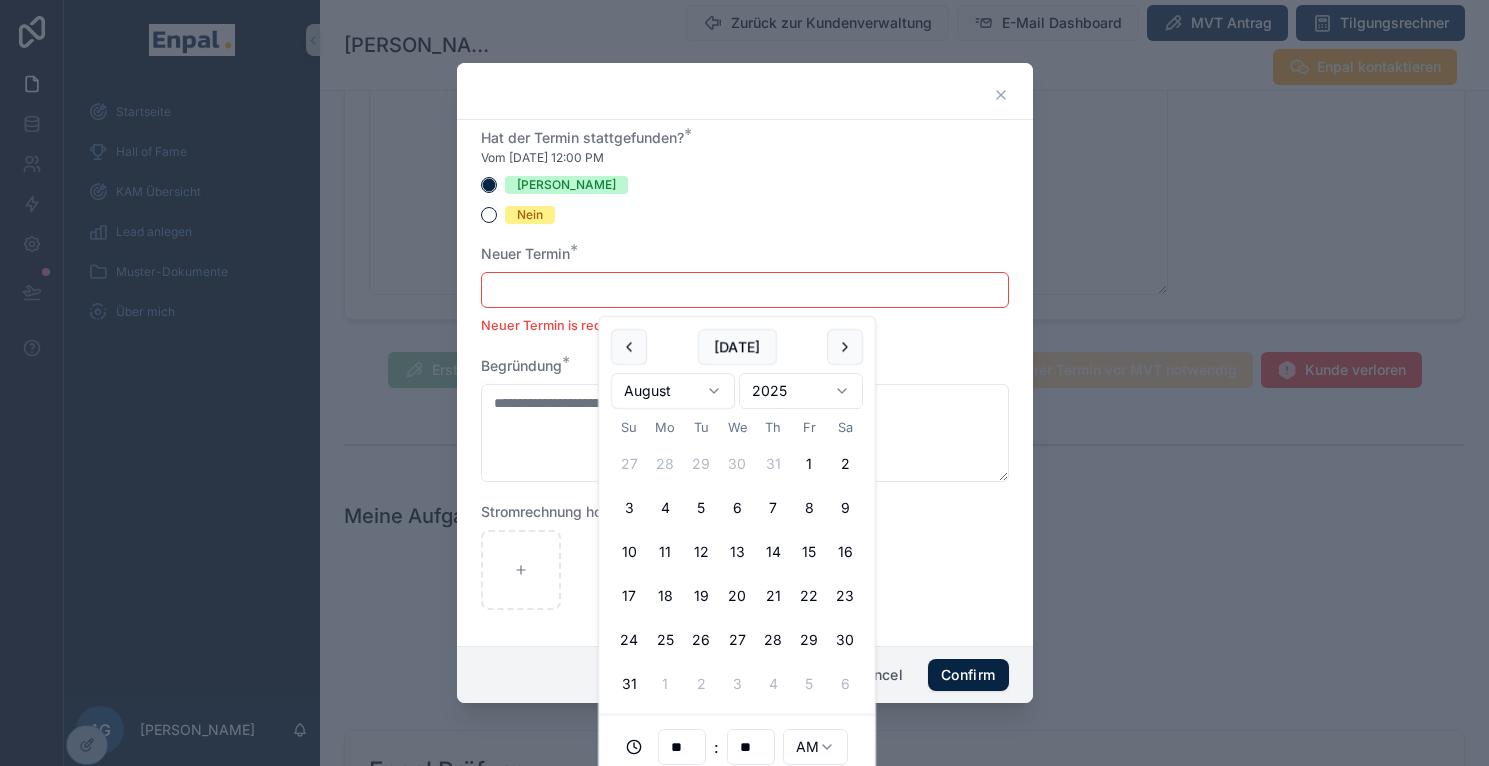 click on "**********" at bounding box center [744, 395] 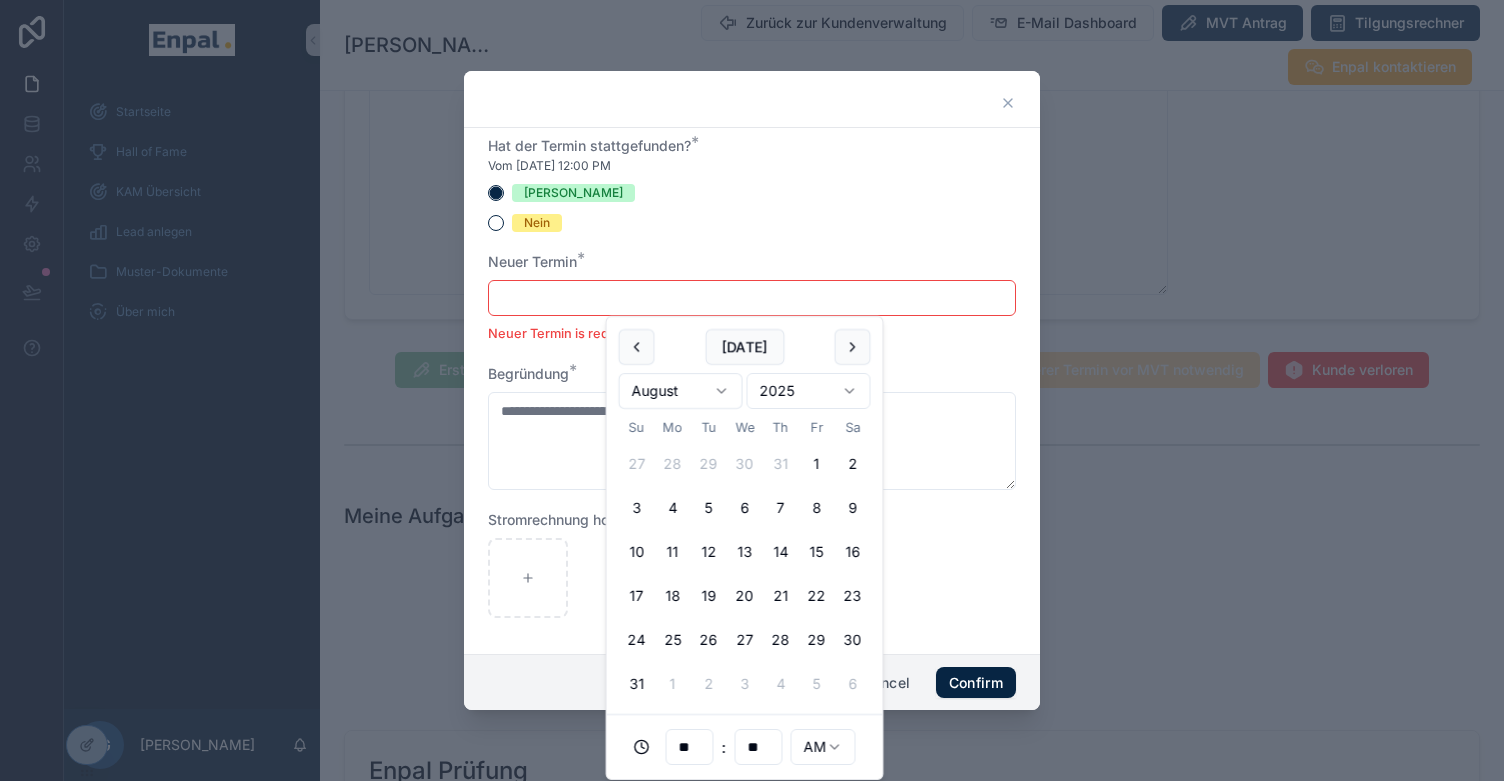 click on "**********" at bounding box center (752, 402) 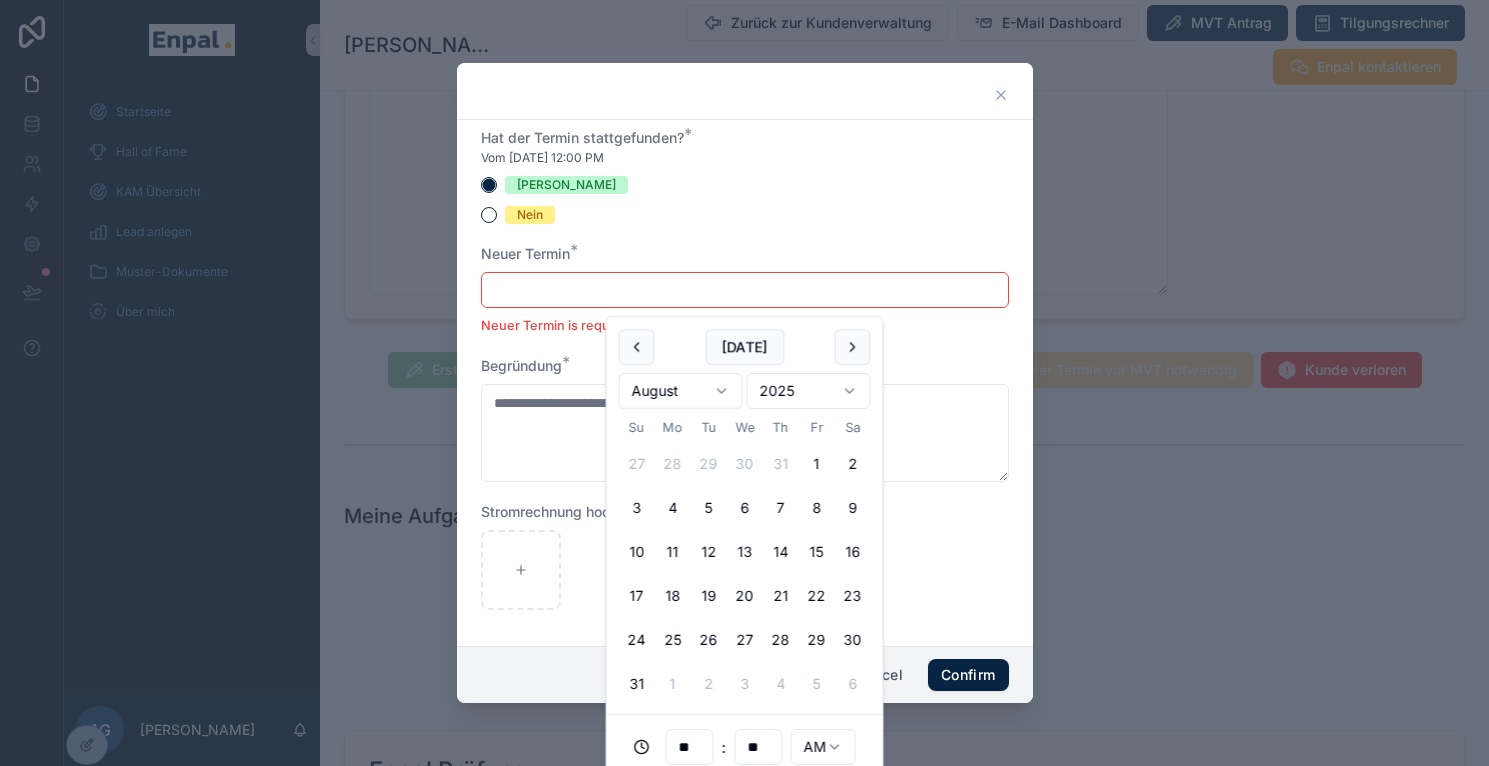 click on "**" at bounding box center (690, 747) 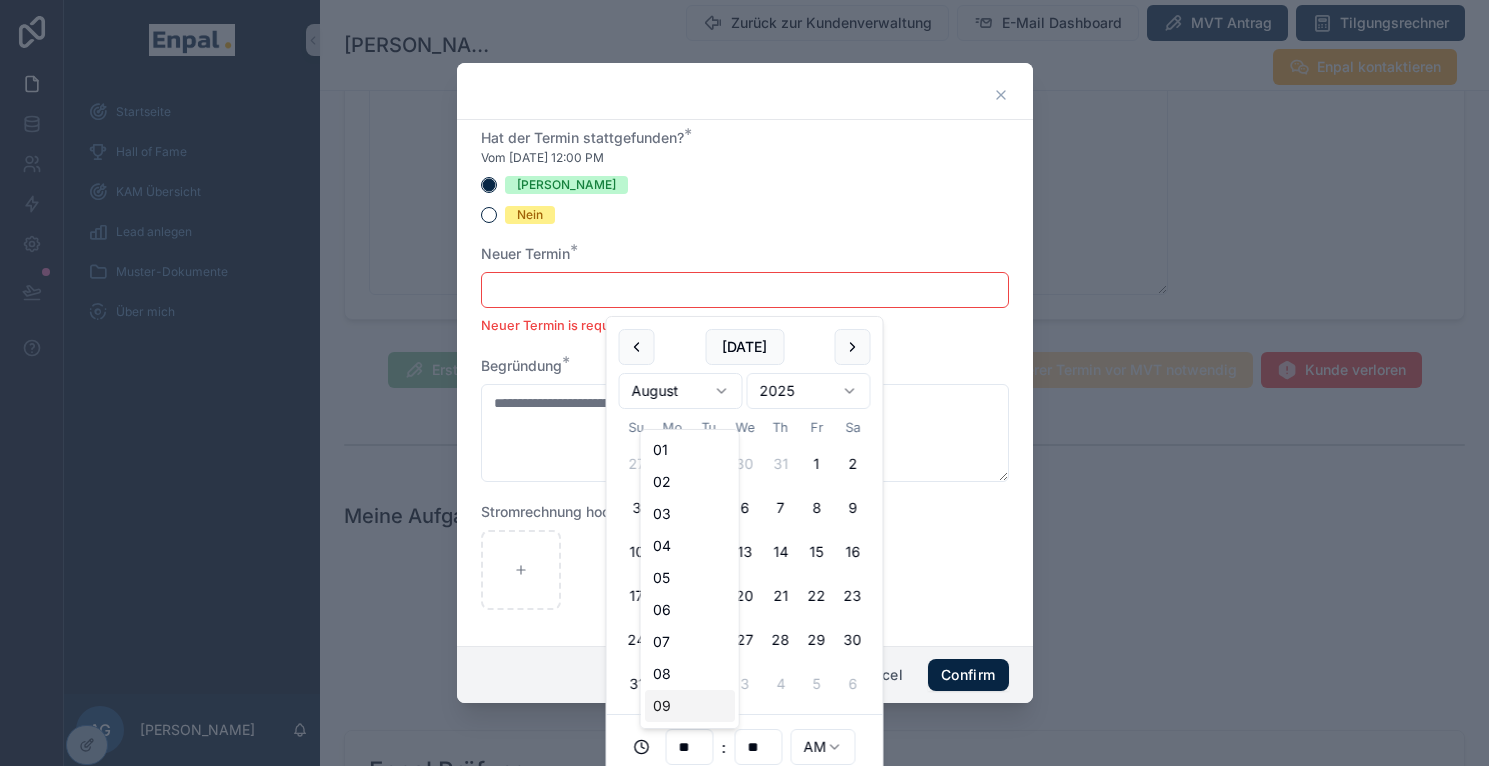 click on "Nein" at bounding box center [745, 215] 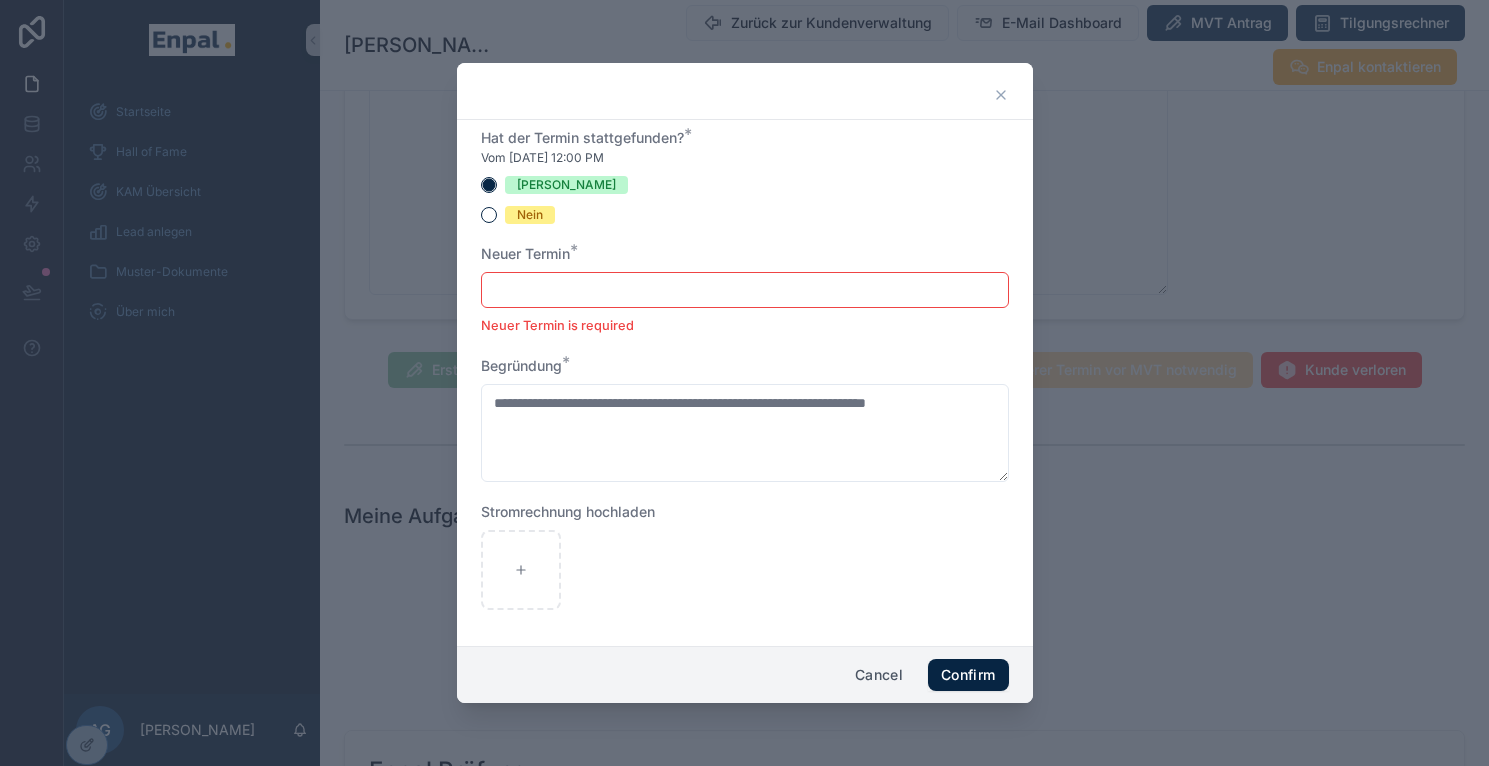 click at bounding box center [745, 290] 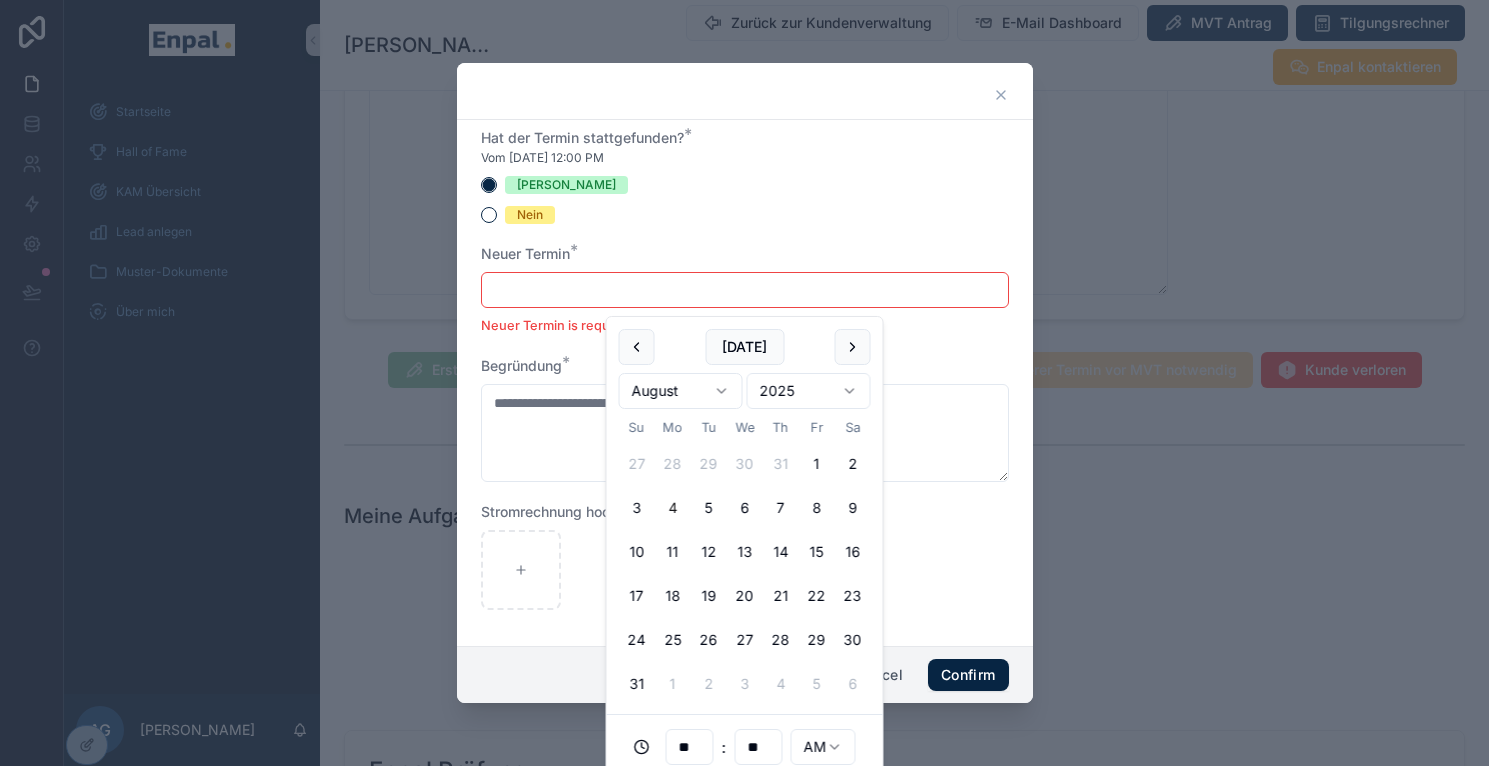 click on "4" at bounding box center [673, 508] 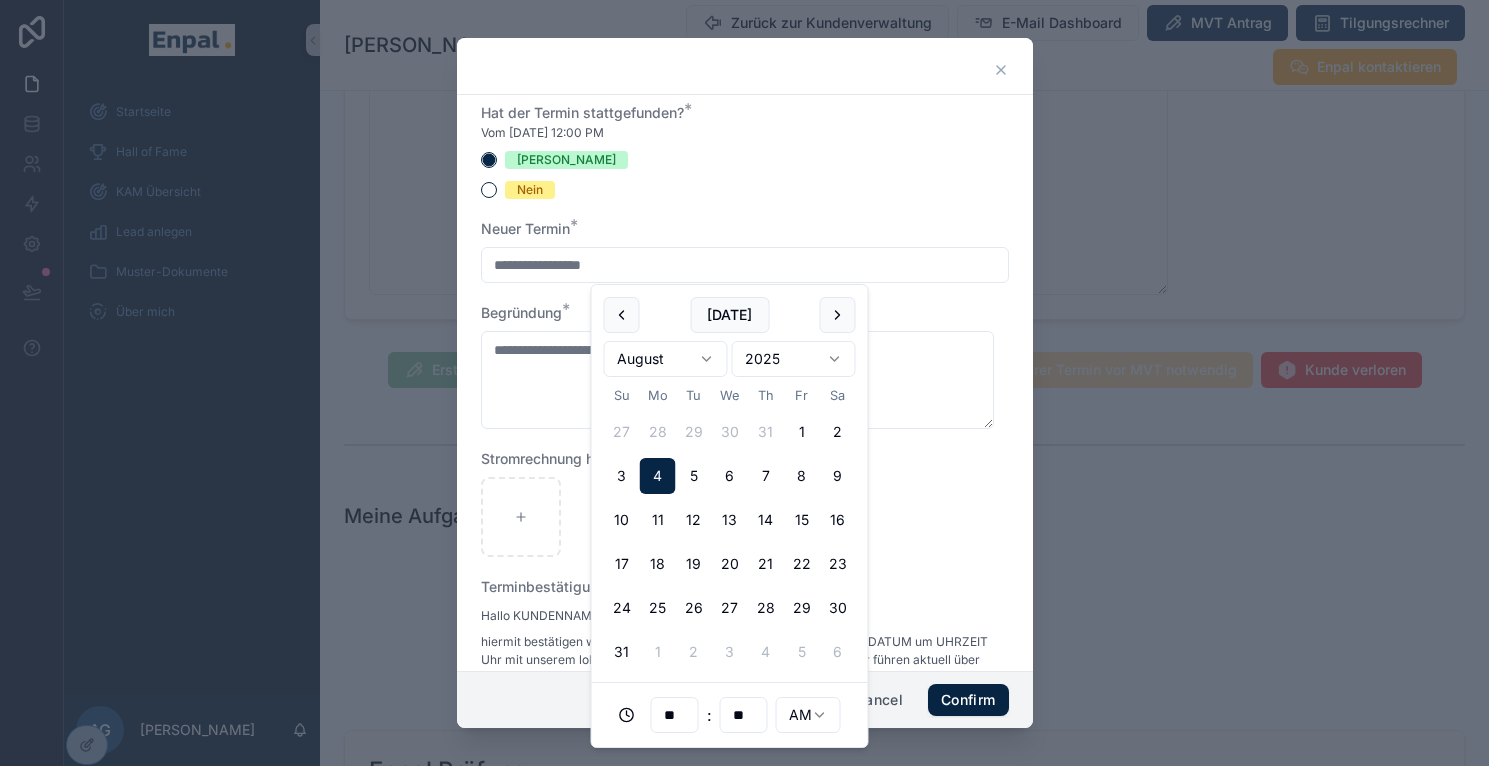 click on "**" at bounding box center [675, 715] 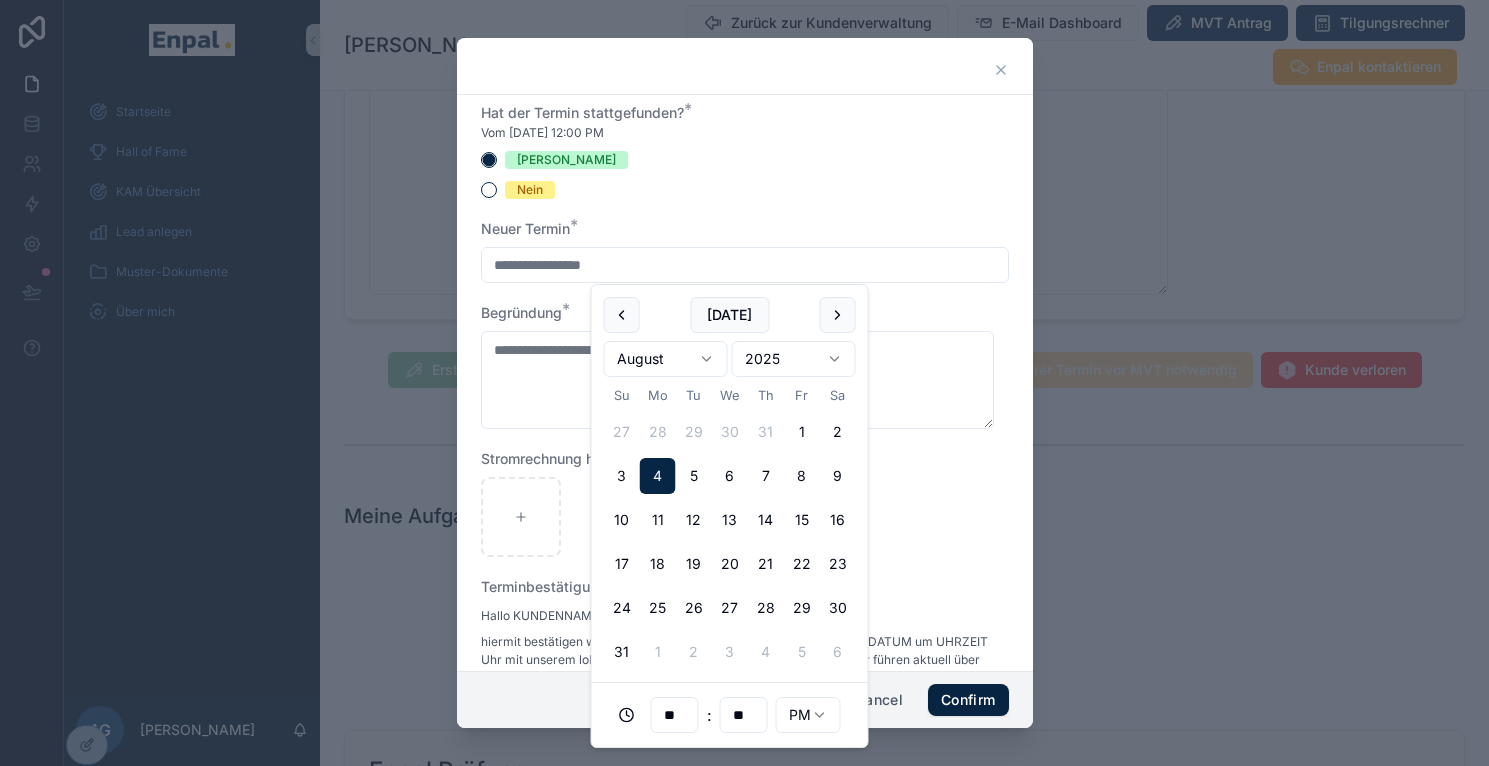 click on "**" at bounding box center [675, 715] 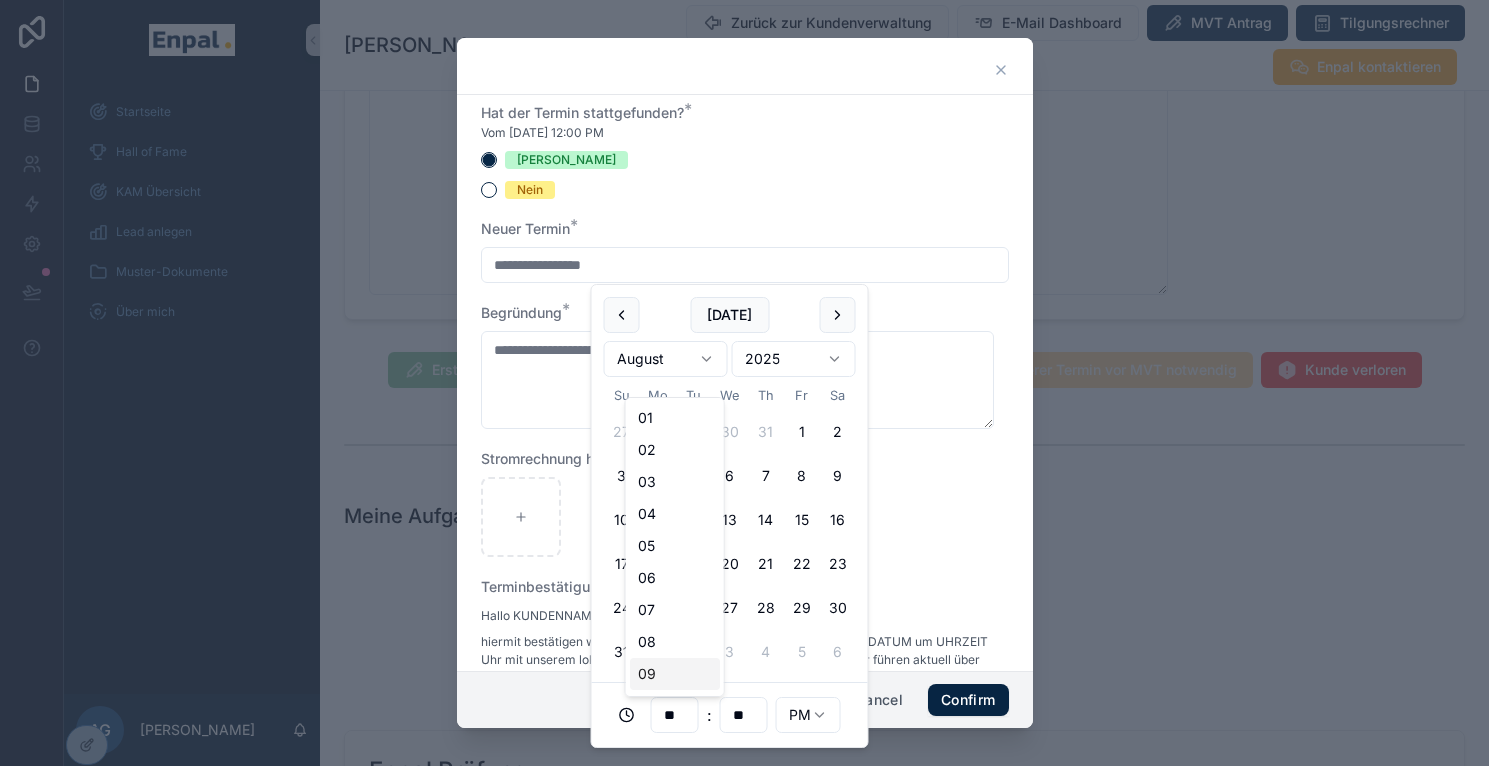 click on "09" at bounding box center [675, 674] 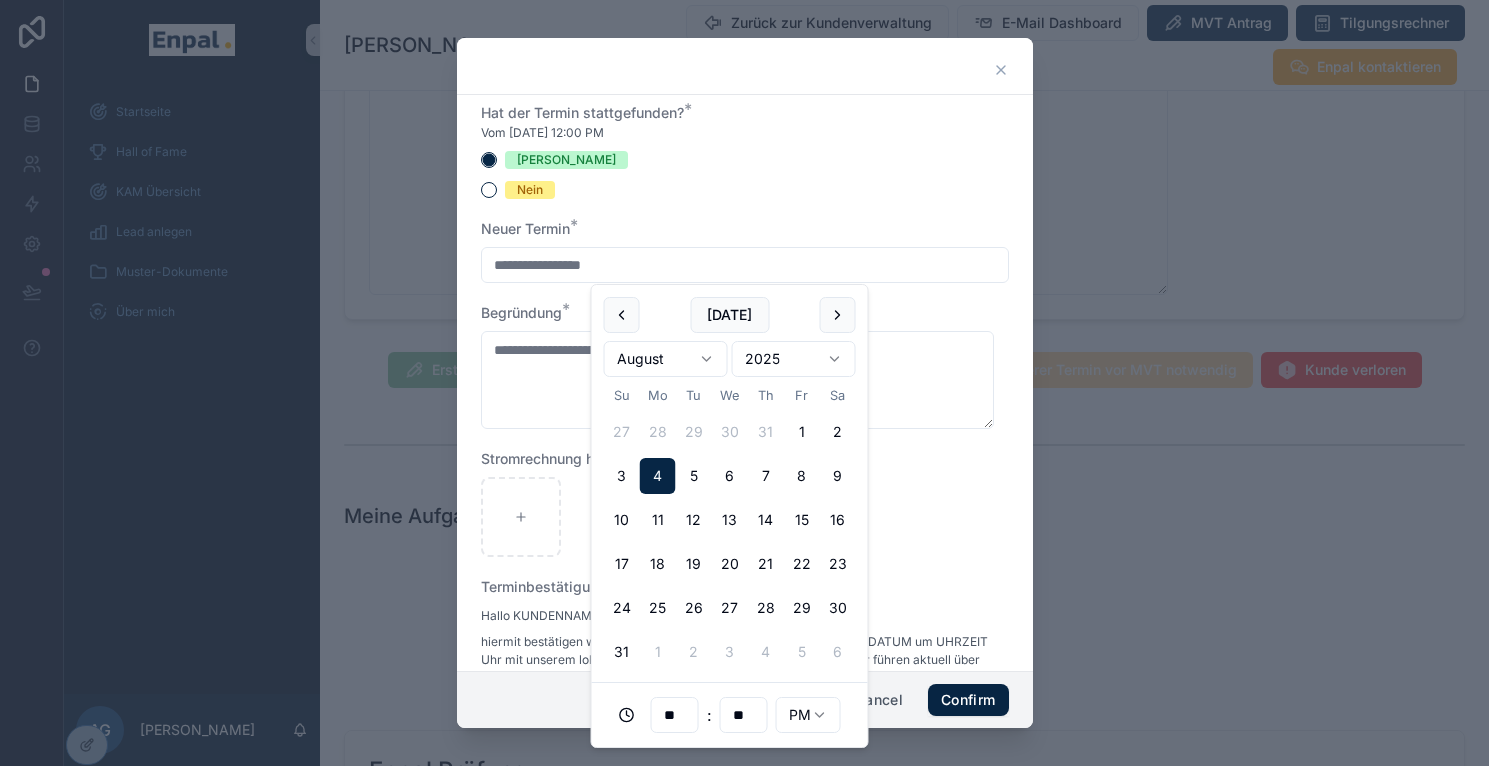 click on "**********" at bounding box center [744, 395] 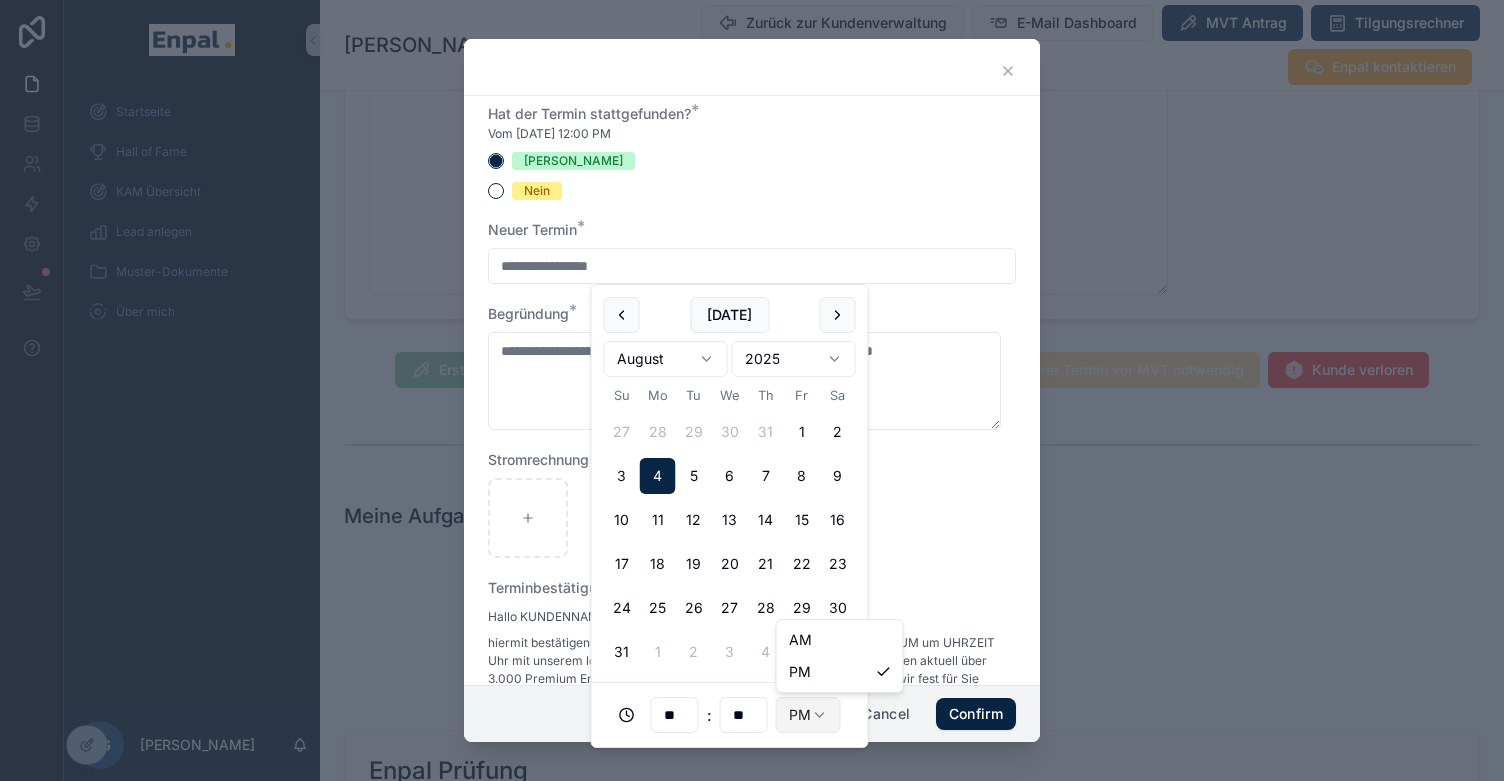 type on "**********" 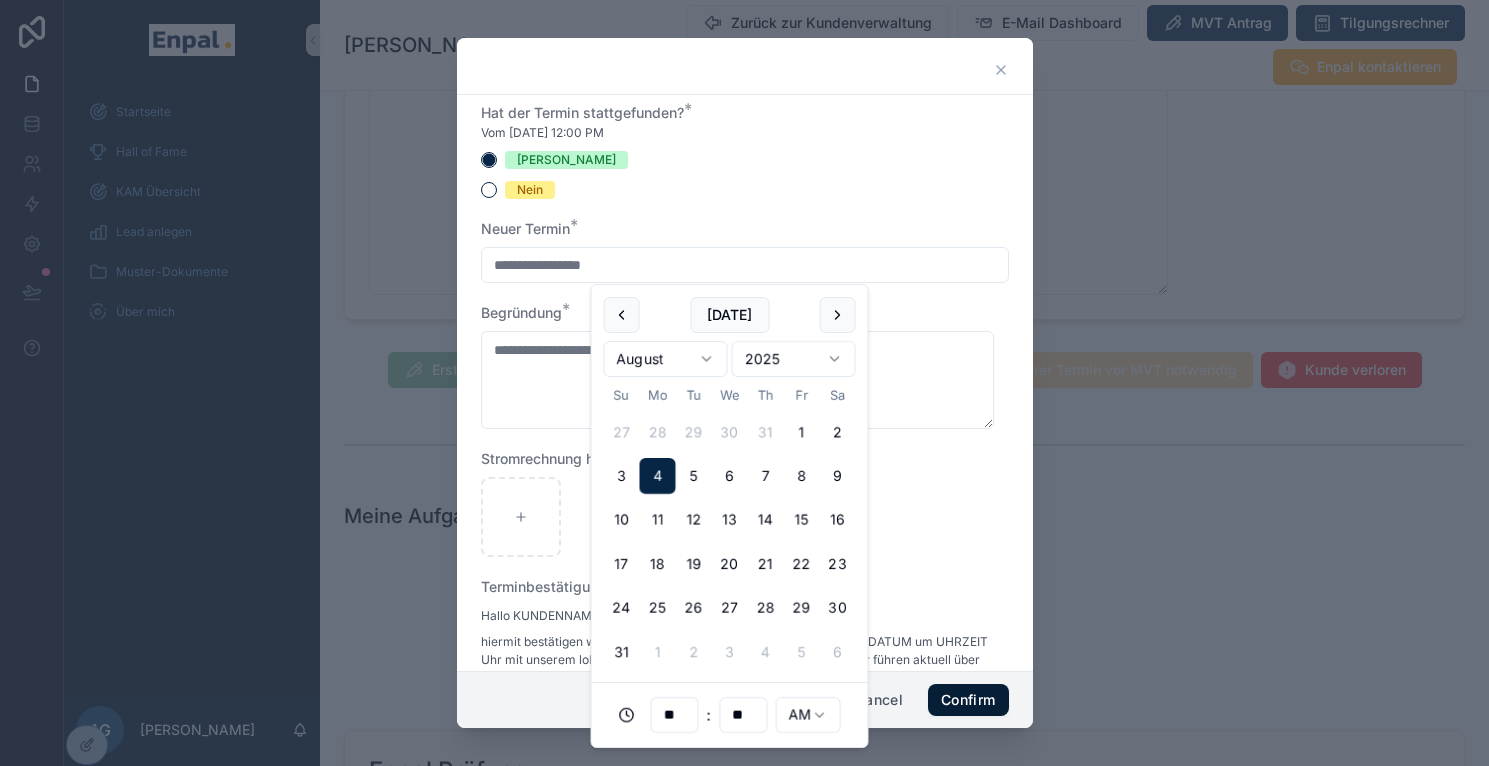 click on "Confirm" at bounding box center (968, 700) 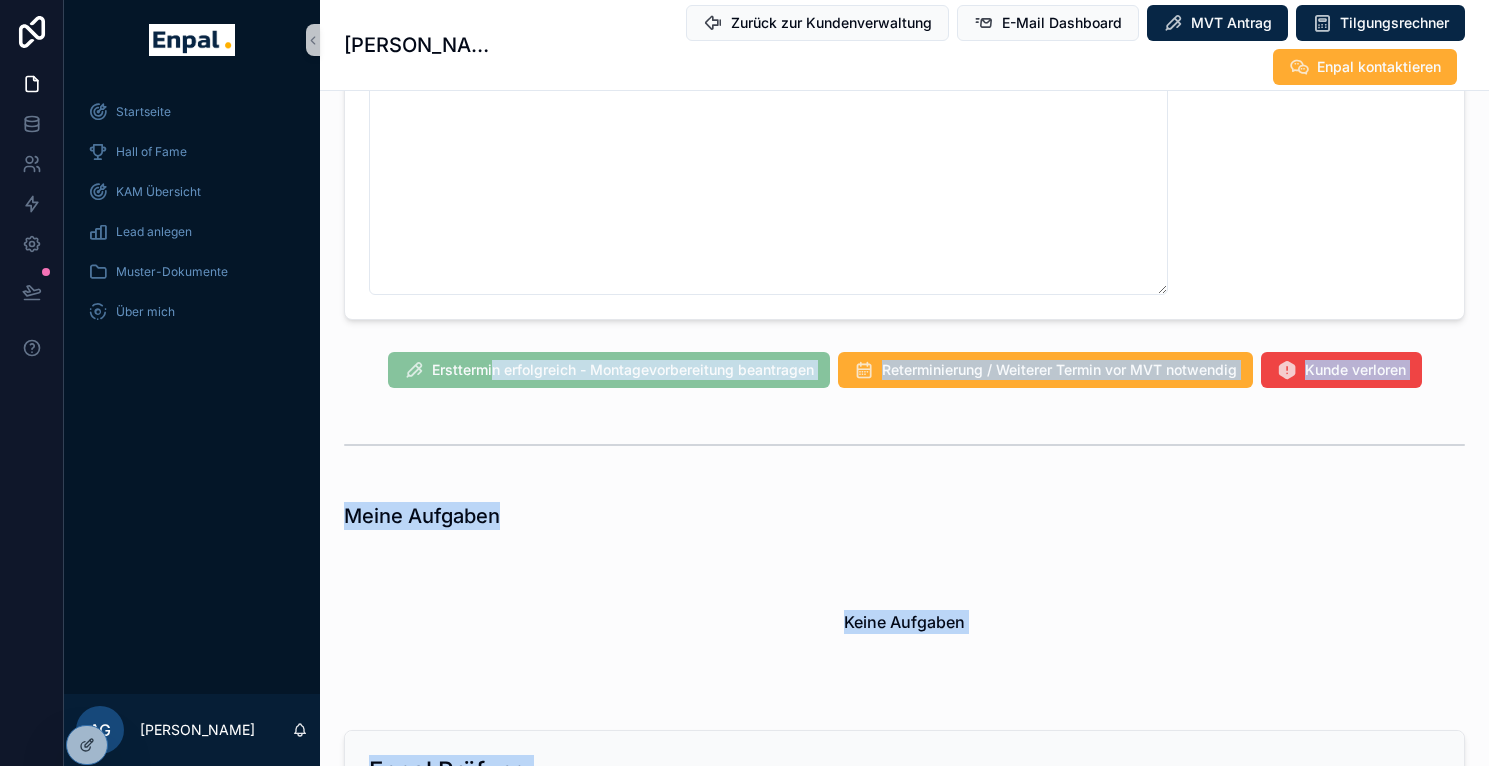drag, startPoint x: 580, startPoint y: 359, endPoint x: 490, endPoint y: 353, distance: 90.199776 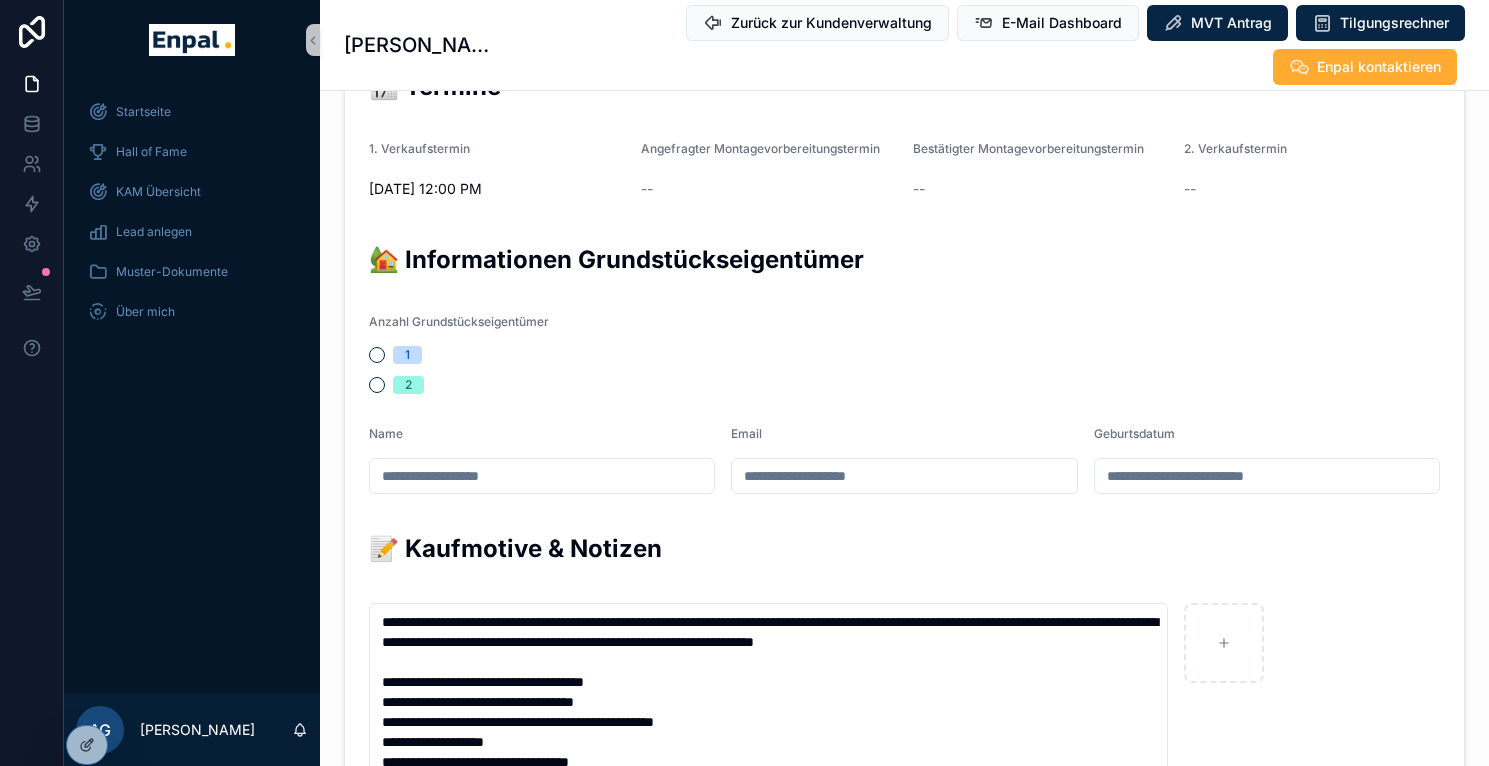scroll, scrollTop: 887, scrollLeft: 0, axis: vertical 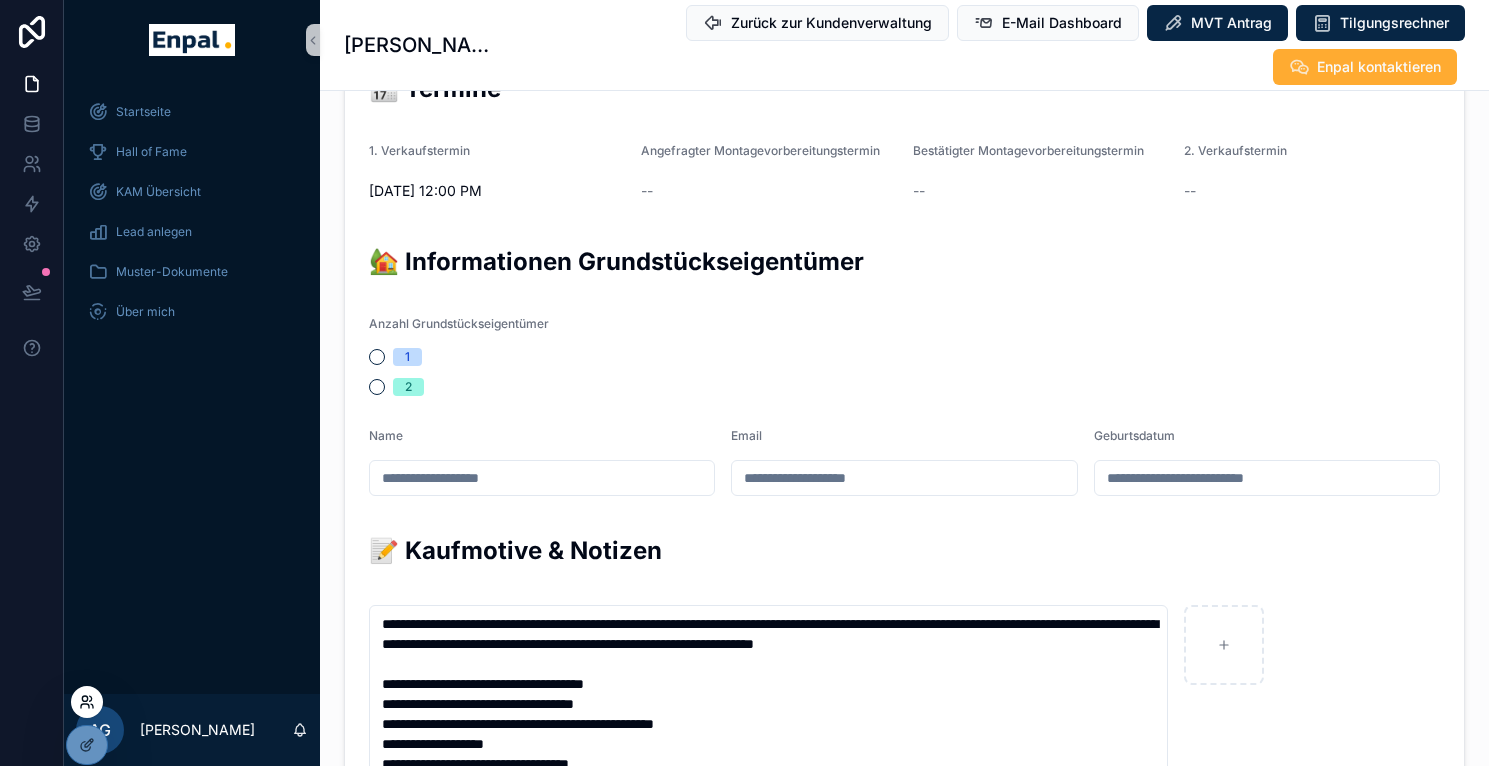 click 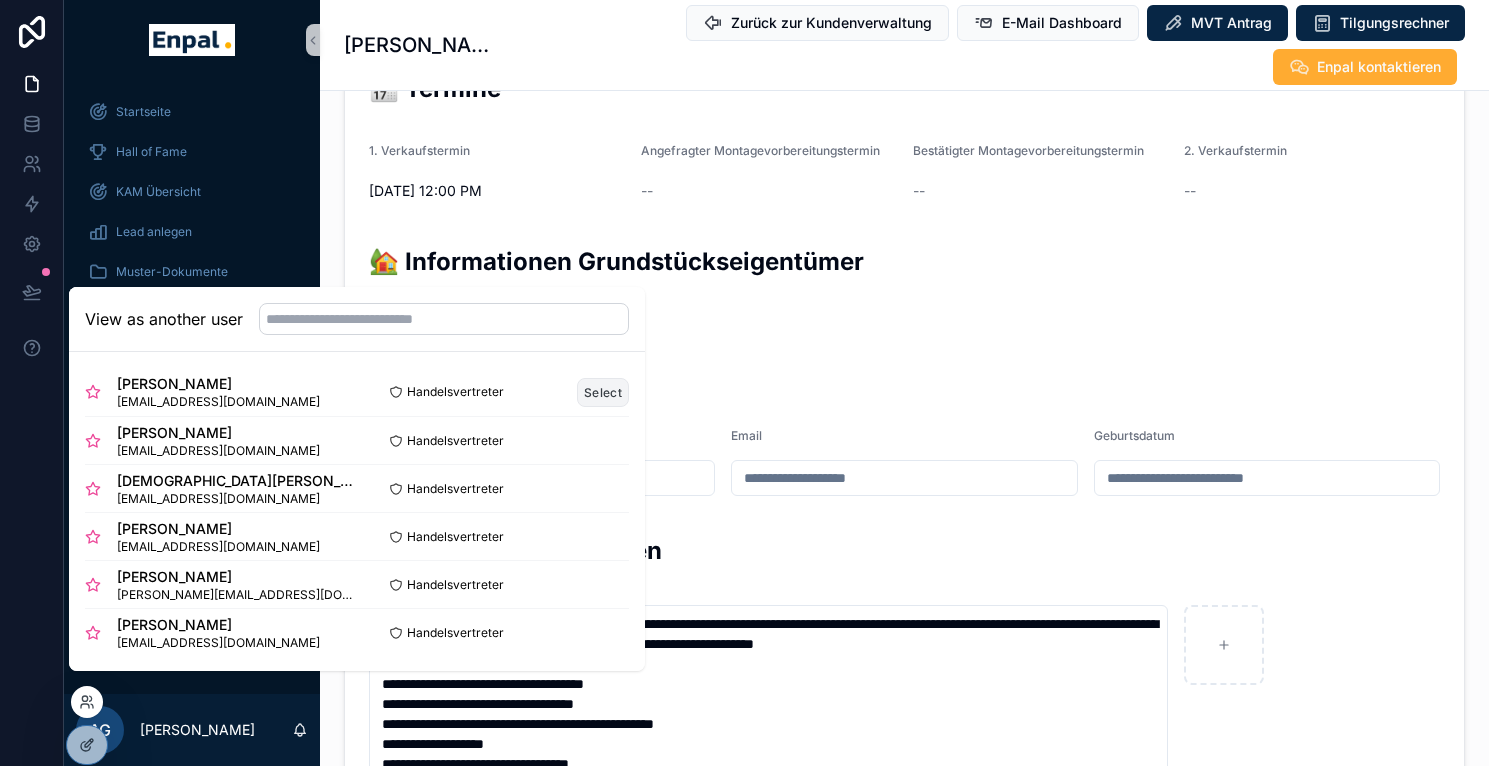 click on "Select" at bounding box center [603, 392] 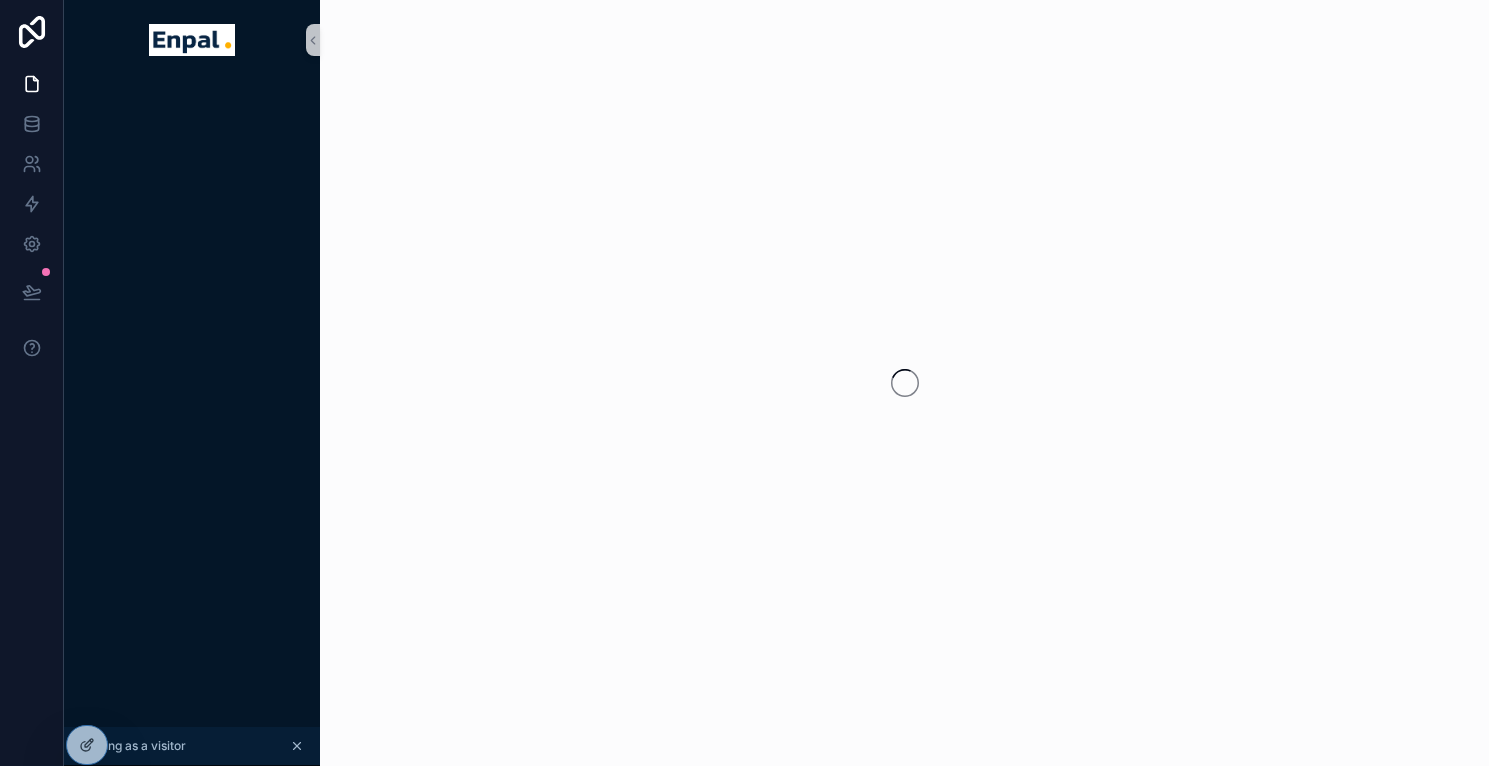 scroll, scrollTop: 0, scrollLeft: 0, axis: both 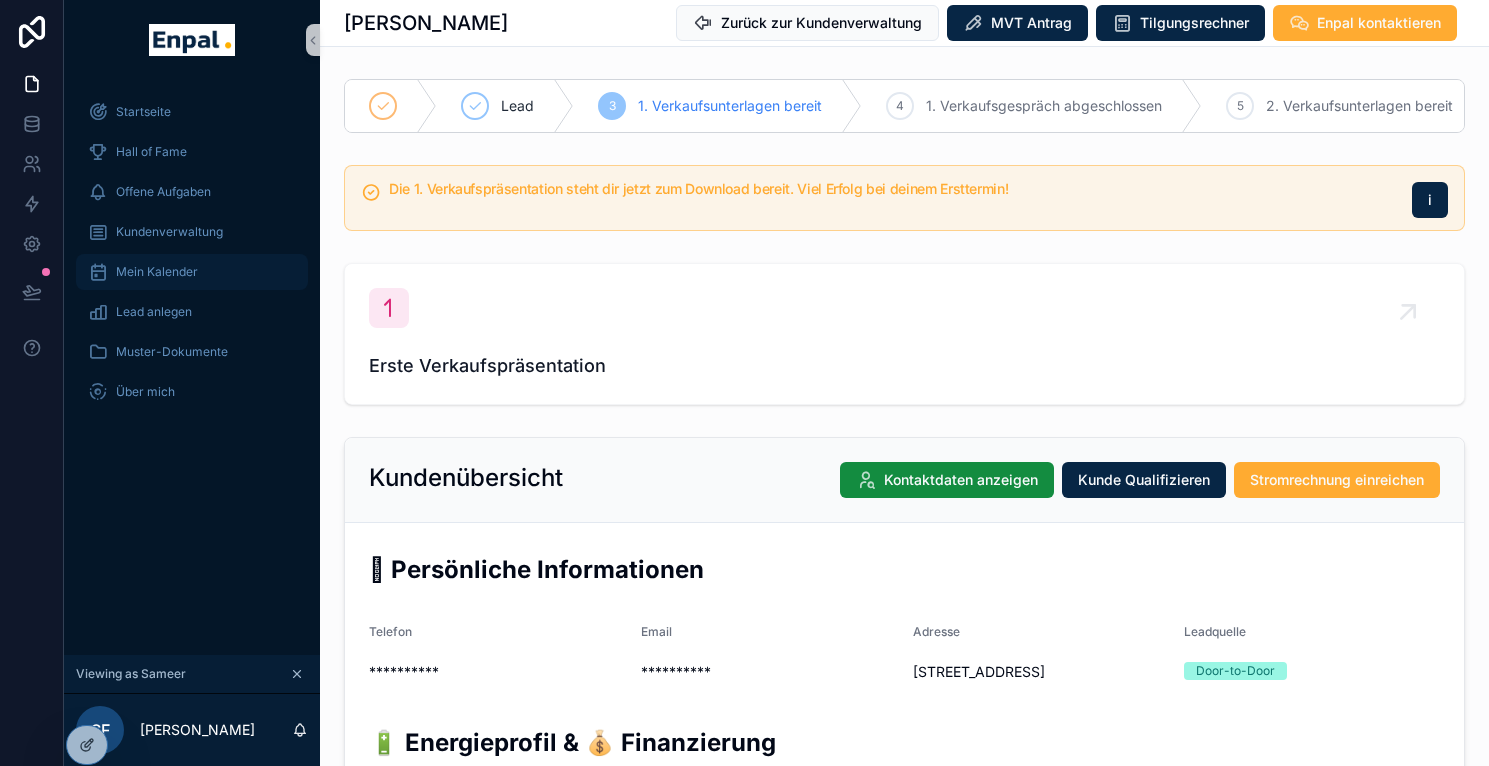 click on "Mein Kalender" at bounding box center (192, 272) 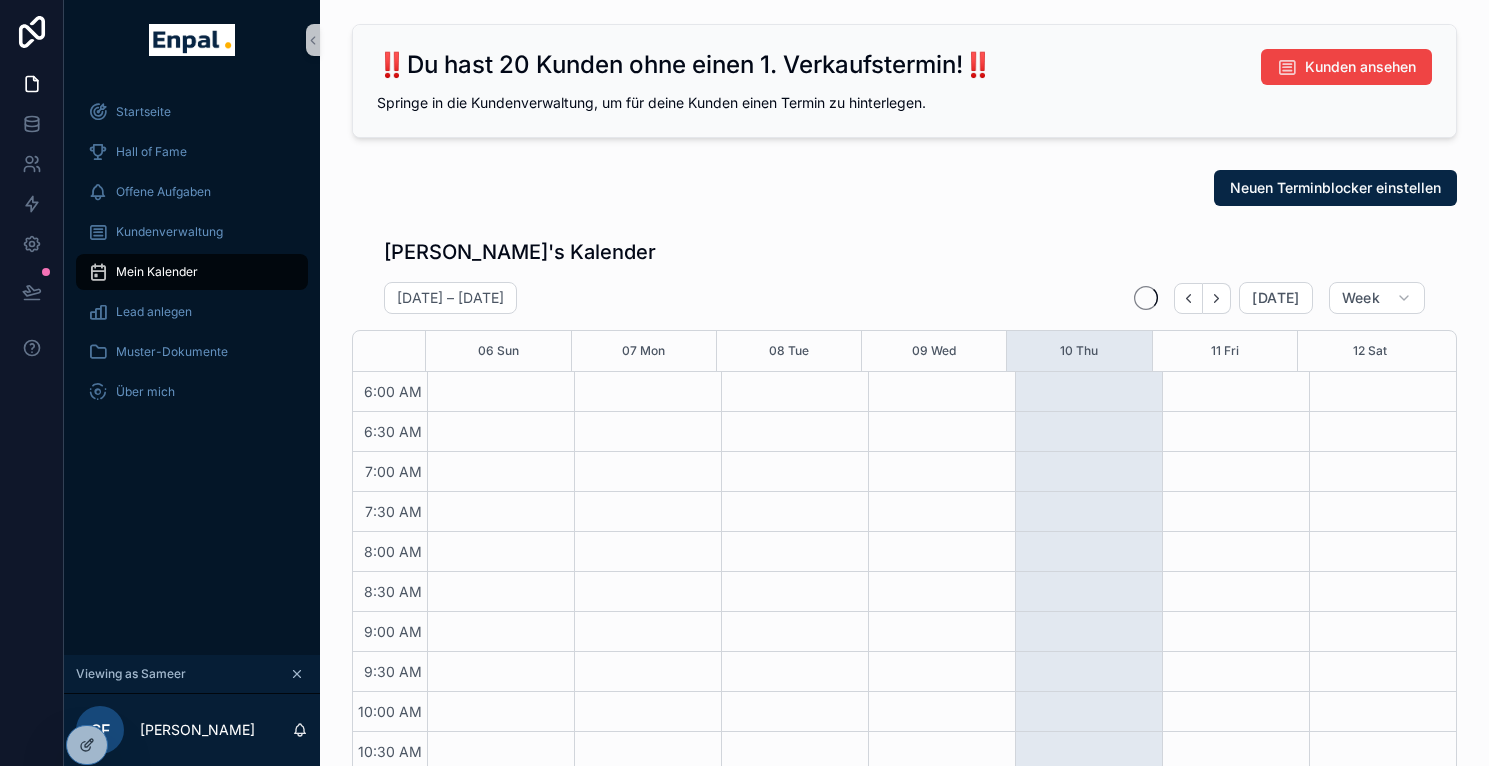scroll, scrollTop: 480, scrollLeft: 0, axis: vertical 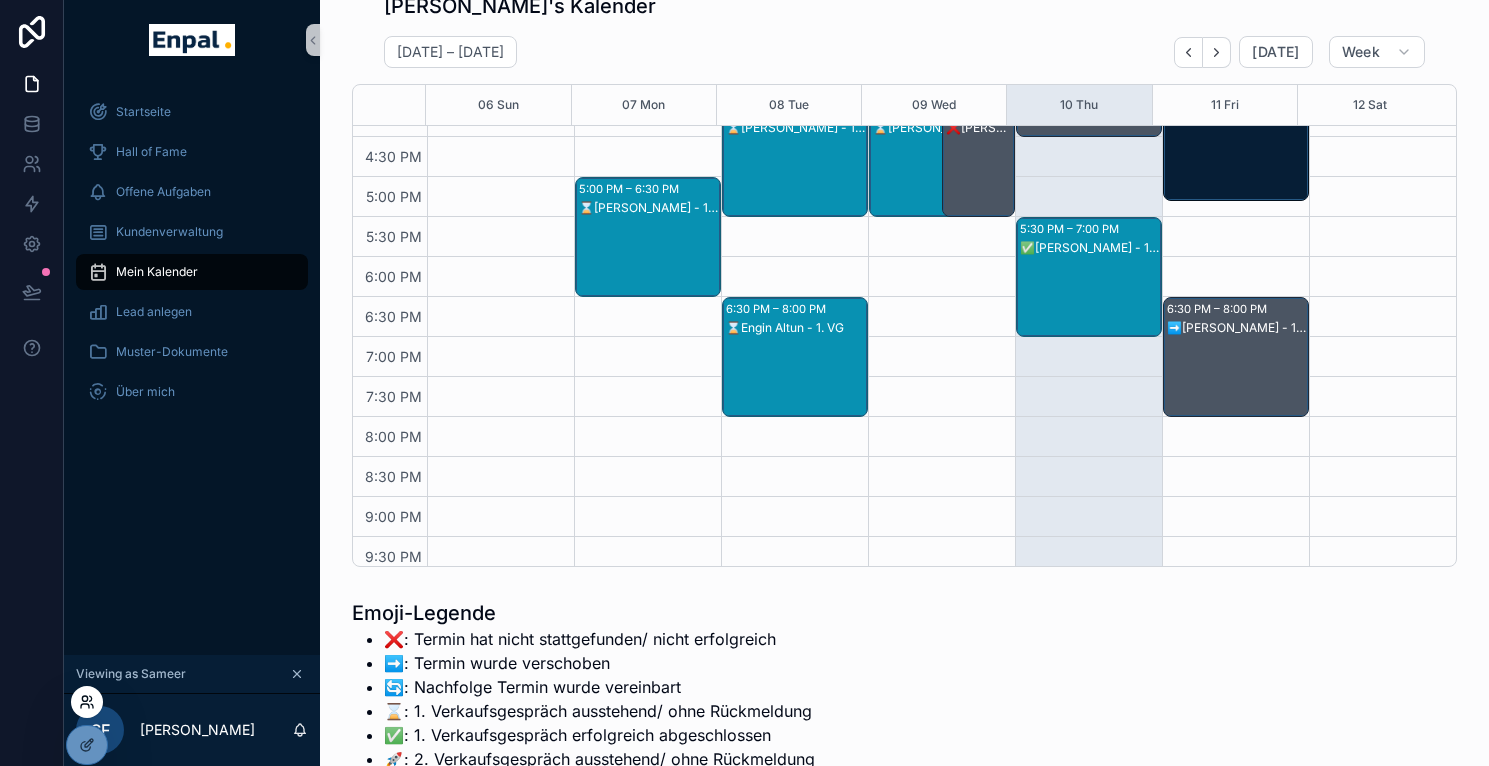 click 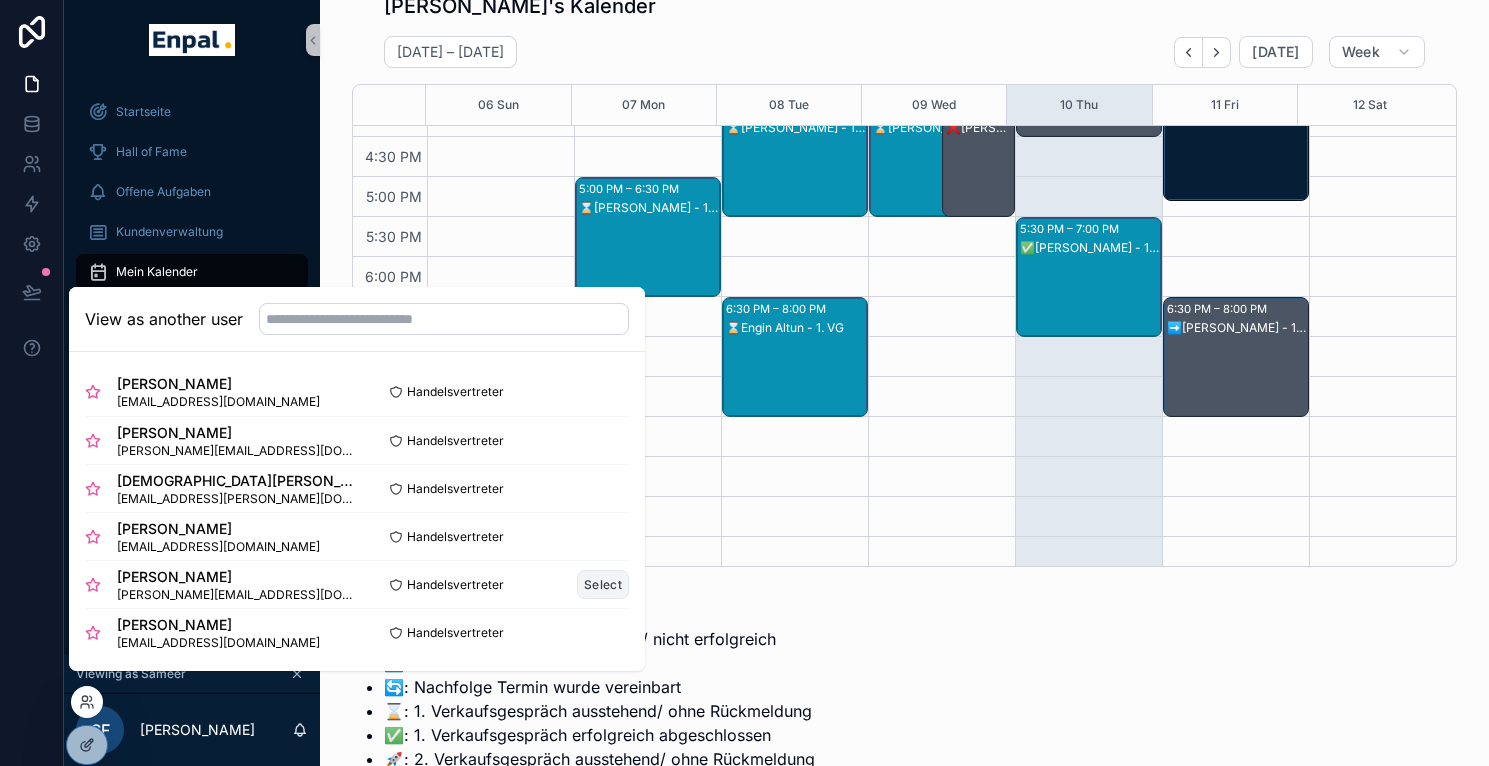 click on "Select" at bounding box center (603, 584) 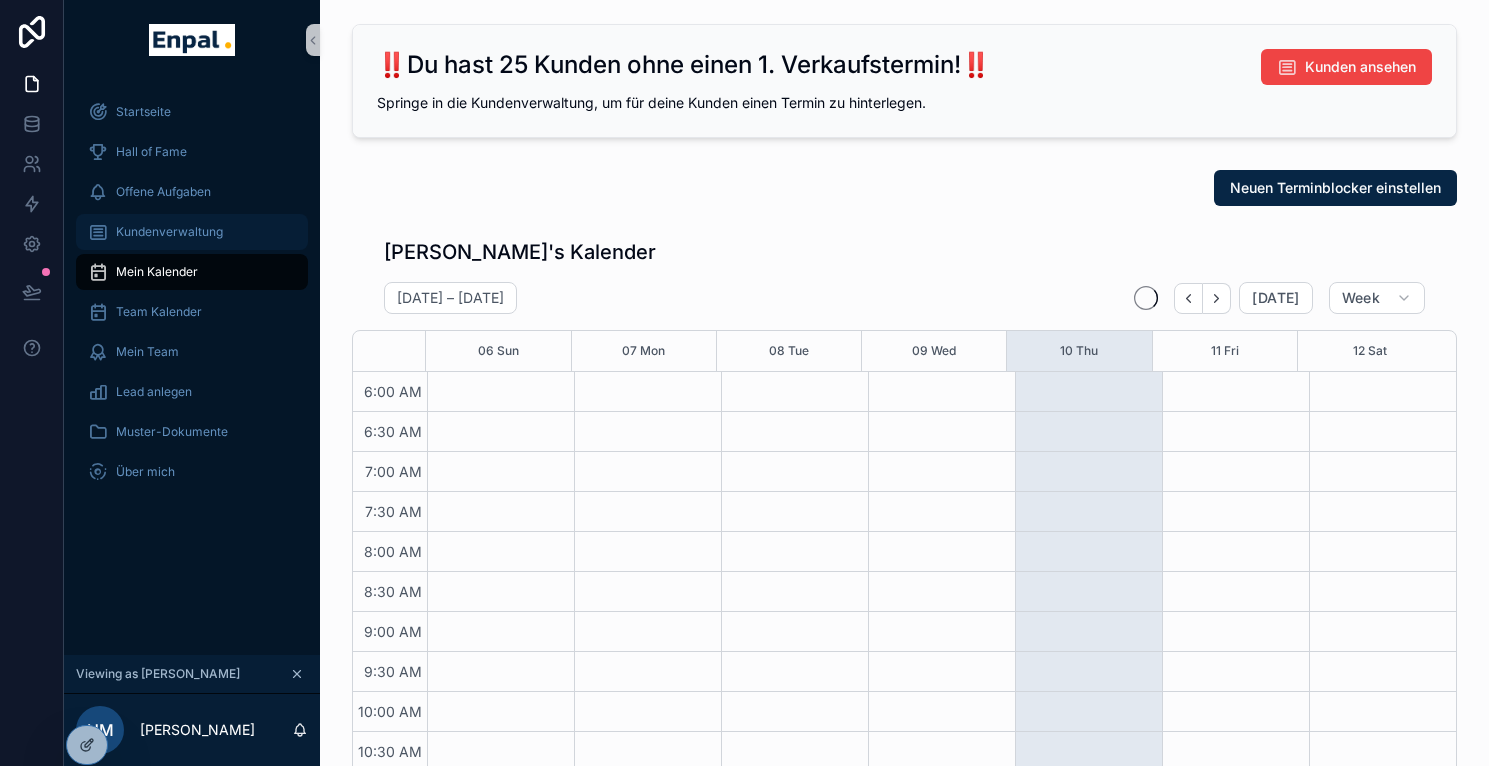 scroll, scrollTop: 0, scrollLeft: 0, axis: both 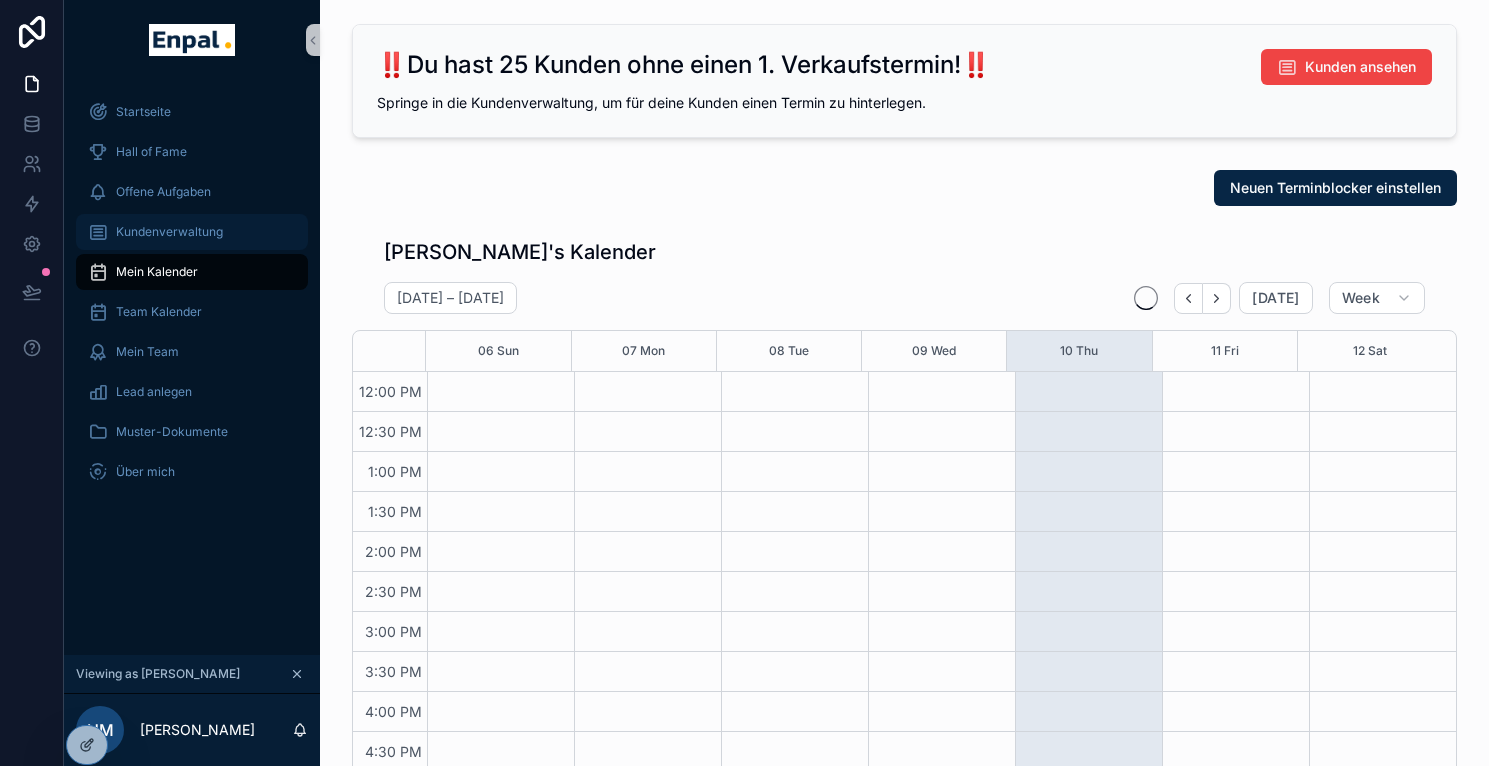 click on "Kundenverwaltung" at bounding box center (169, 232) 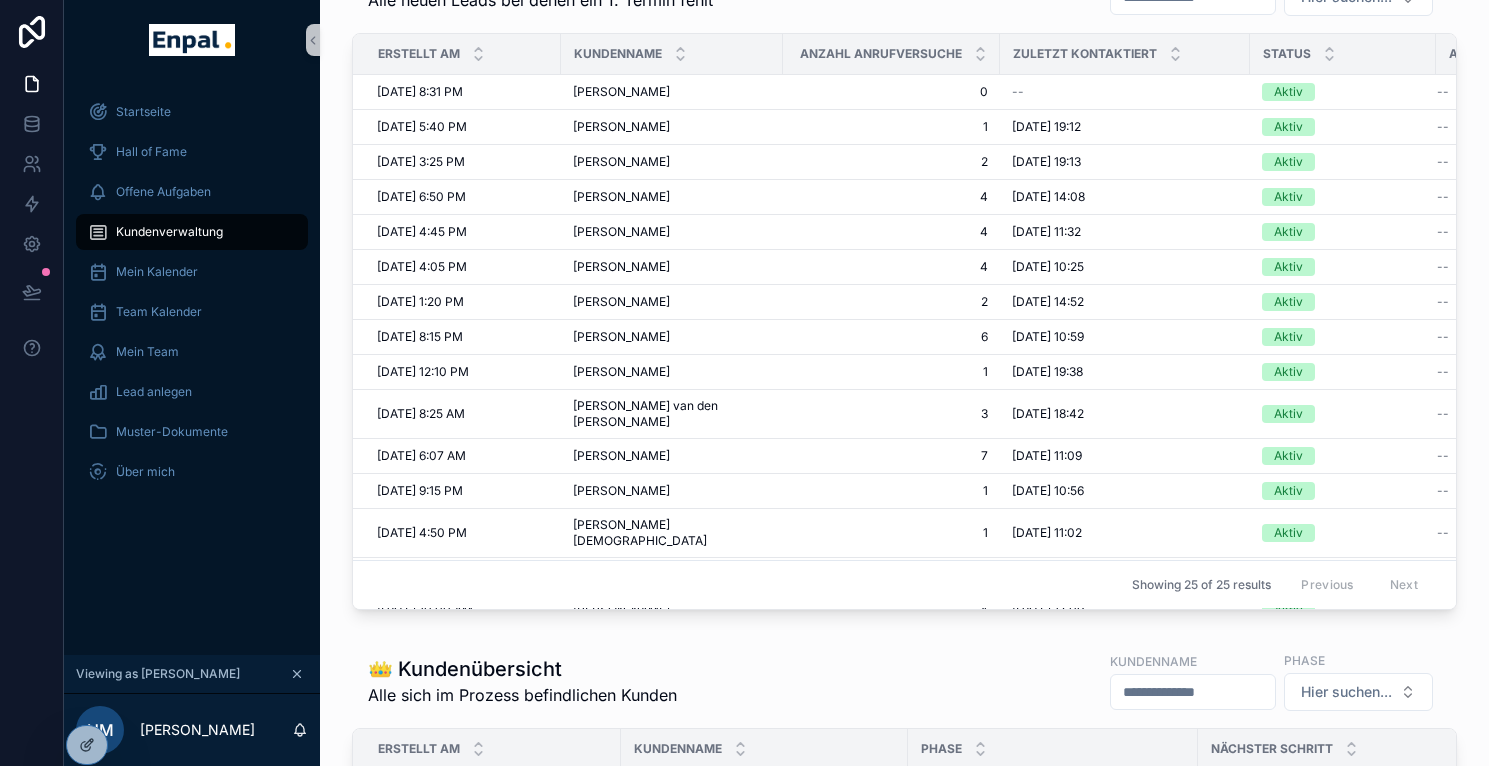 scroll, scrollTop: 752, scrollLeft: 0, axis: vertical 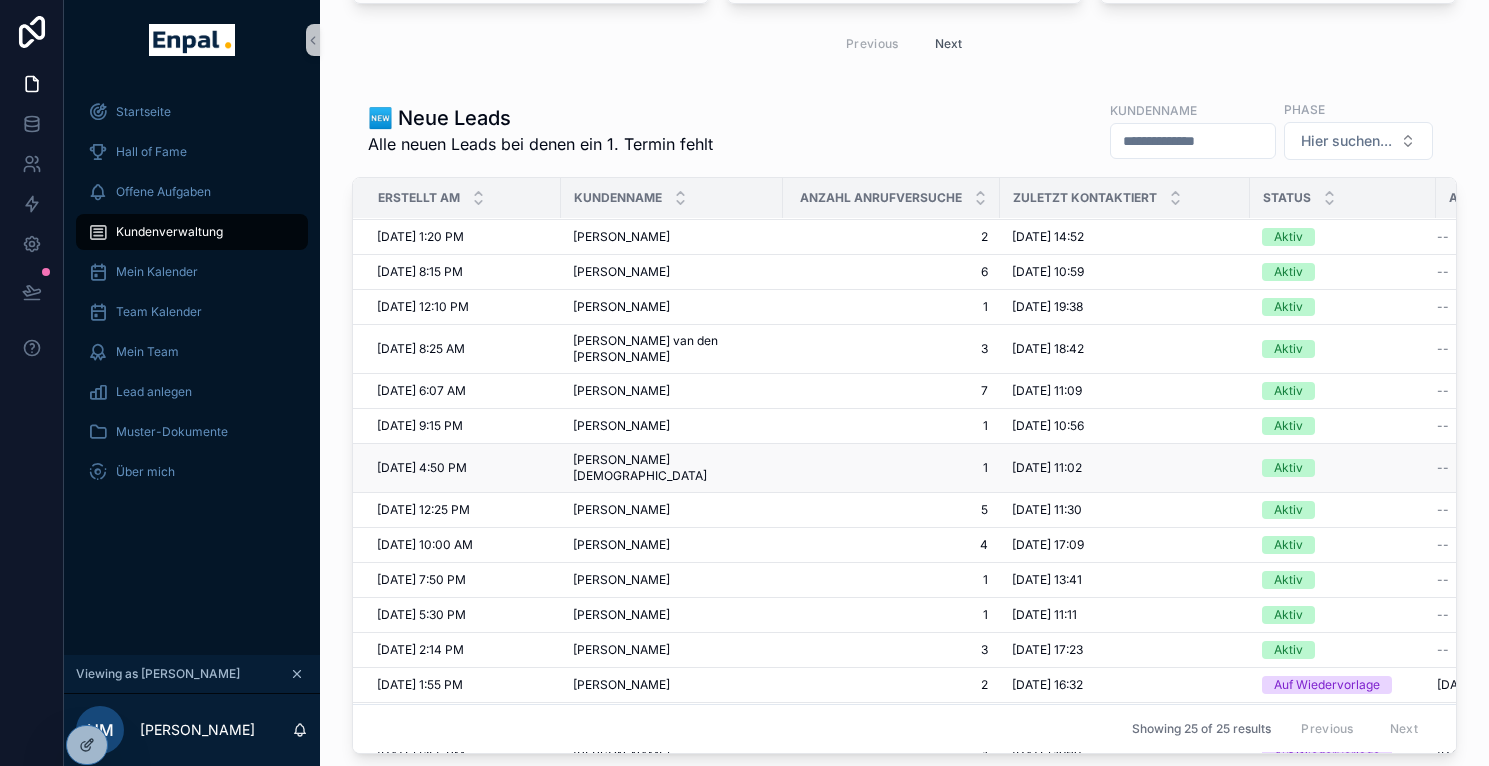 click on "[PERSON_NAME][DEMOGRAPHIC_DATA]" at bounding box center (672, 468) 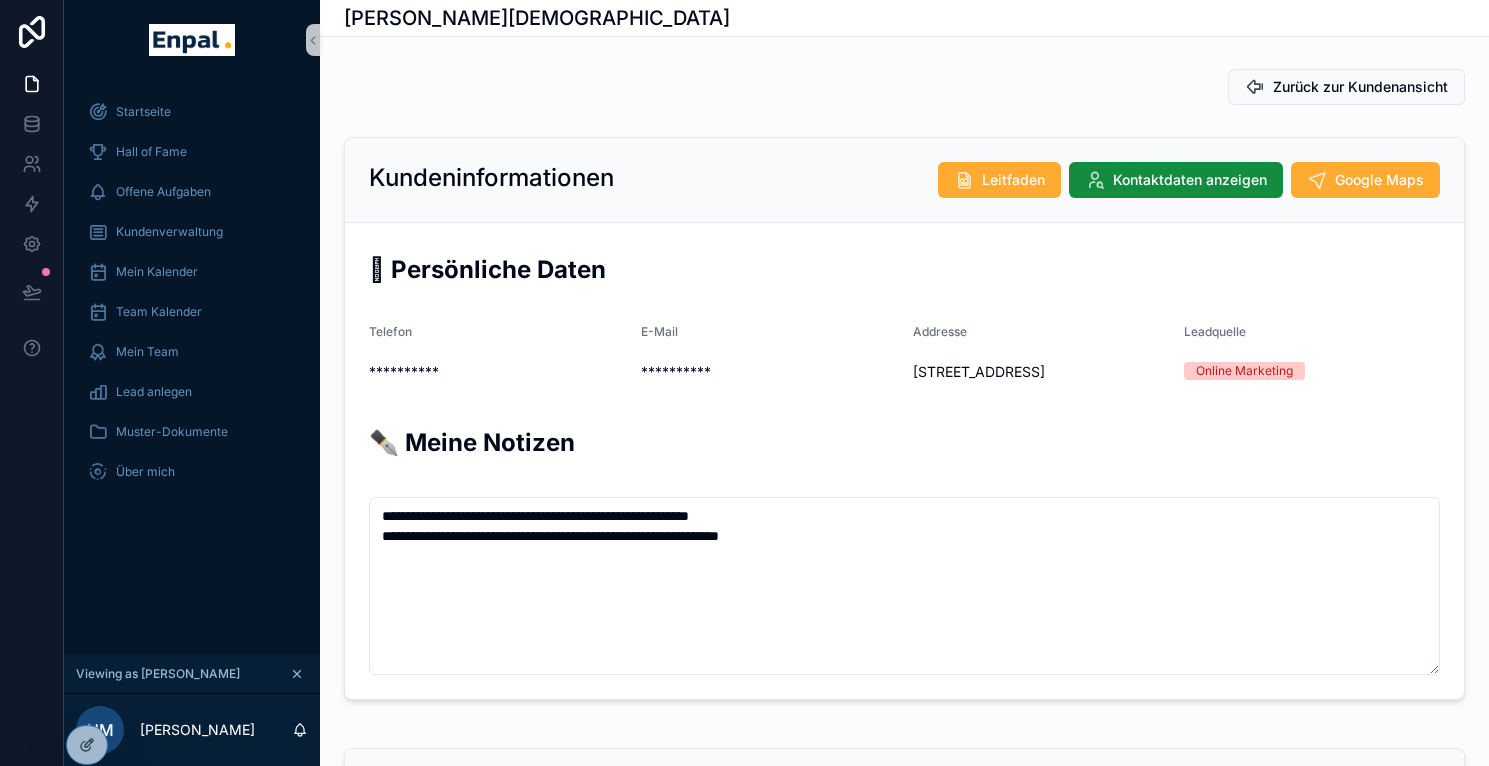 scroll, scrollTop: 480, scrollLeft: 0, axis: vertical 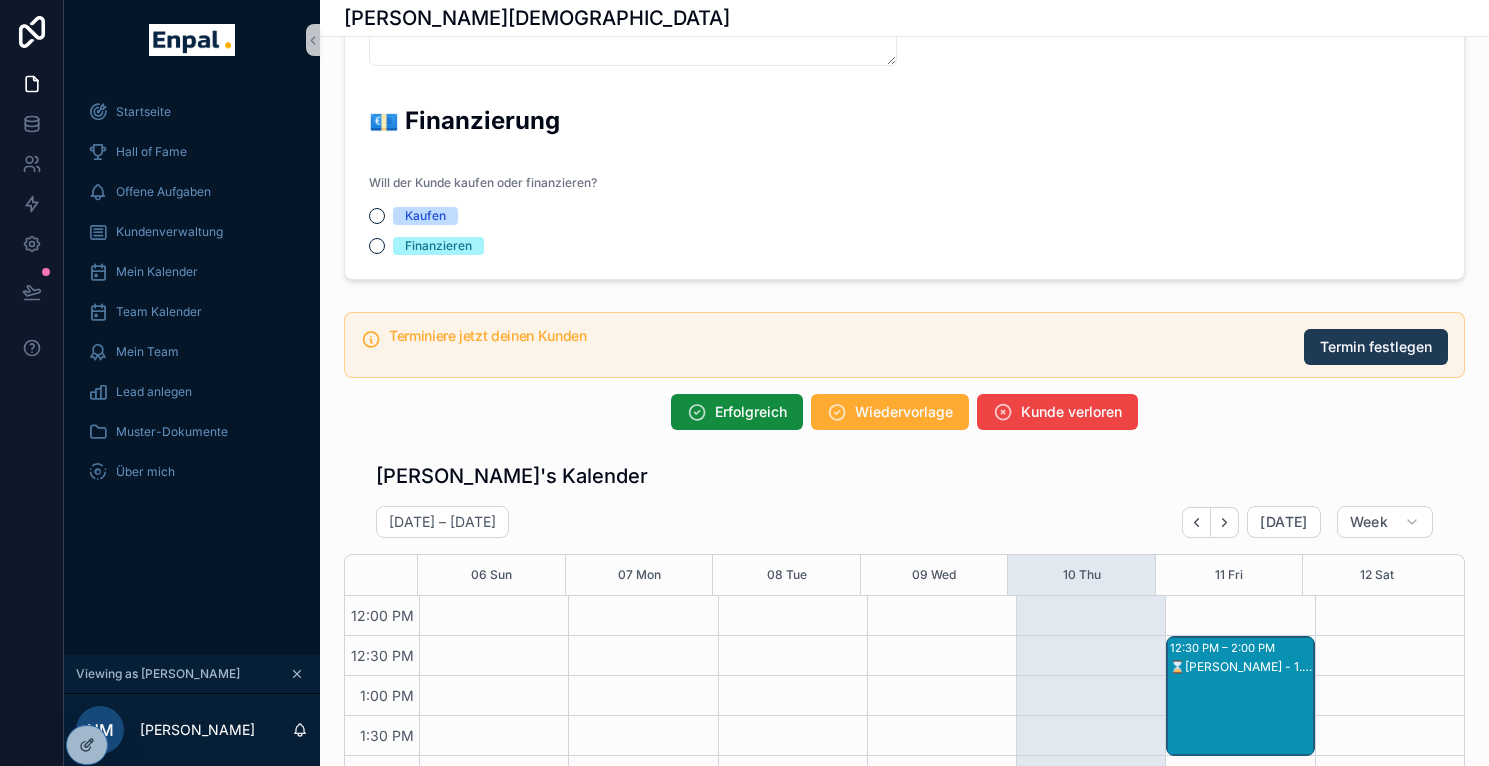 click on "Termin festlegen" at bounding box center (1376, 347) 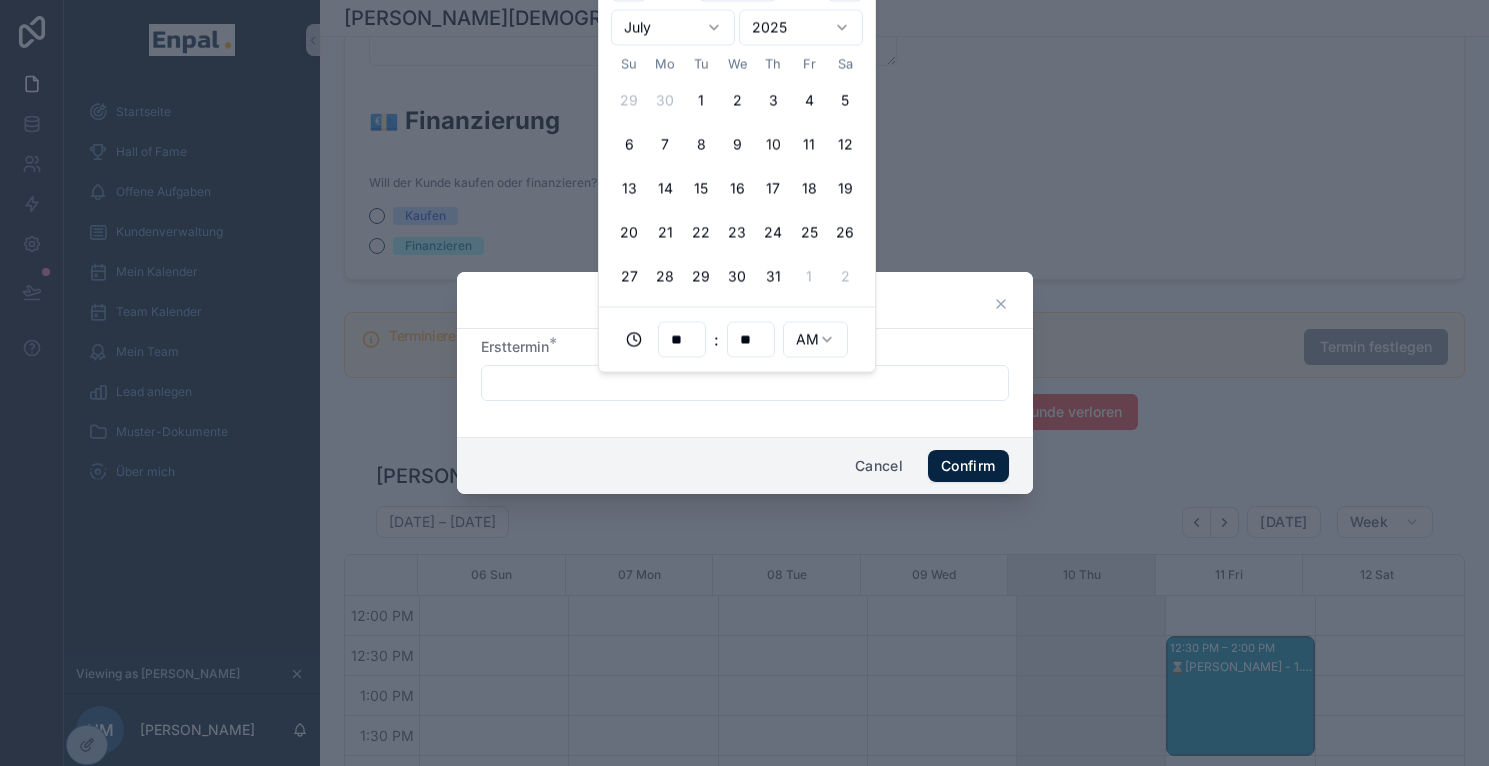 click at bounding box center (745, 383) 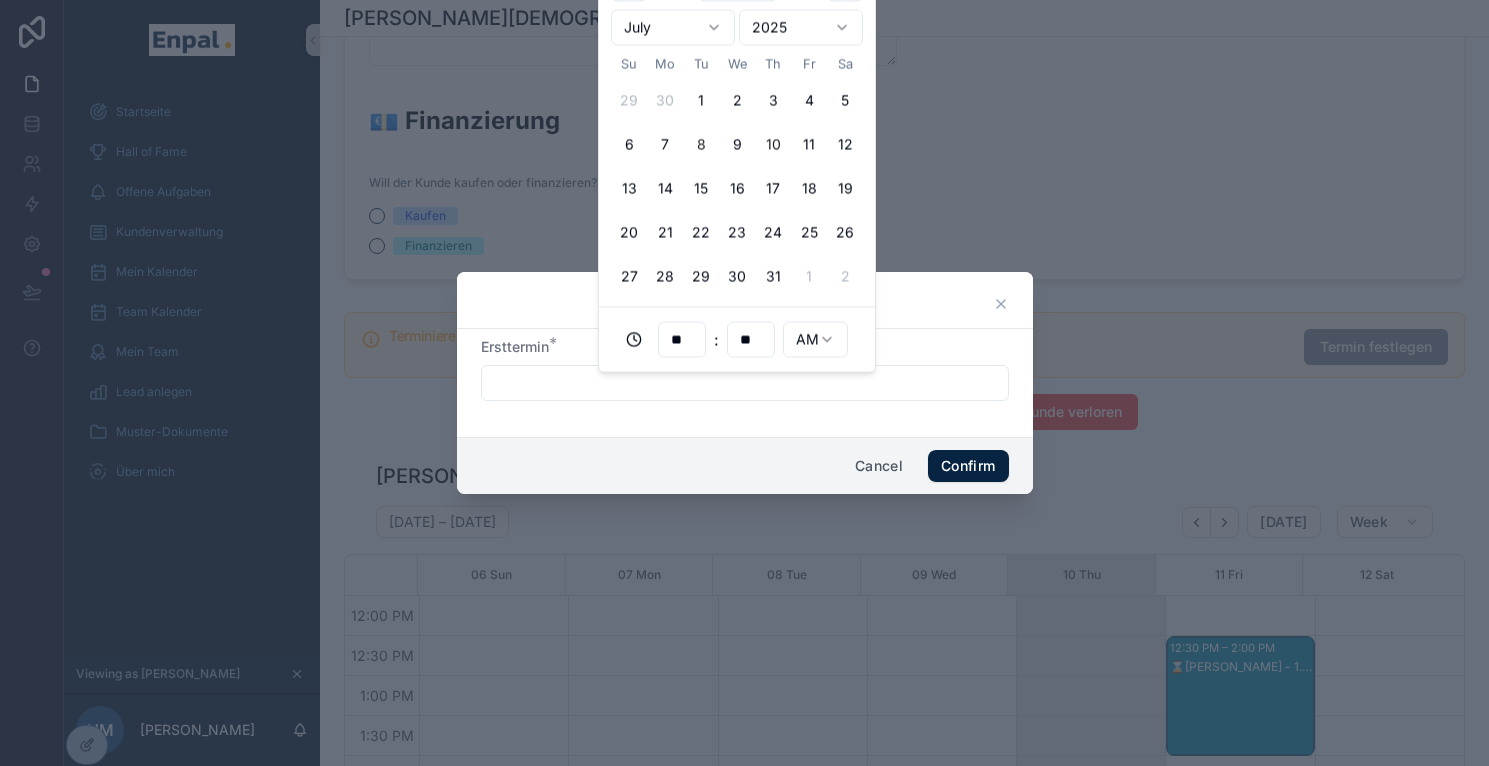click on "8" at bounding box center (701, 145) 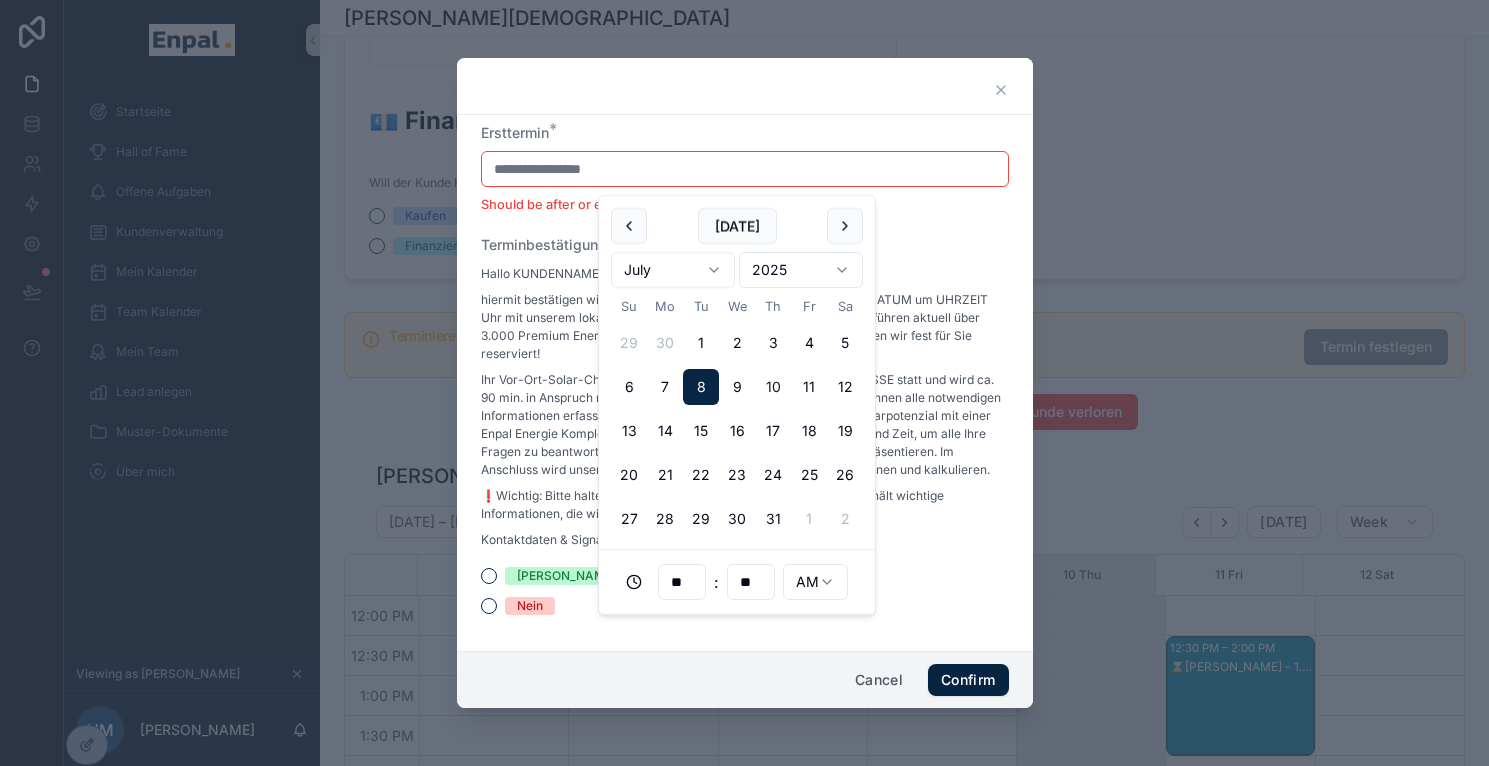 click on "**********" at bounding box center (744, 395) 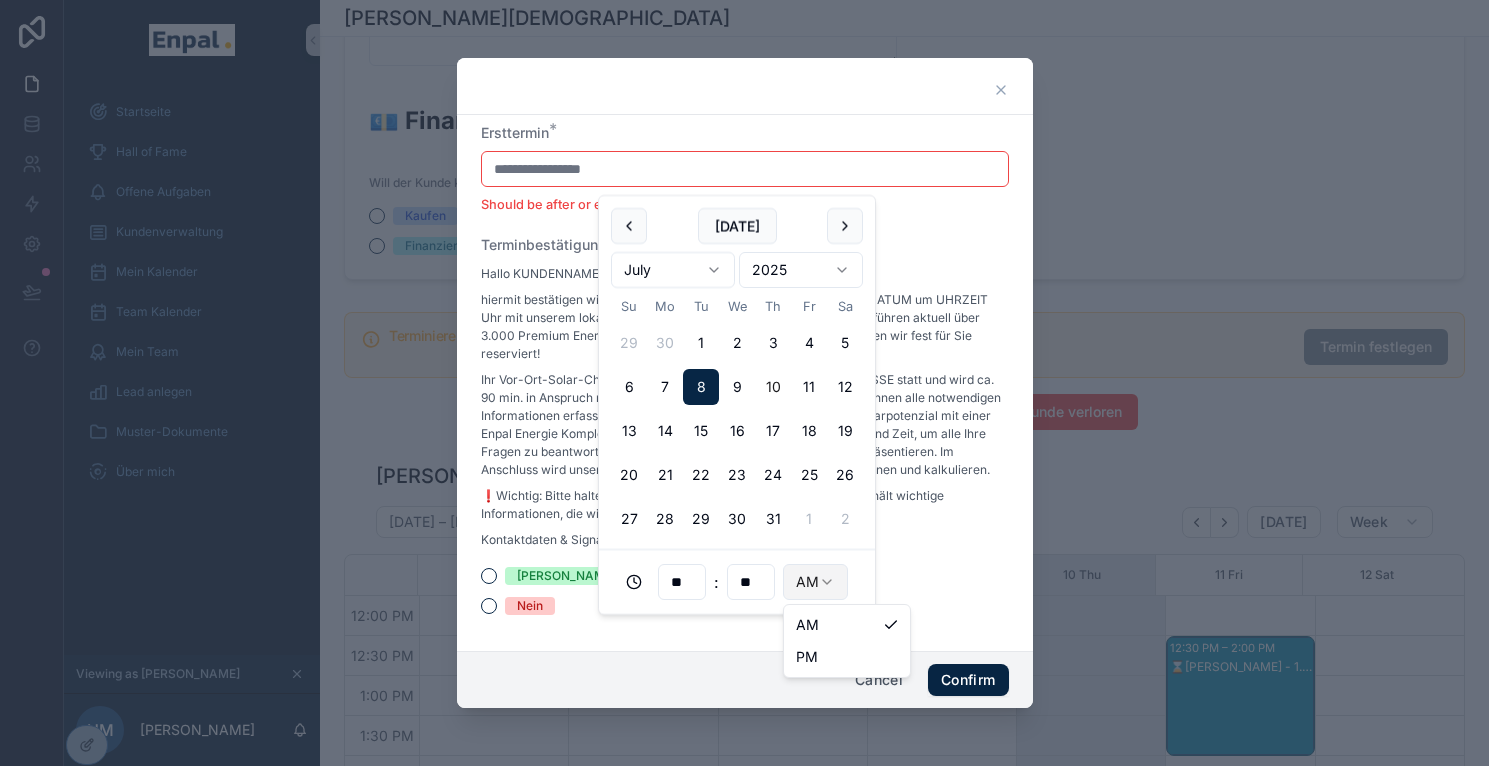 click on "**********" at bounding box center [744, 395] 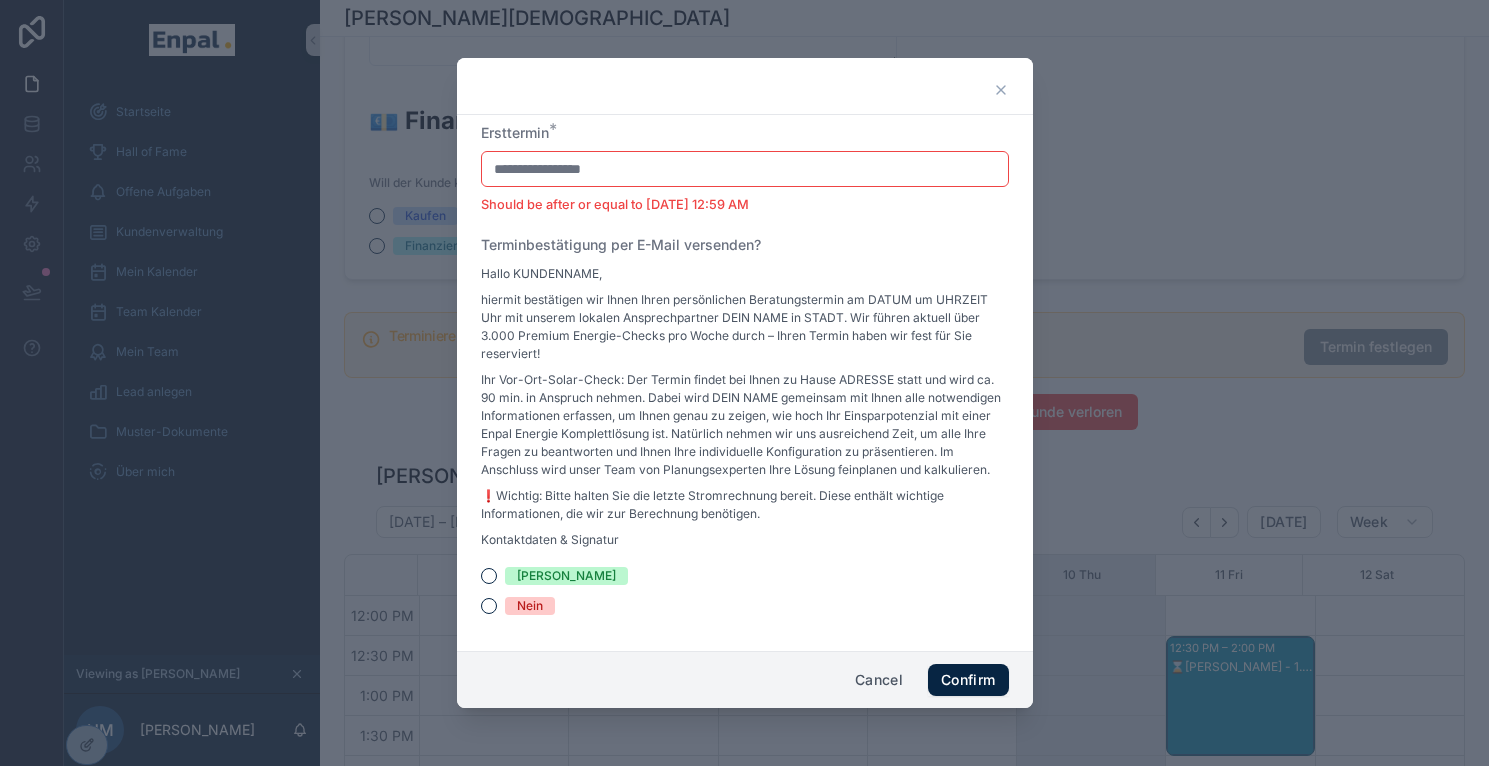 click on "**********" at bounding box center [745, 169] 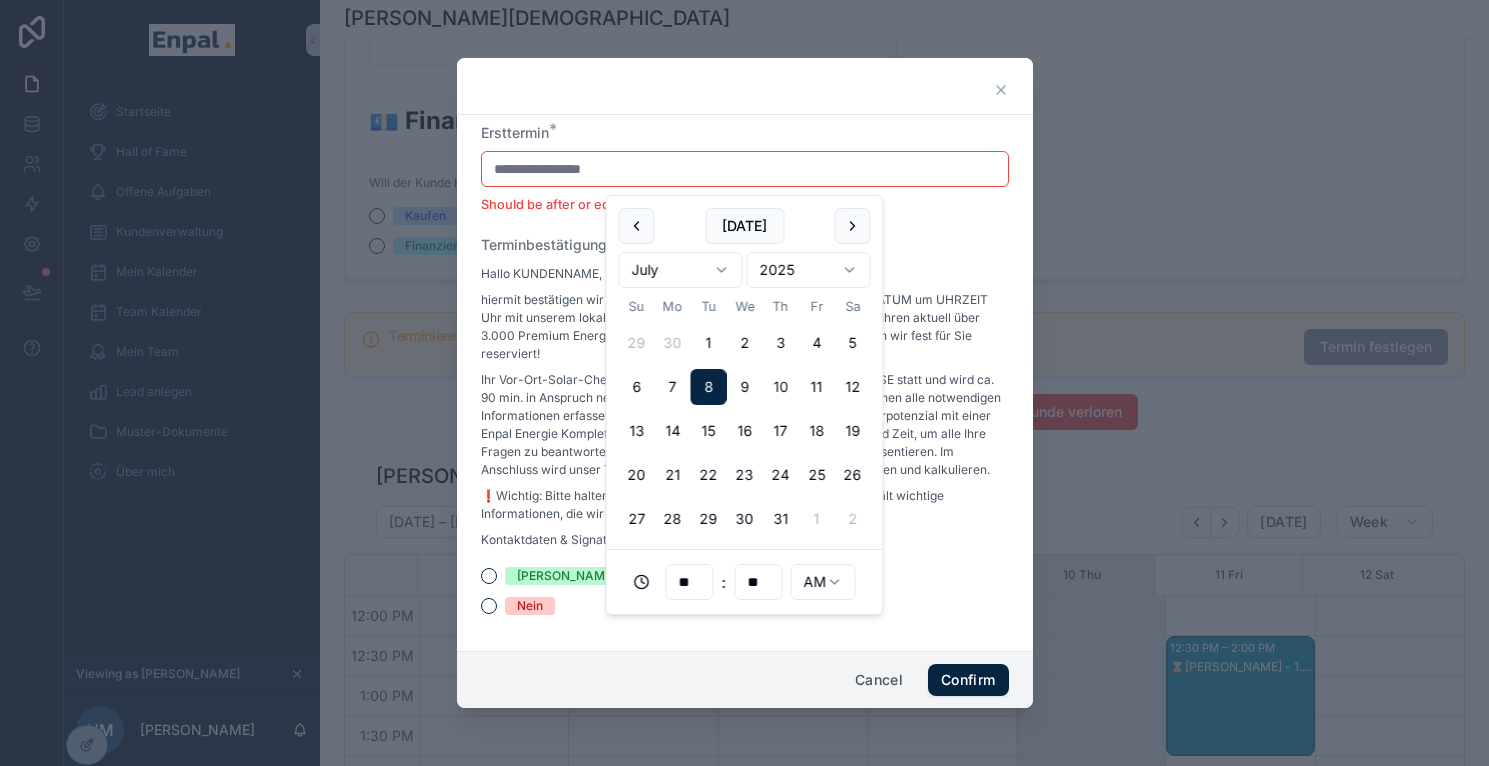 click on "**" at bounding box center [690, 582] 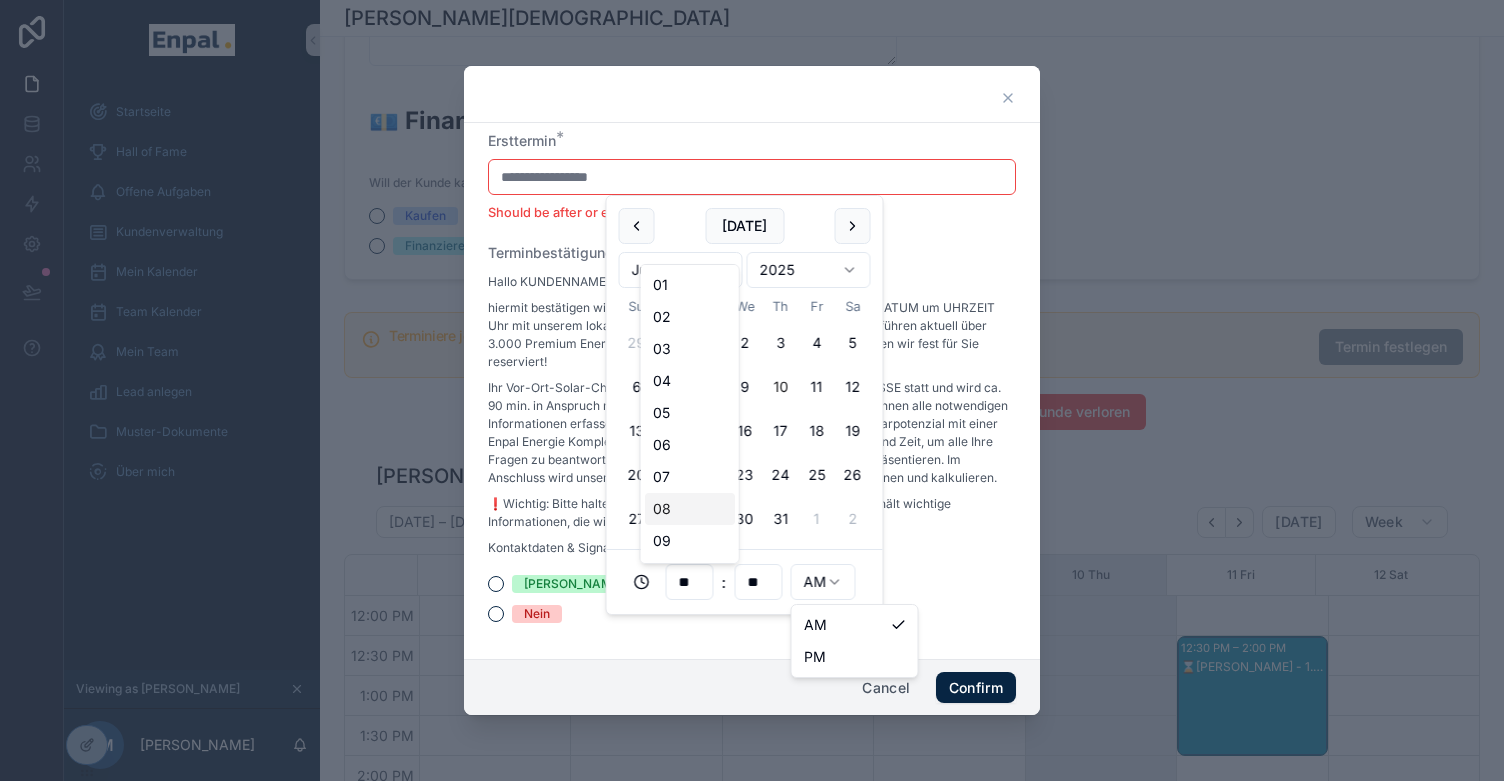 click on "**********" at bounding box center (752, 402) 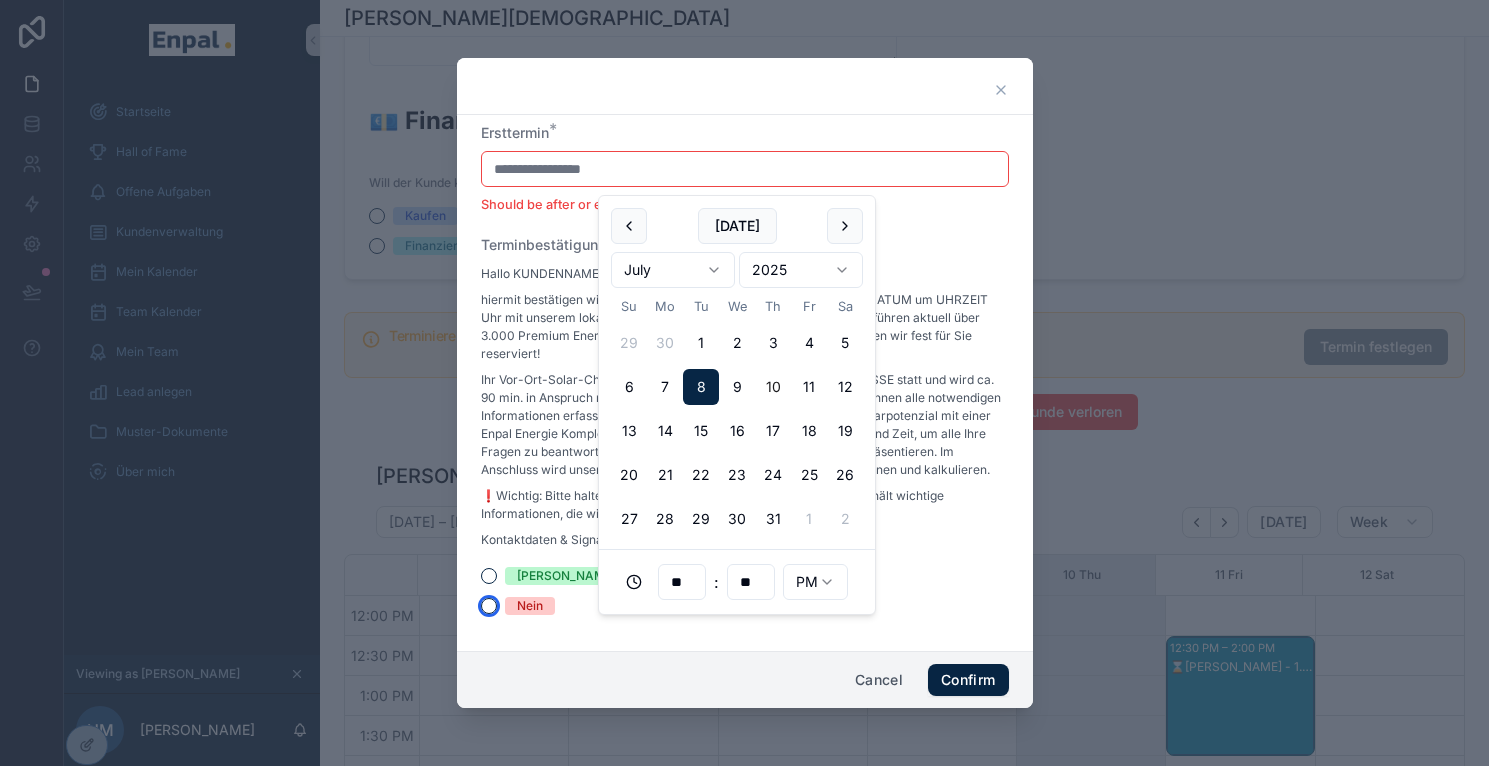 click on "Nein" at bounding box center (489, 606) 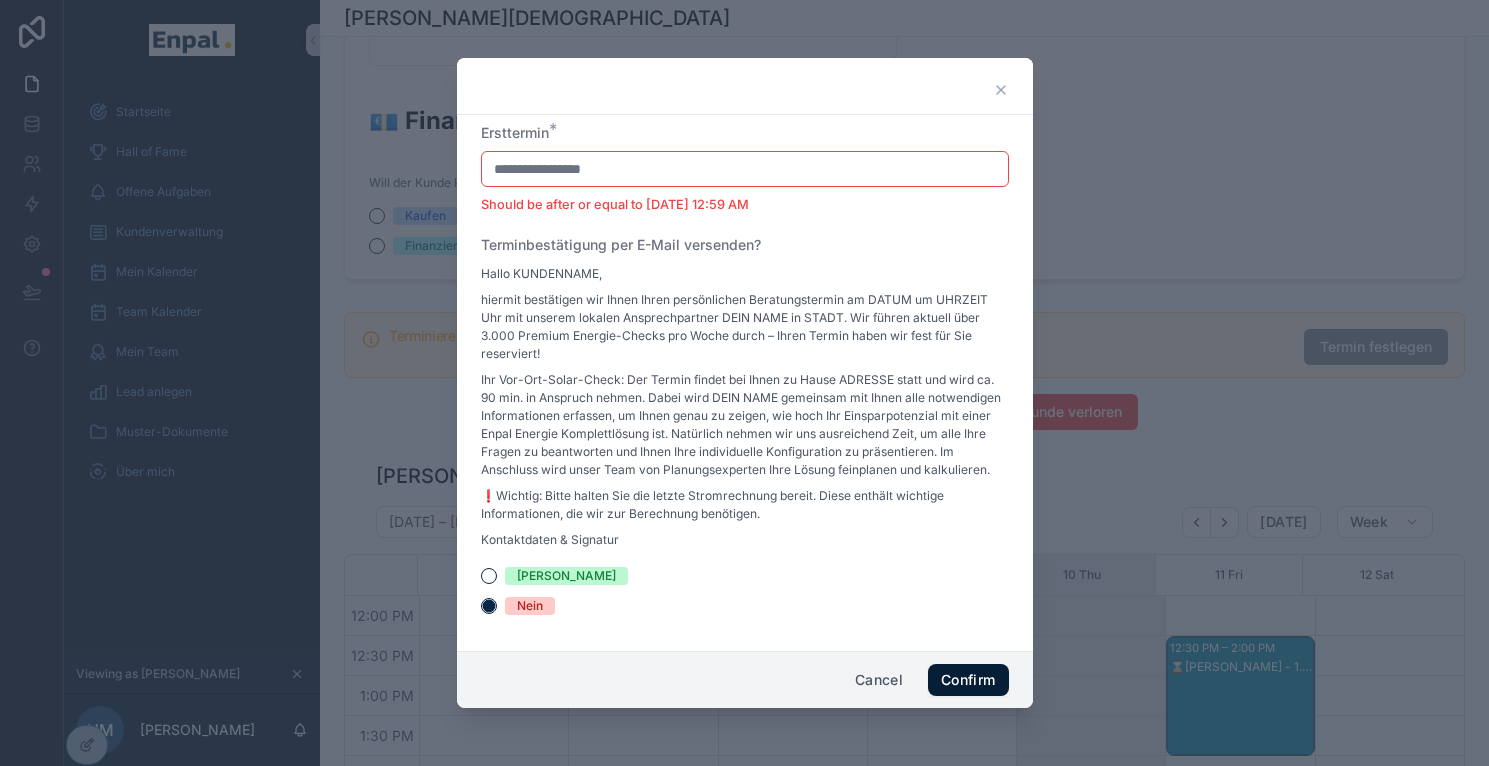 click on "Confirm" at bounding box center (968, 680) 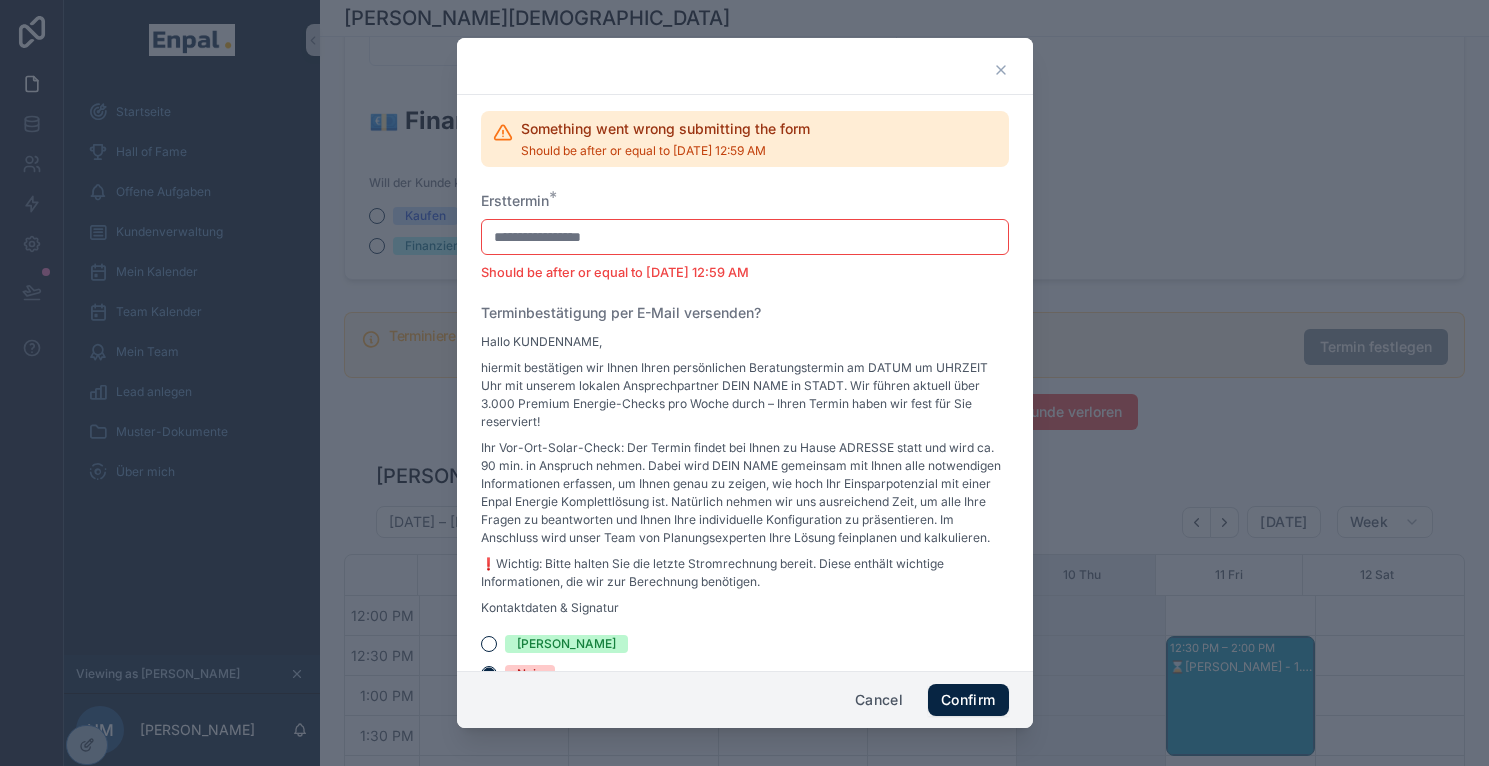 click on "**********" at bounding box center [745, 237] 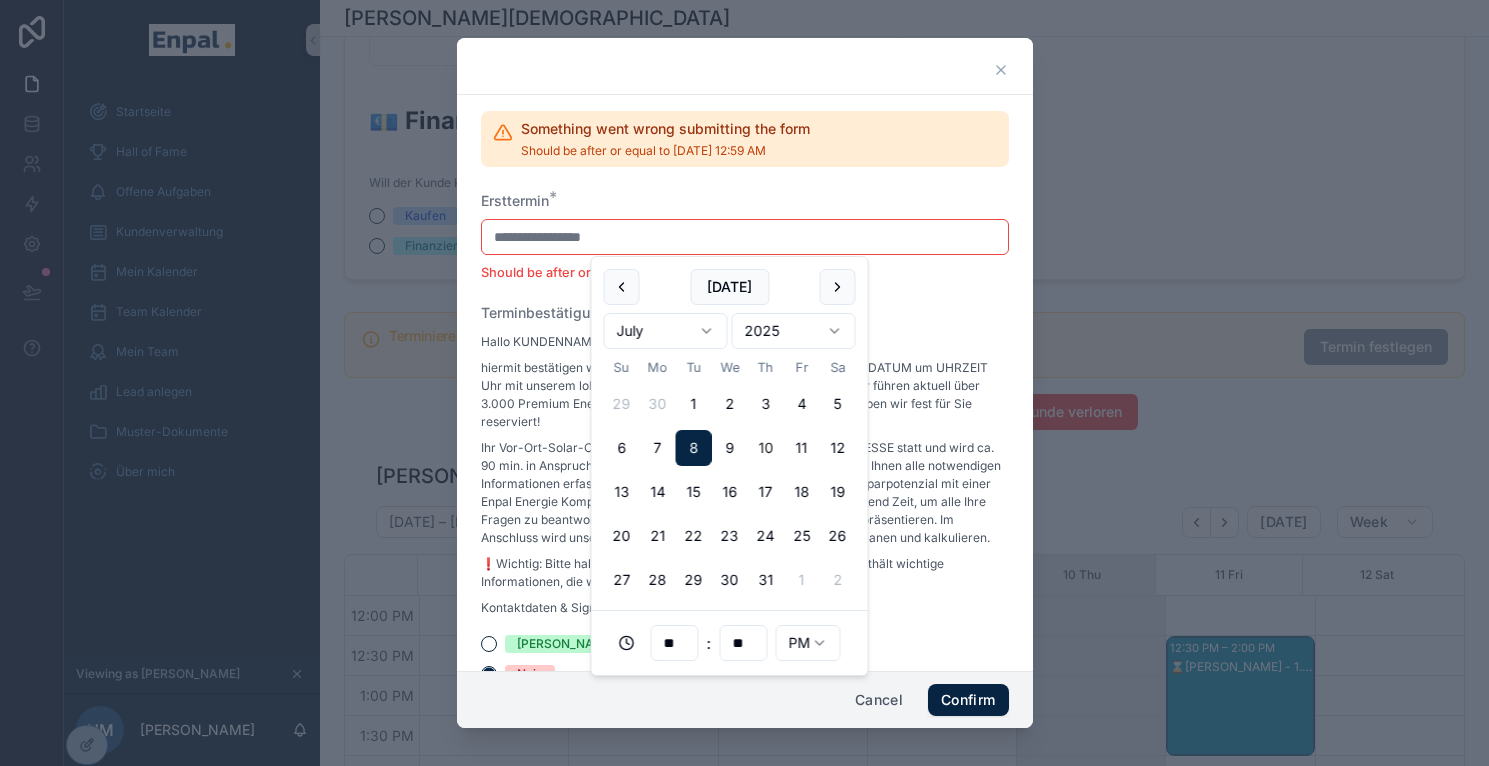 click on "10" at bounding box center [766, 448] 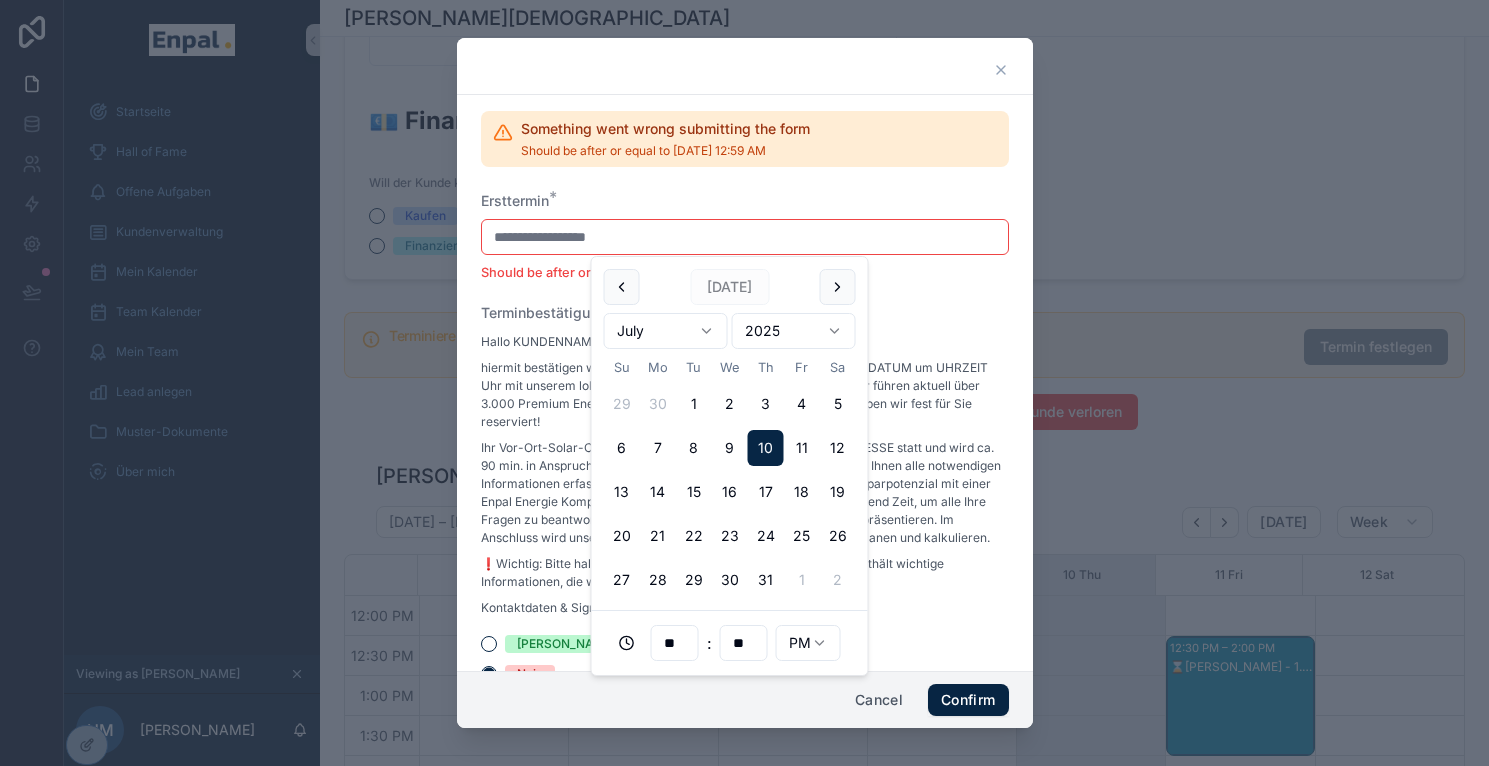 click on "**" at bounding box center (675, 643) 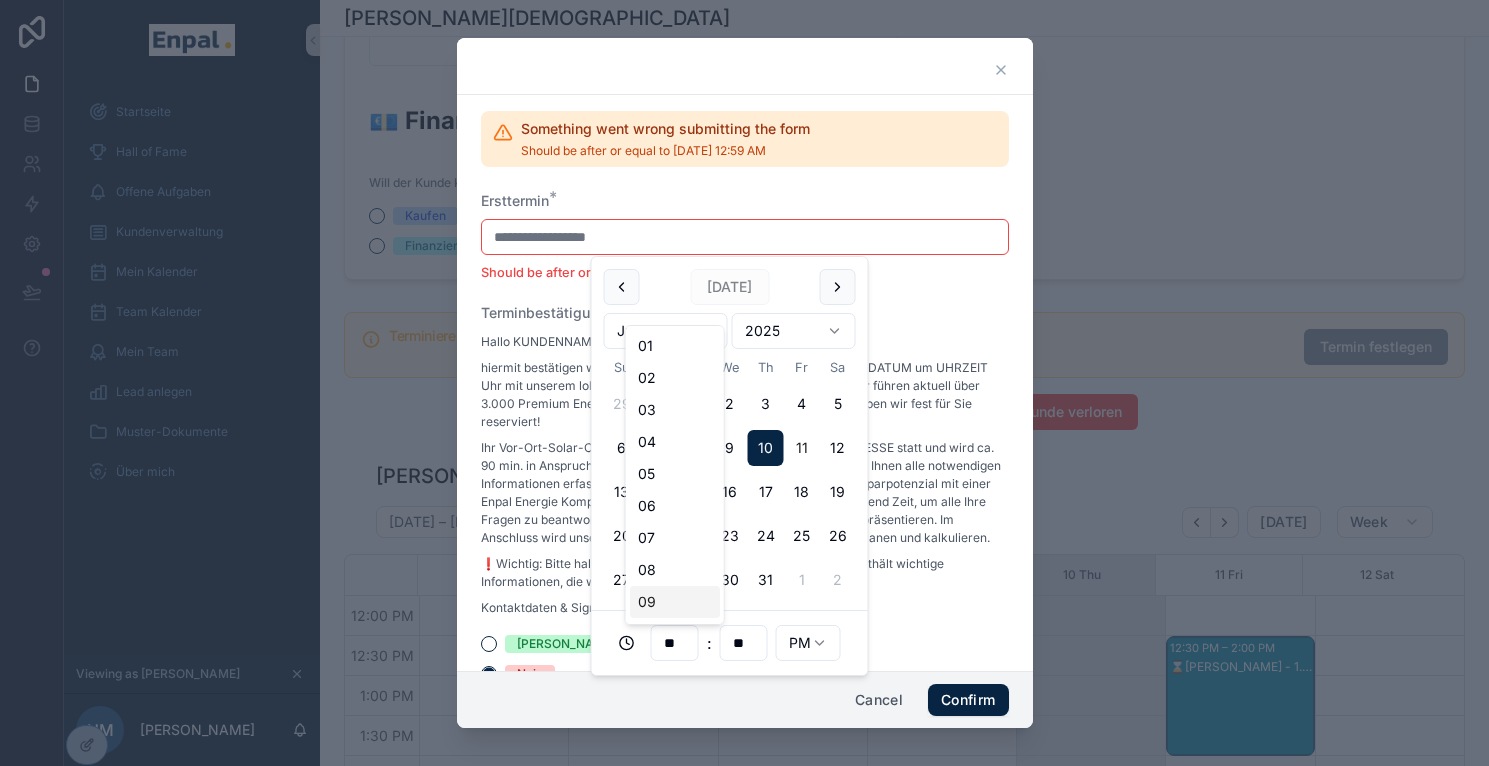 click on "11" at bounding box center (802, 448) 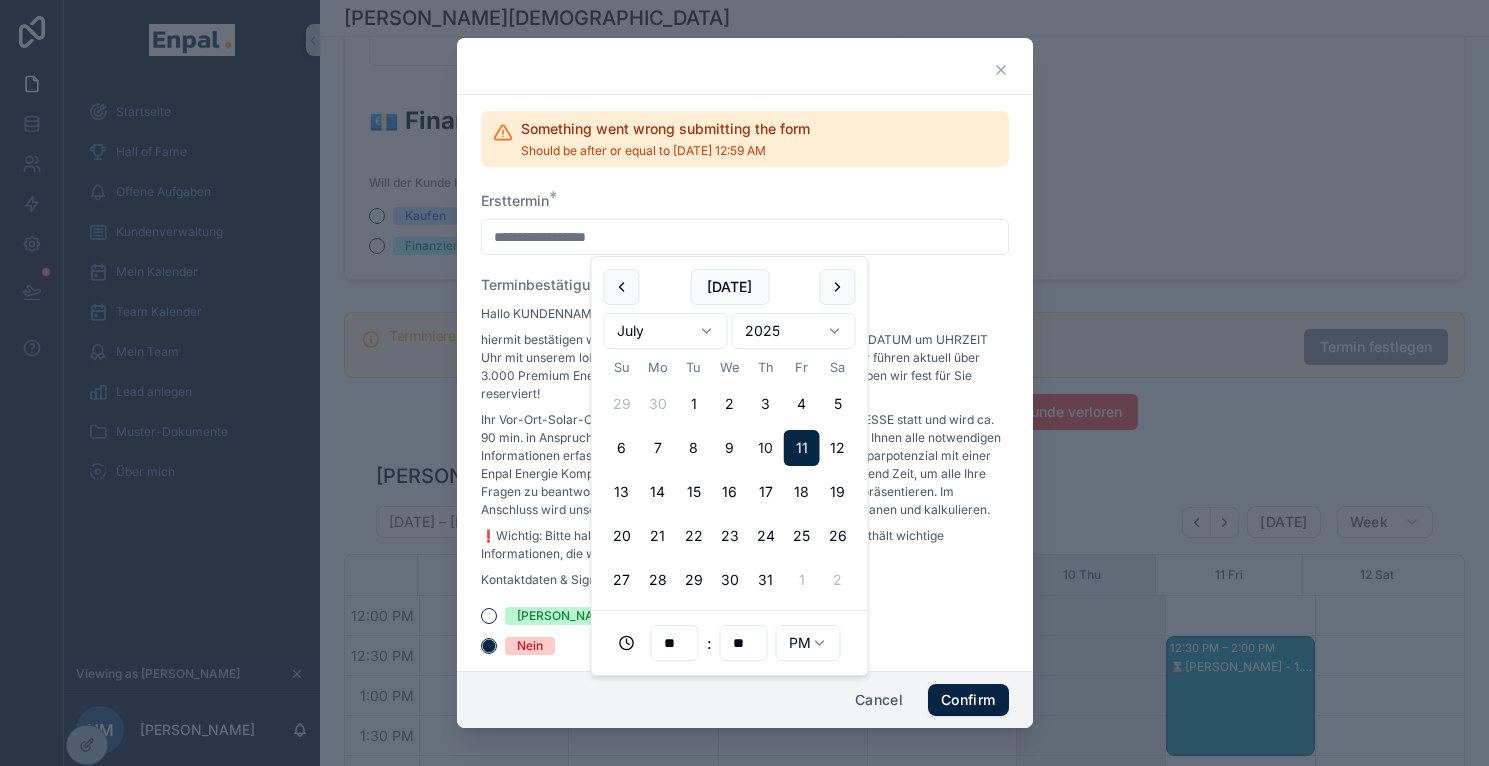 click on "**********" at bounding box center (744, 395) 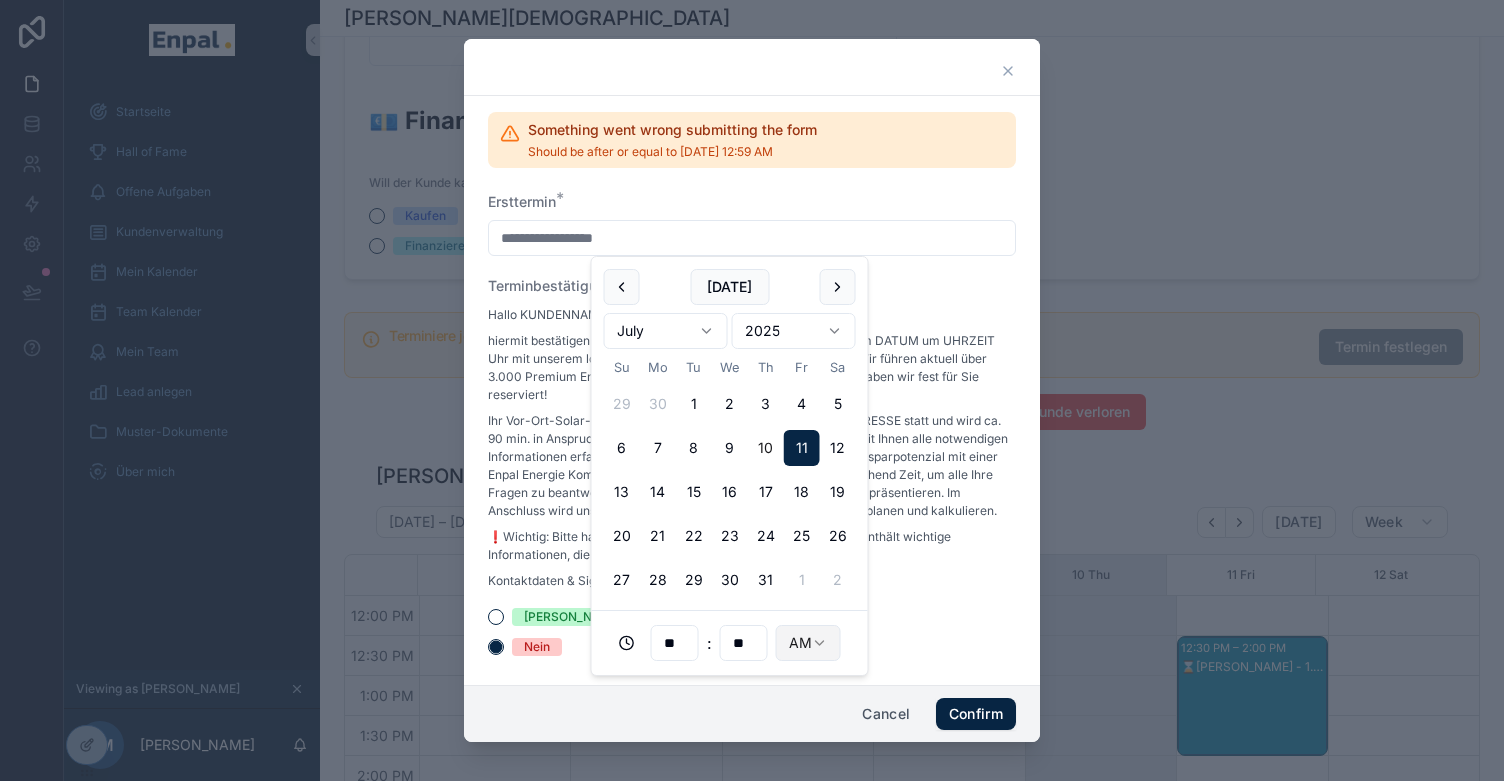type on "**********" 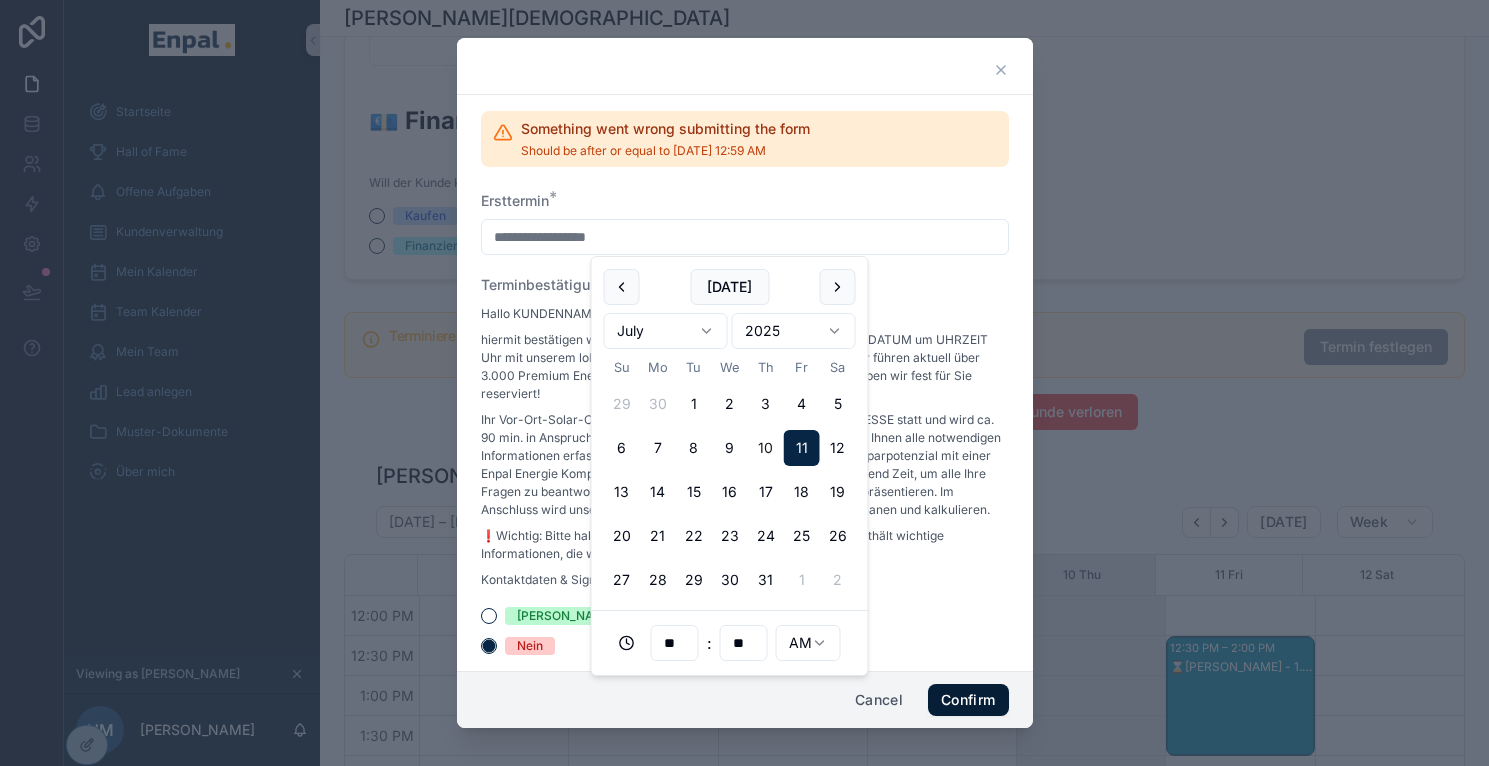 click on "Confirm" at bounding box center (968, 700) 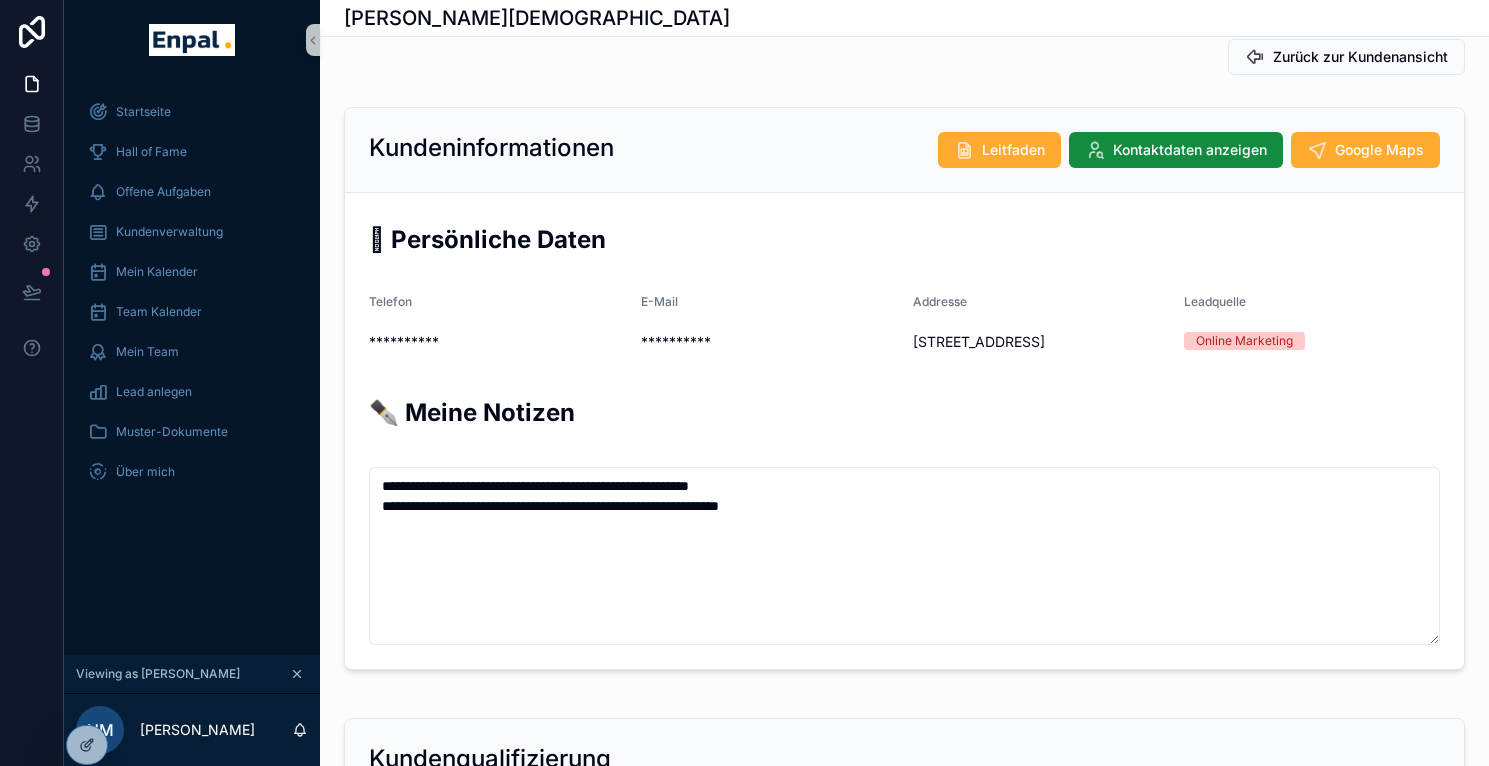 scroll, scrollTop: 0, scrollLeft: 0, axis: both 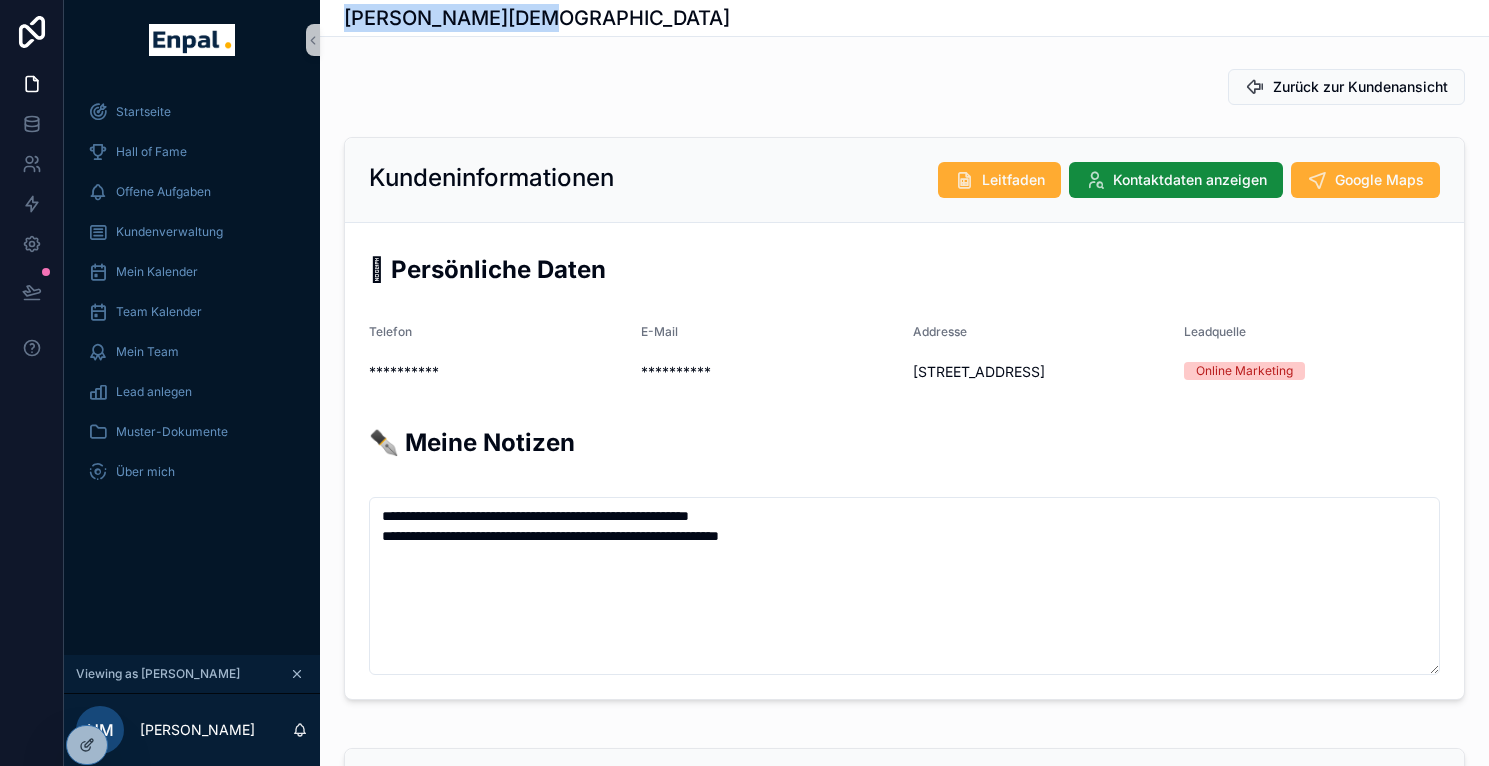 drag, startPoint x: 528, startPoint y: 19, endPoint x: 346, endPoint y: 10, distance: 182.2224 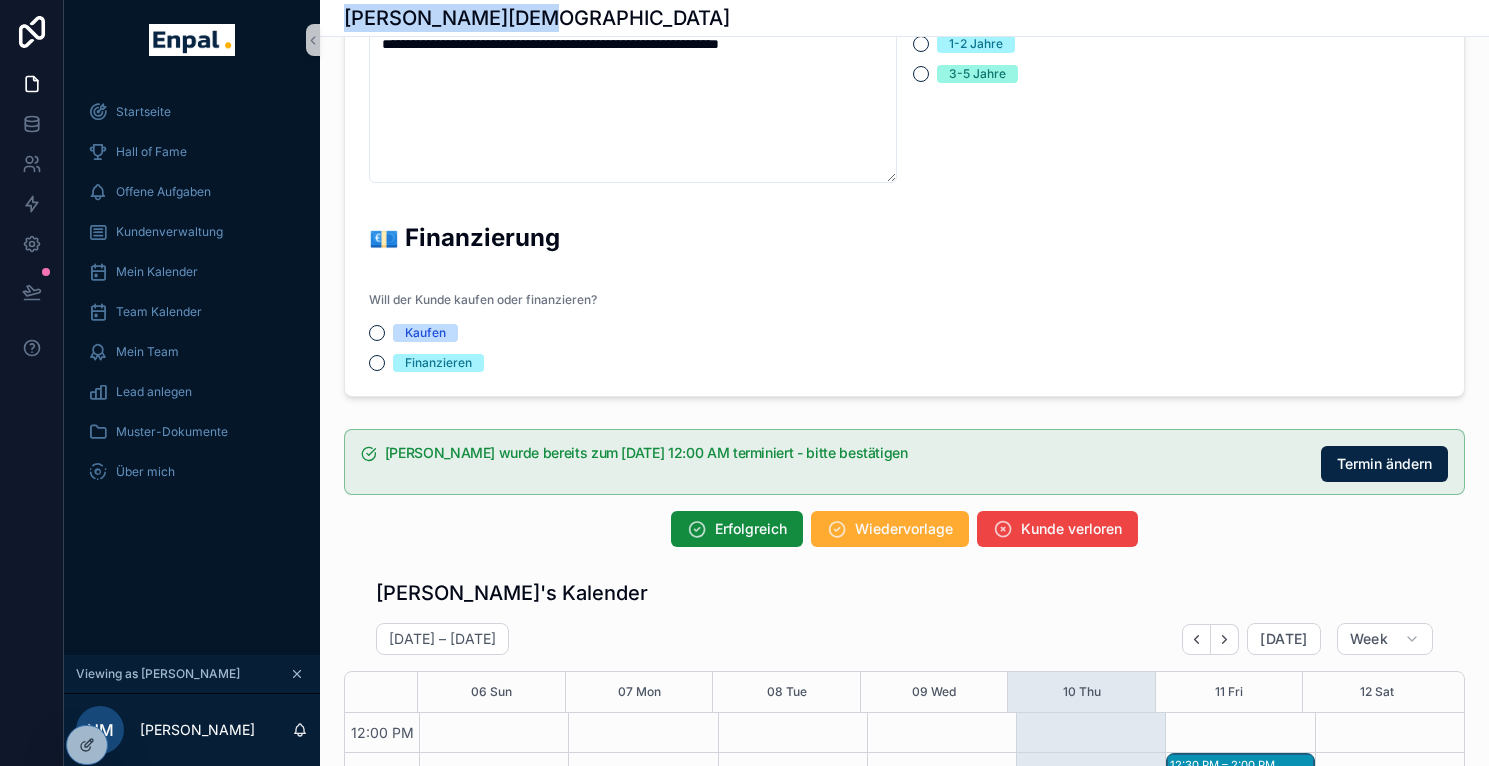 scroll, scrollTop: 1907, scrollLeft: 0, axis: vertical 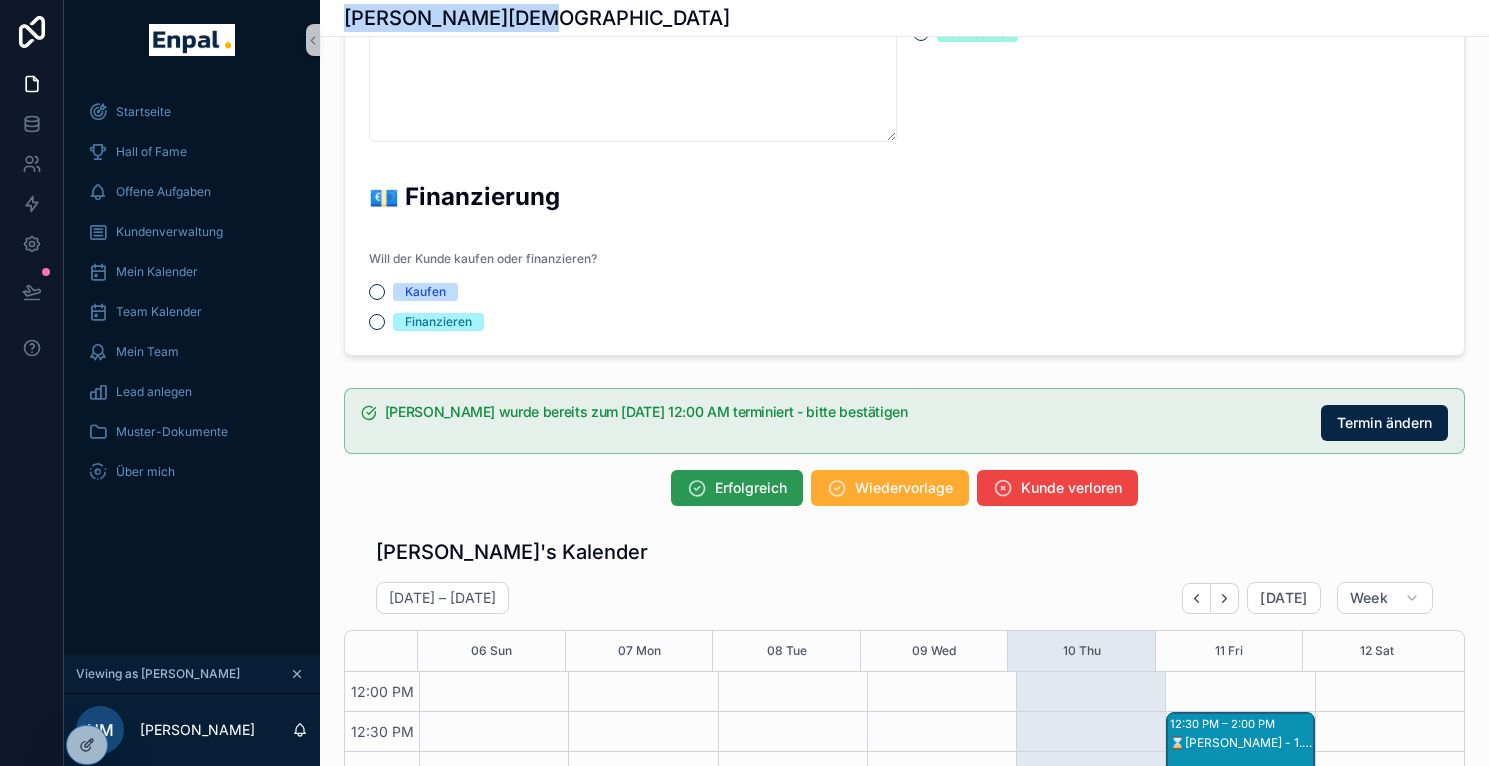 click on "Erfolgreich" at bounding box center [737, 488] 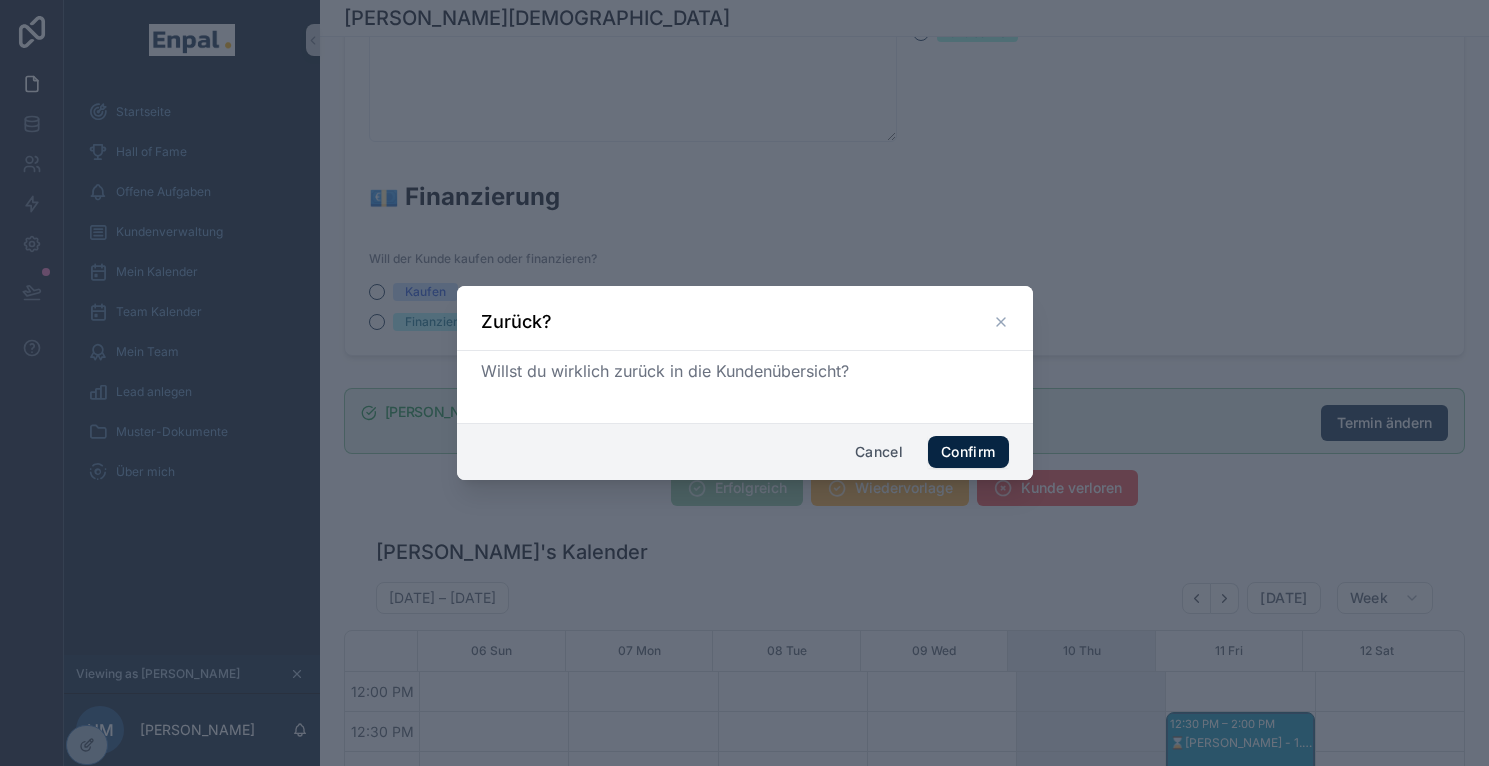 click 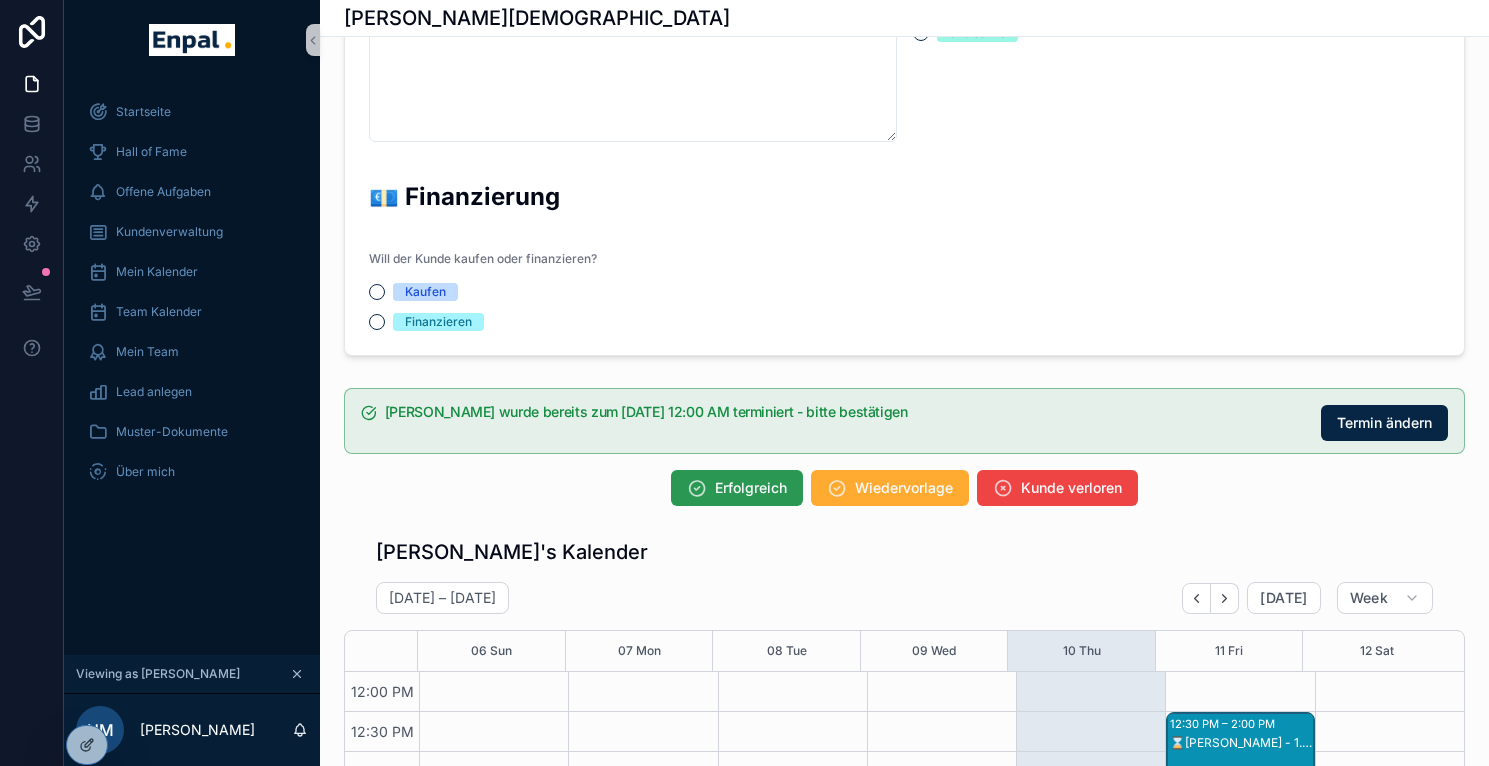 click on "Erfolgreich" at bounding box center [751, 488] 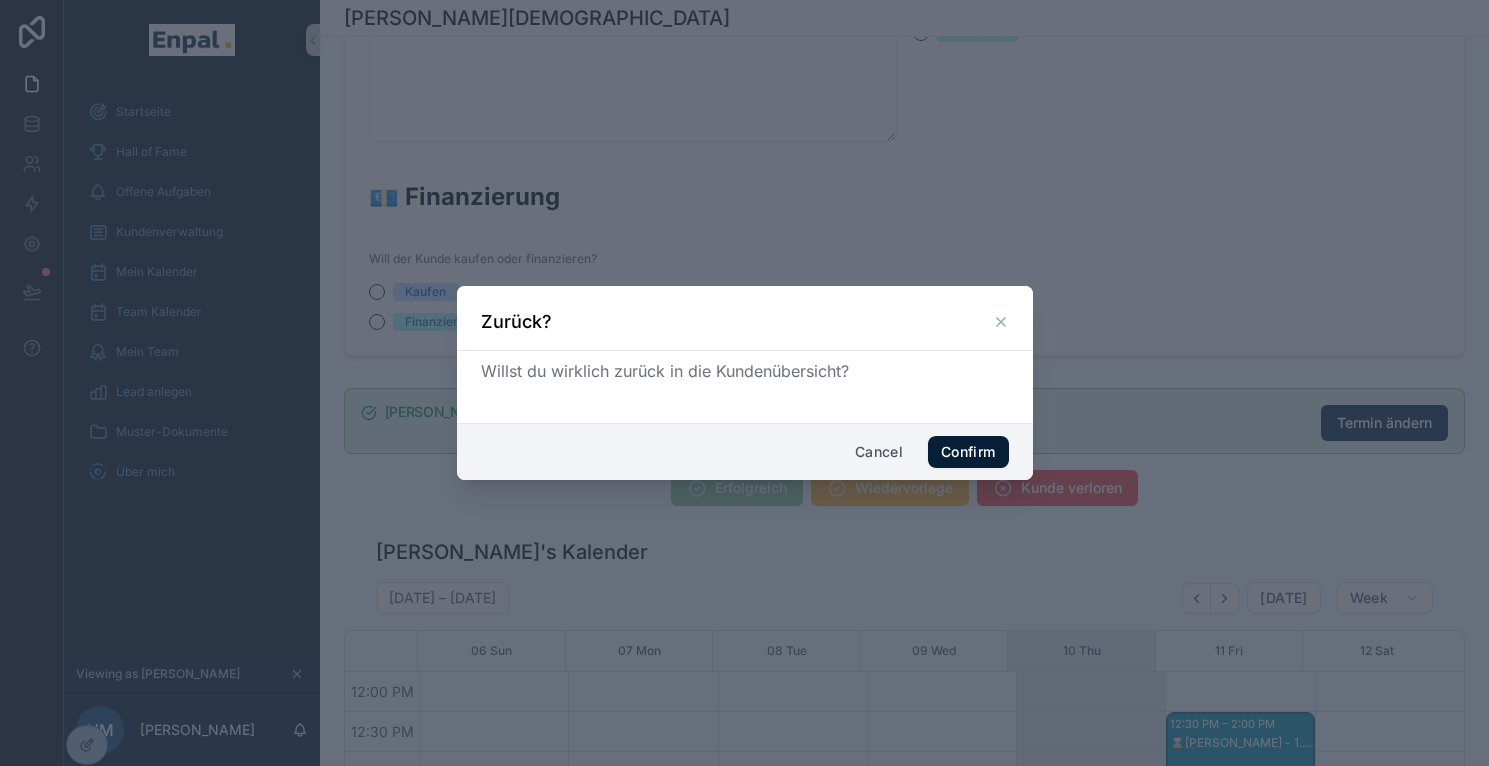 click on "Confirm" at bounding box center [968, 452] 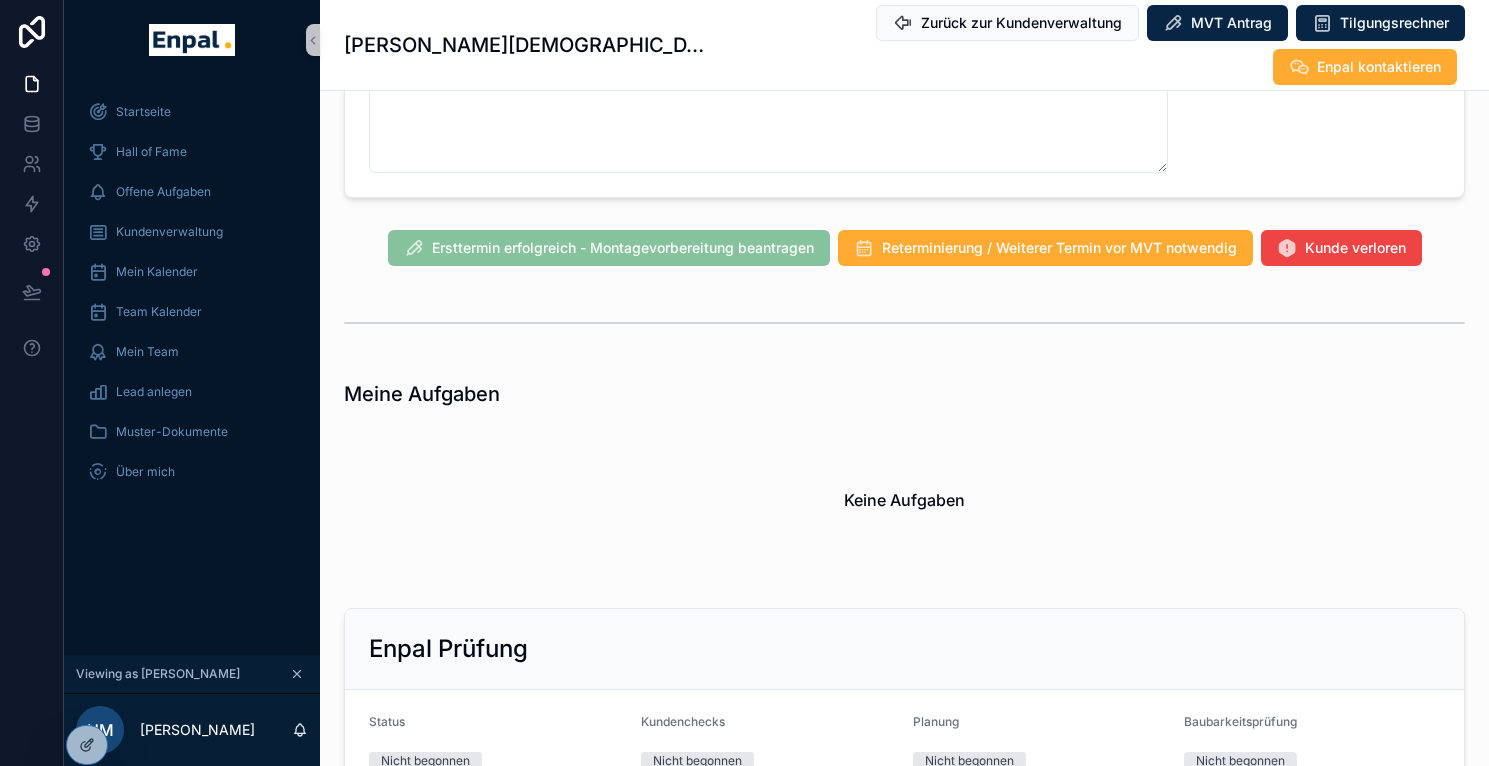 scroll, scrollTop: 1515, scrollLeft: 0, axis: vertical 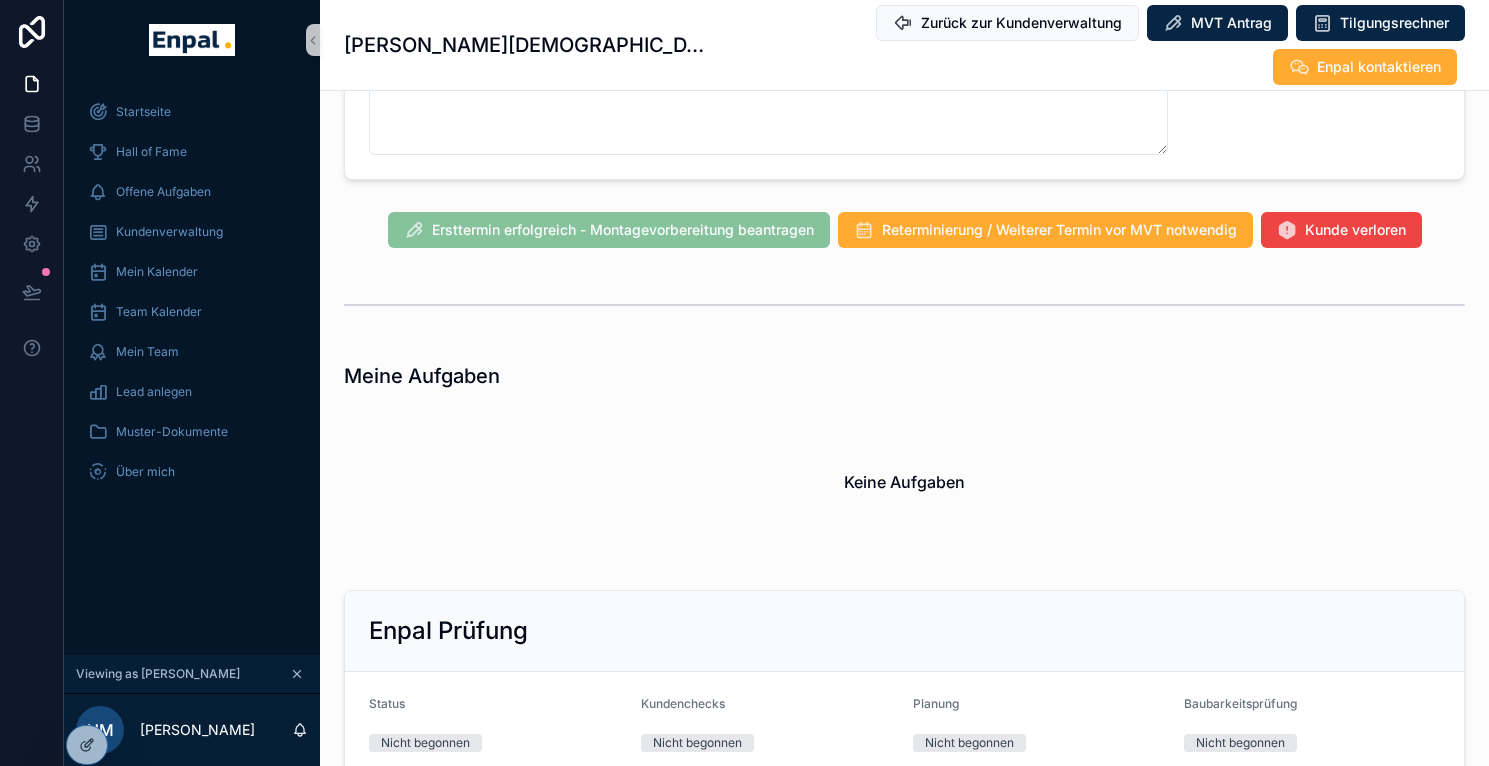 click on "Ersttermin erfolgreich - Montagevorbereitung beantragen" at bounding box center [609, 232] 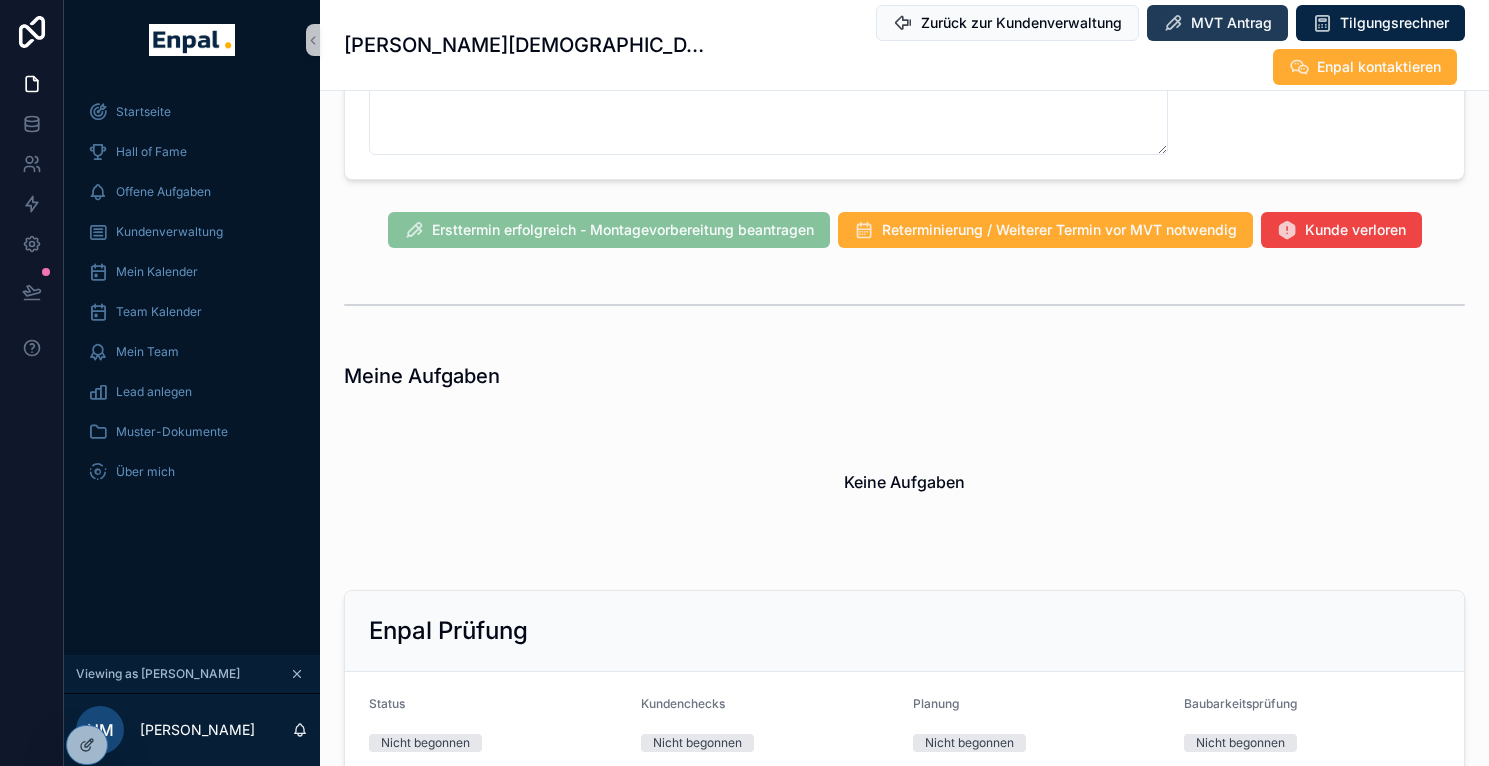 click on "MVT Antrag" at bounding box center (1217, 23) 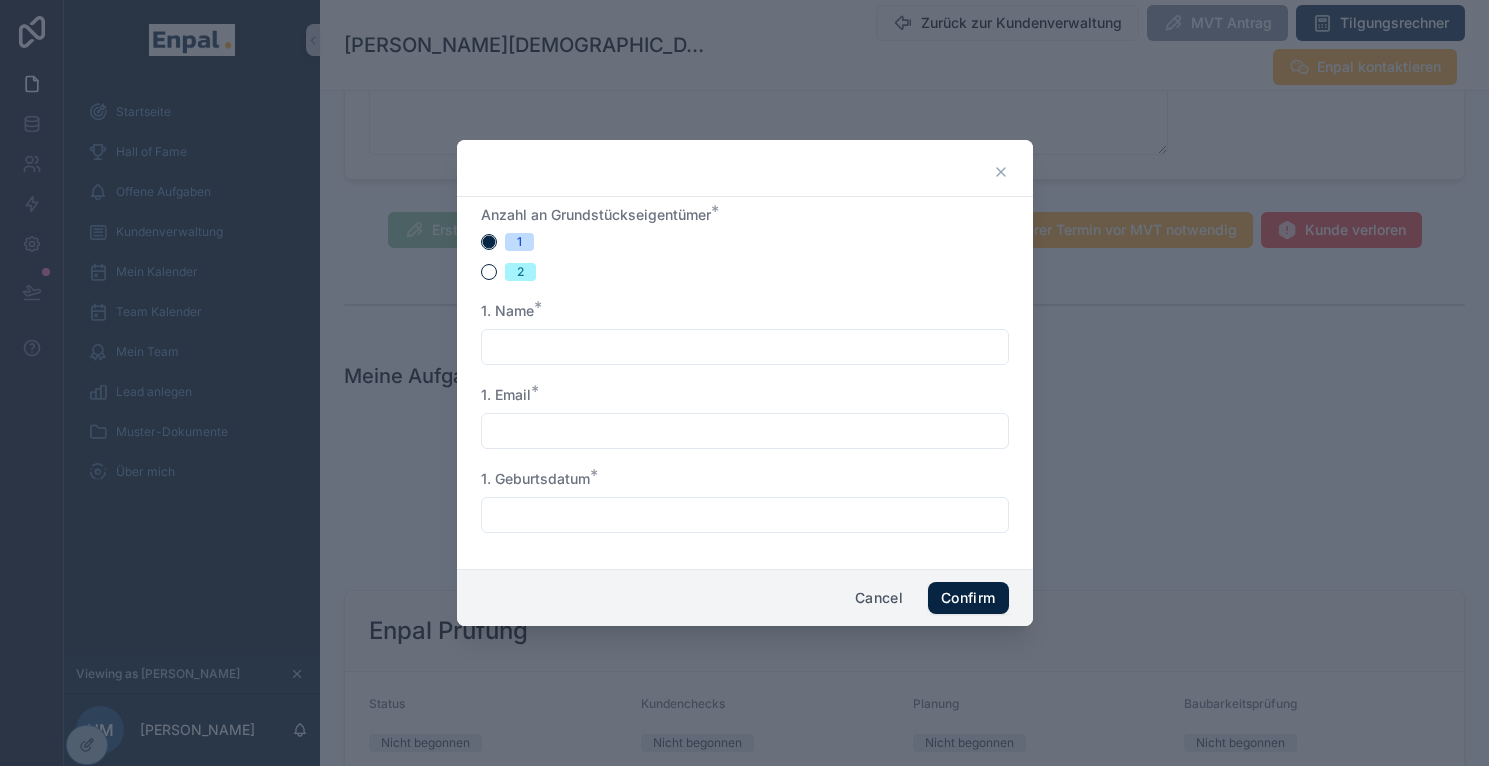 click 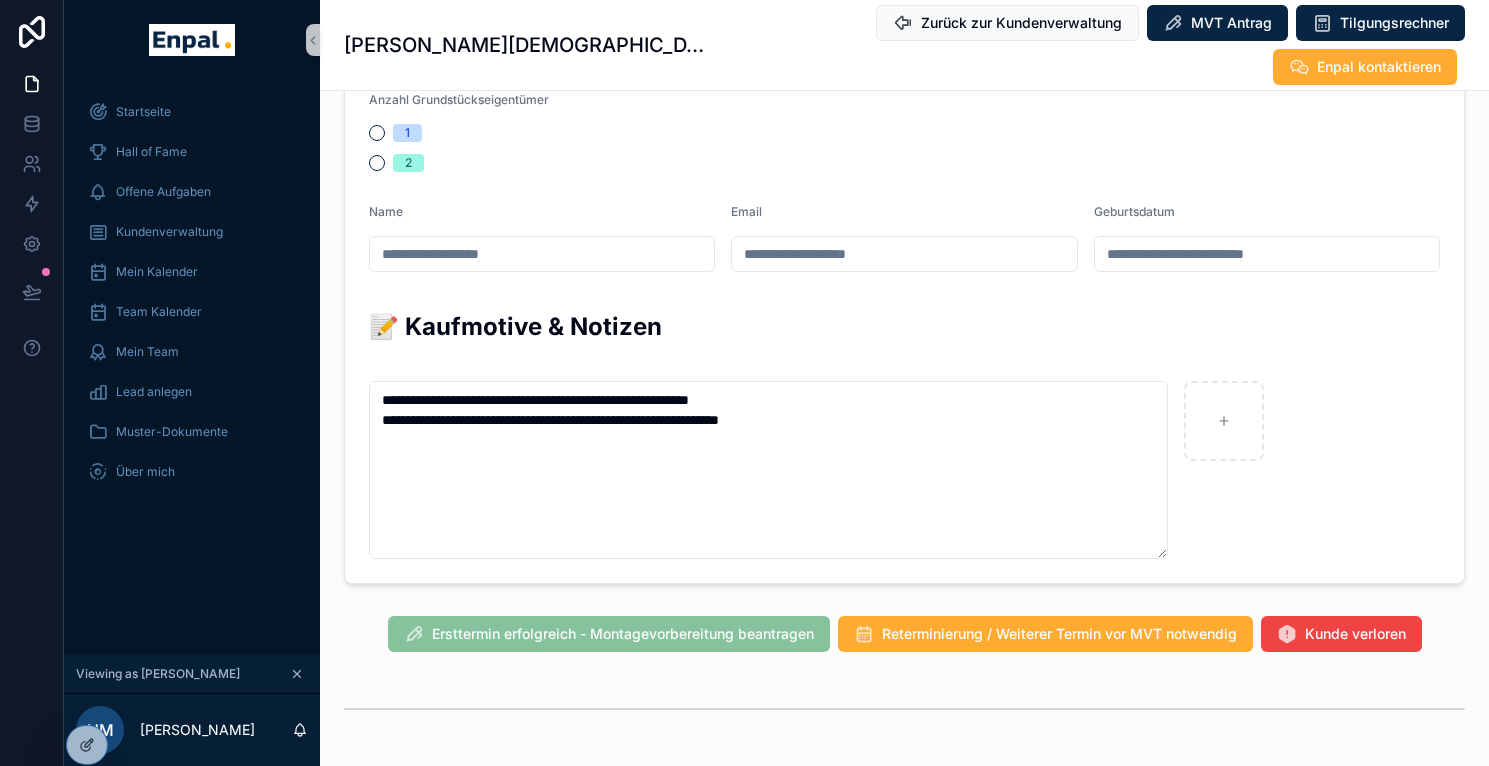 scroll, scrollTop: 1077, scrollLeft: 0, axis: vertical 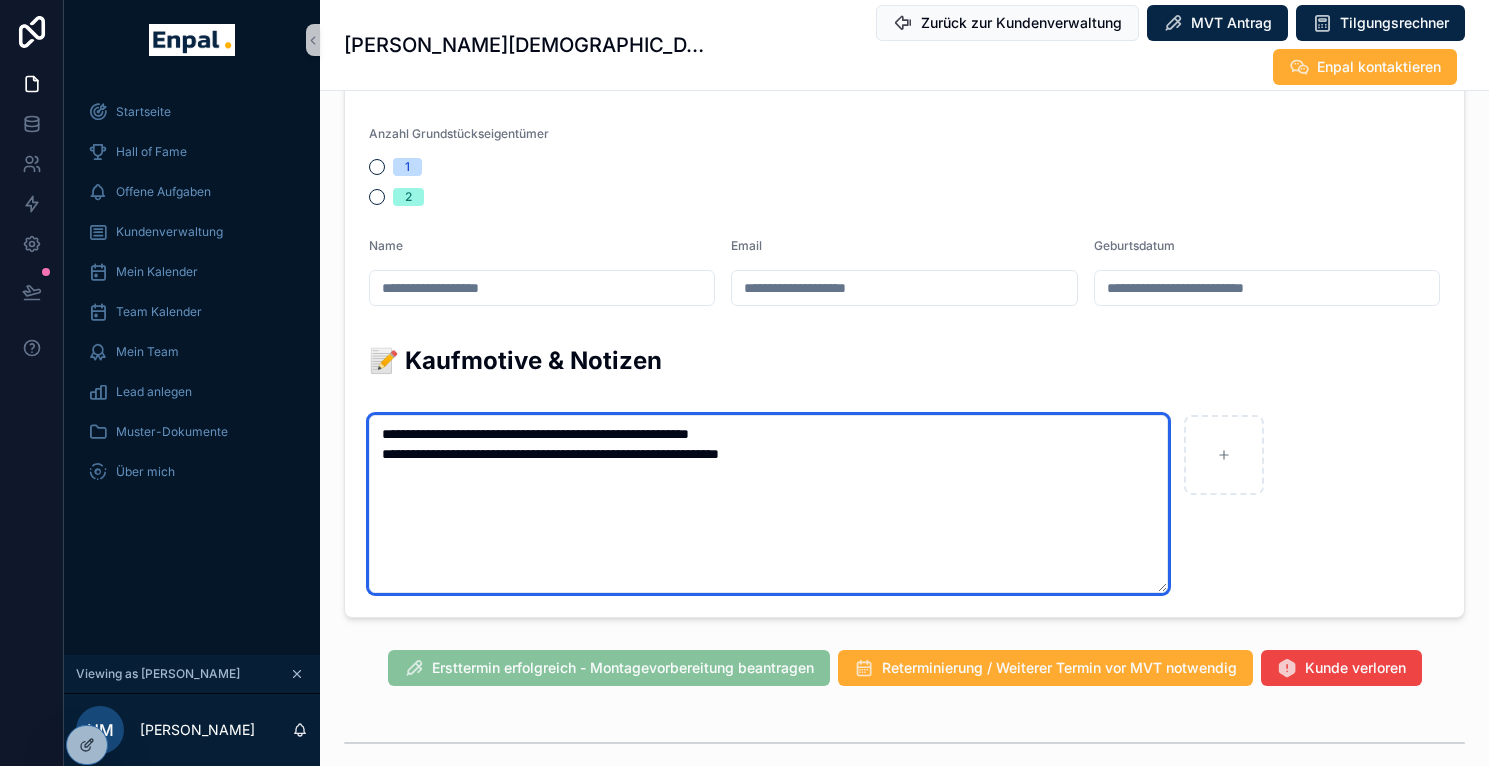 click on "**********" at bounding box center [768, 504] 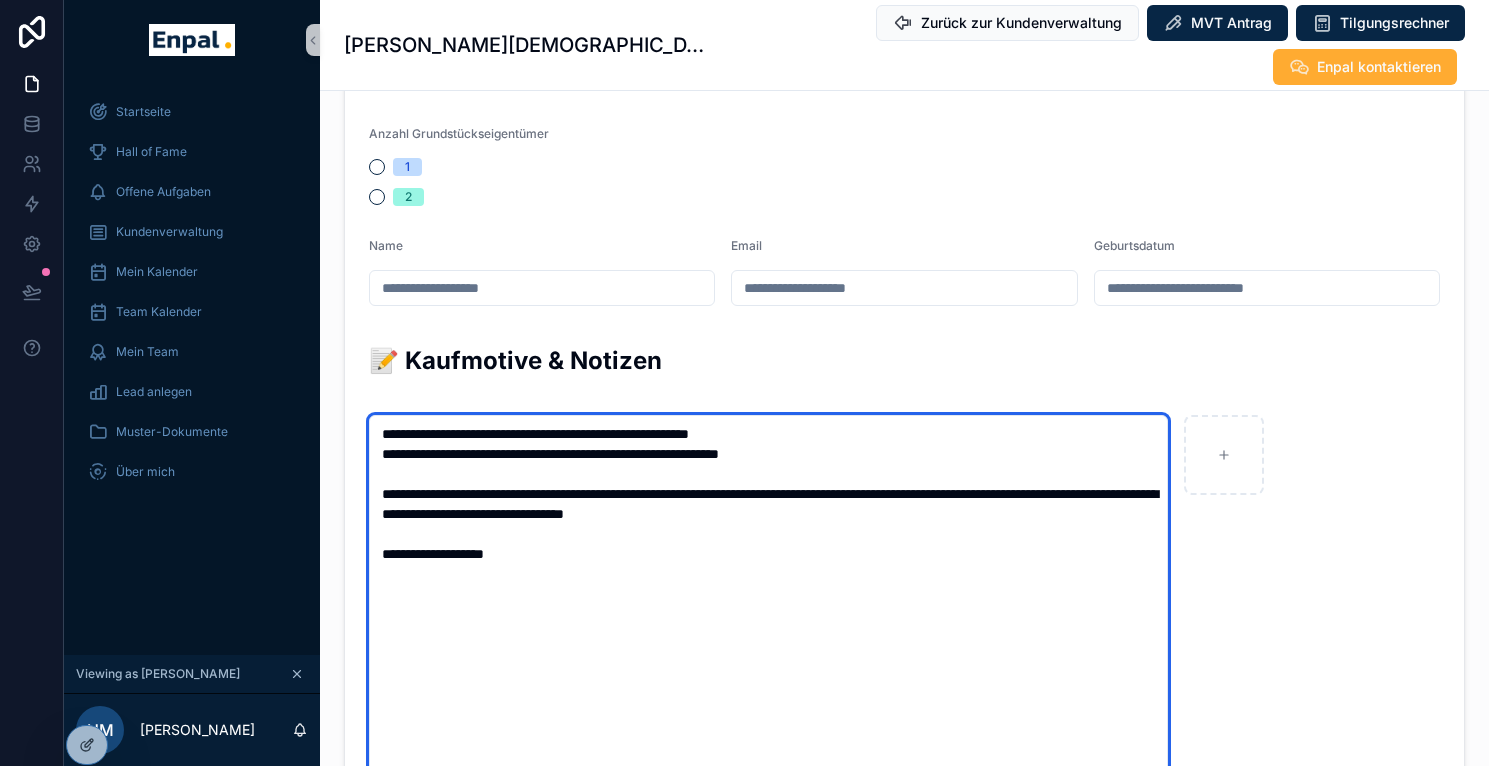 paste on "**********" 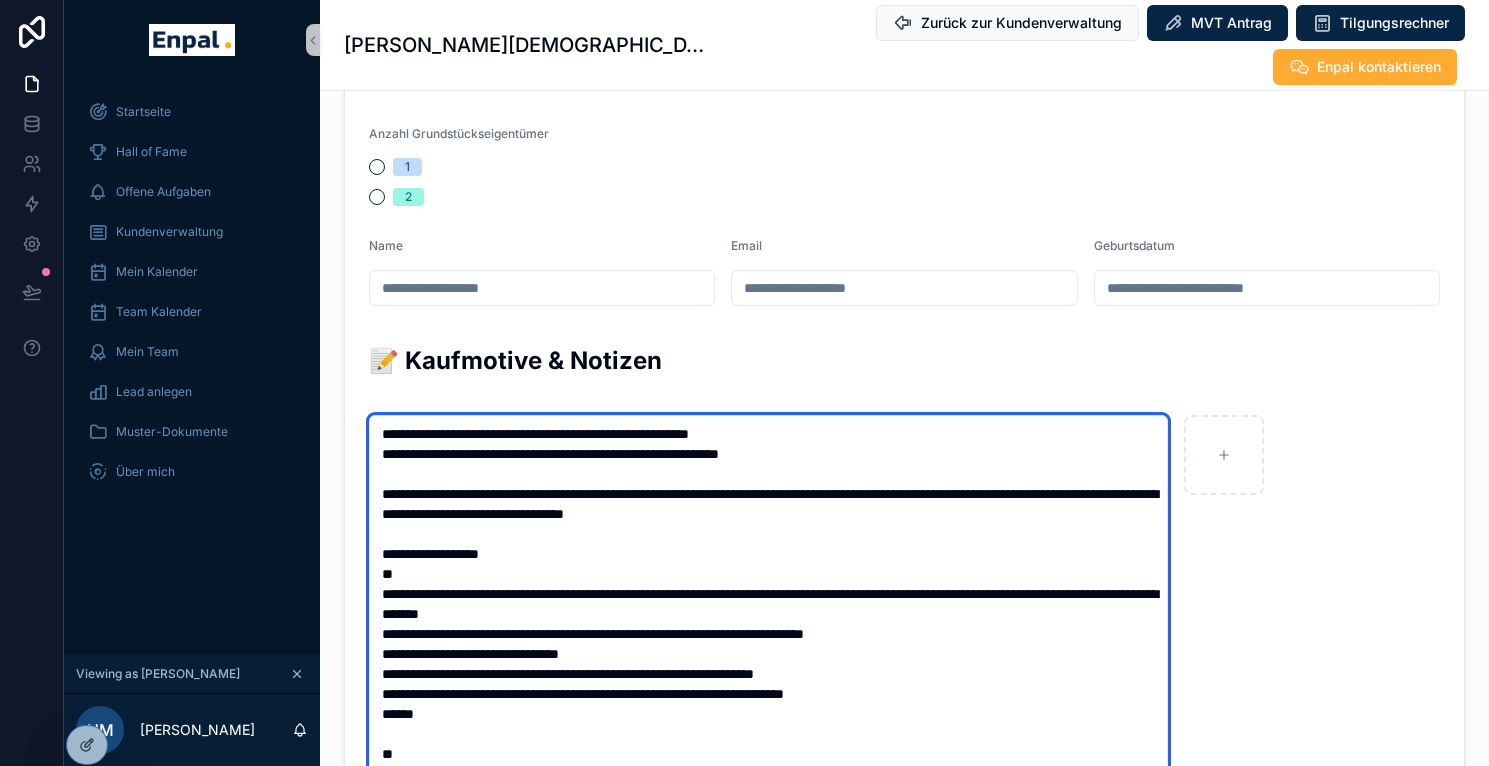 scroll, scrollTop: 15, scrollLeft: 0, axis: vertical 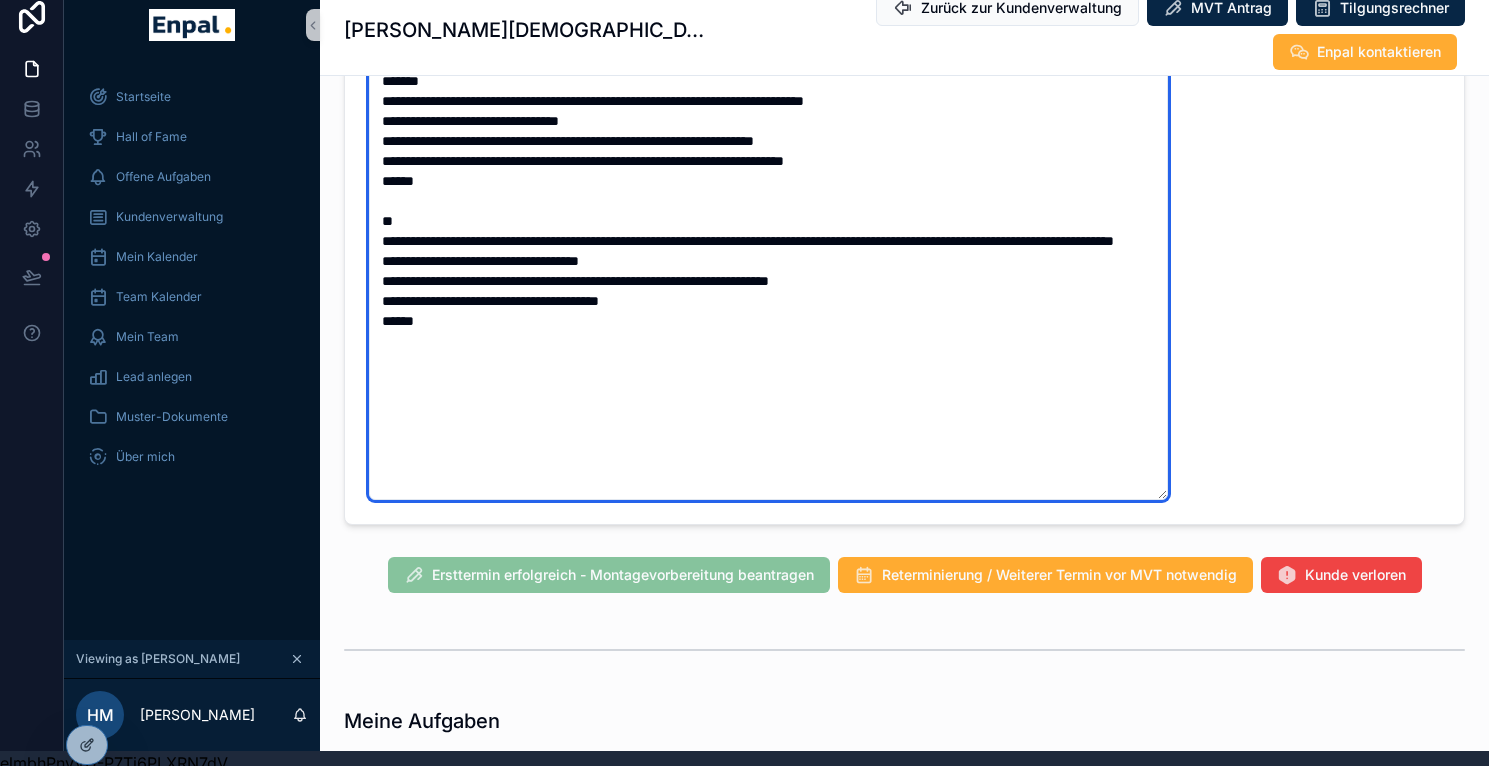 type on "**********" 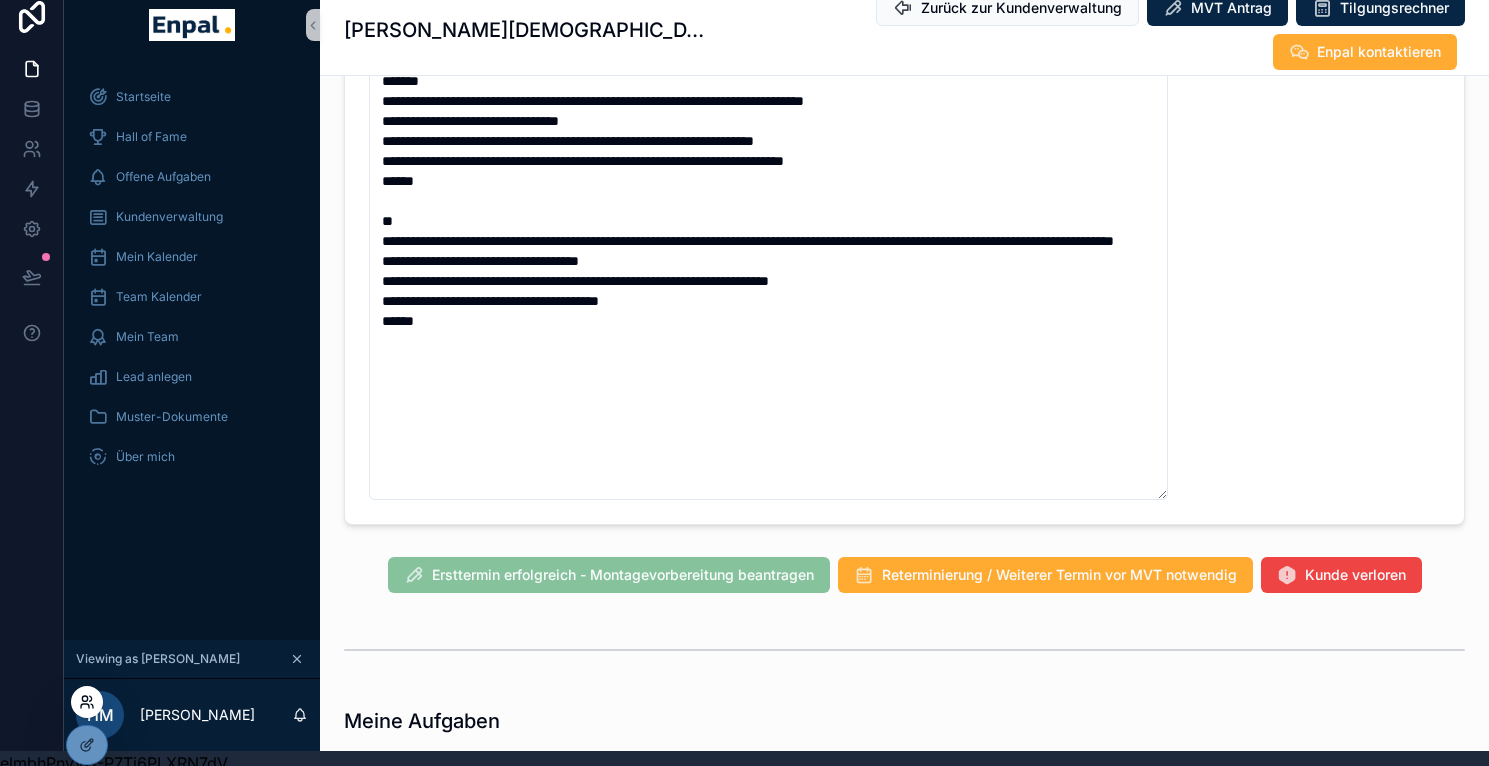 click 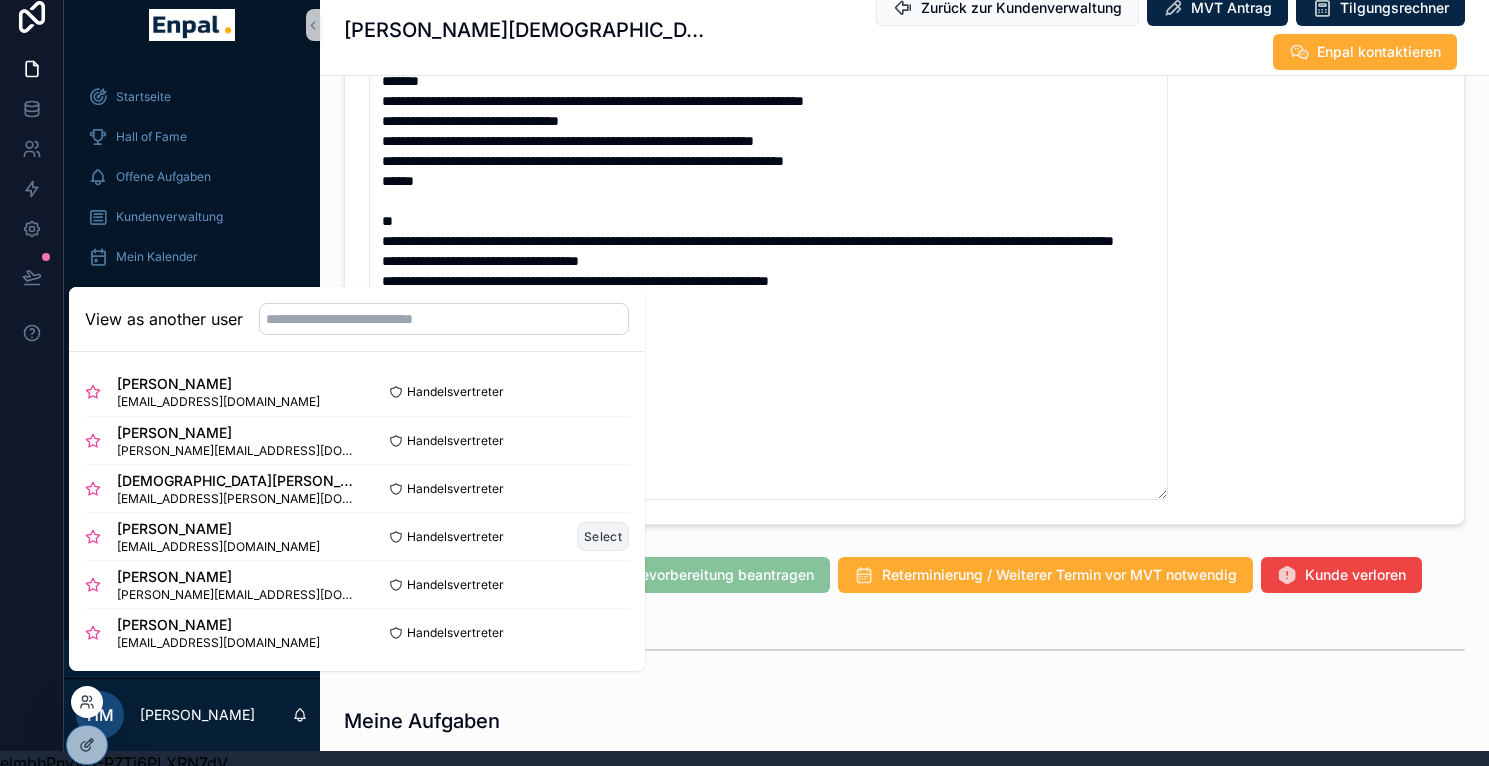 click on "Select" at bounding box center [603, 536] 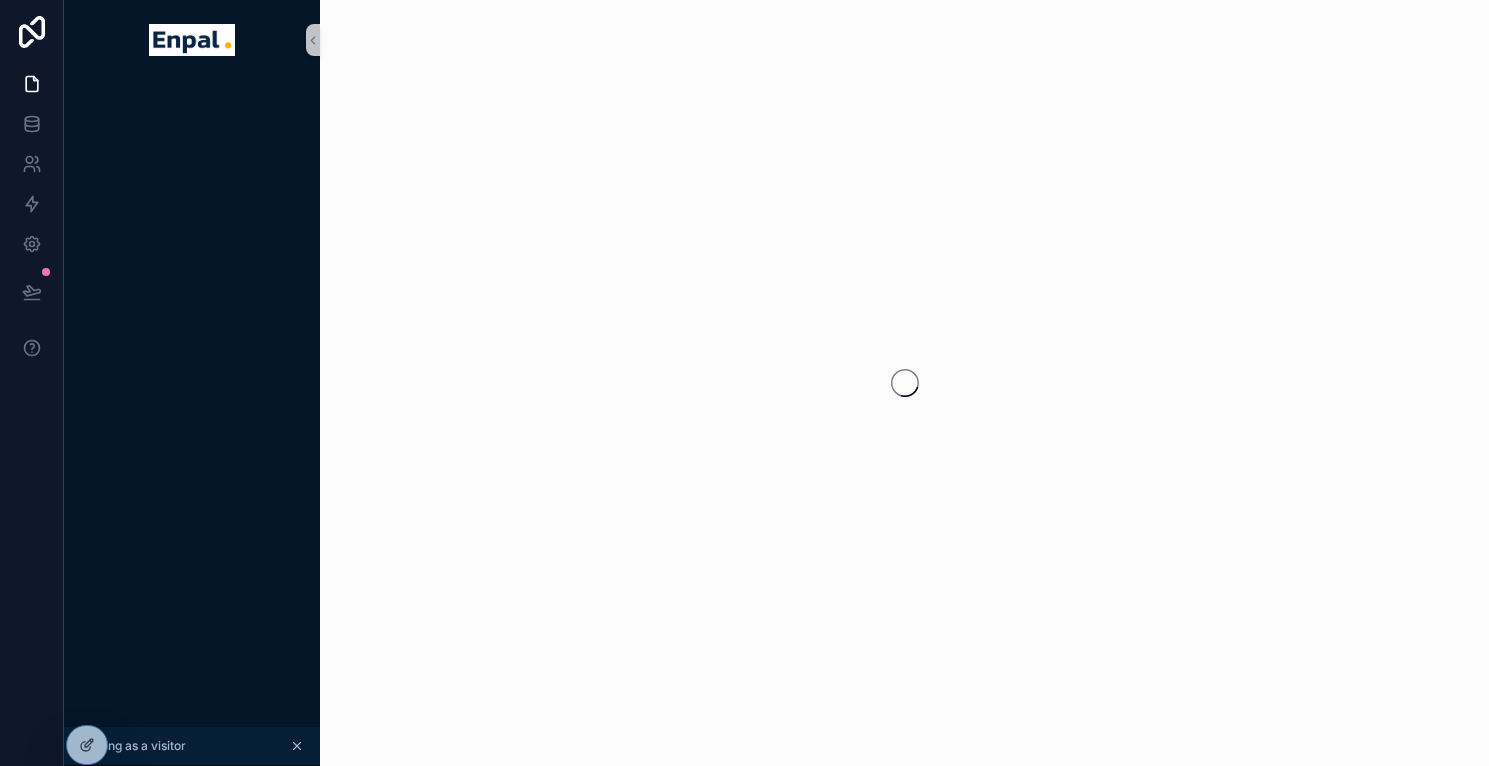 scroll, scrollTop: 15, scrollLeft: 0, axis: vertical 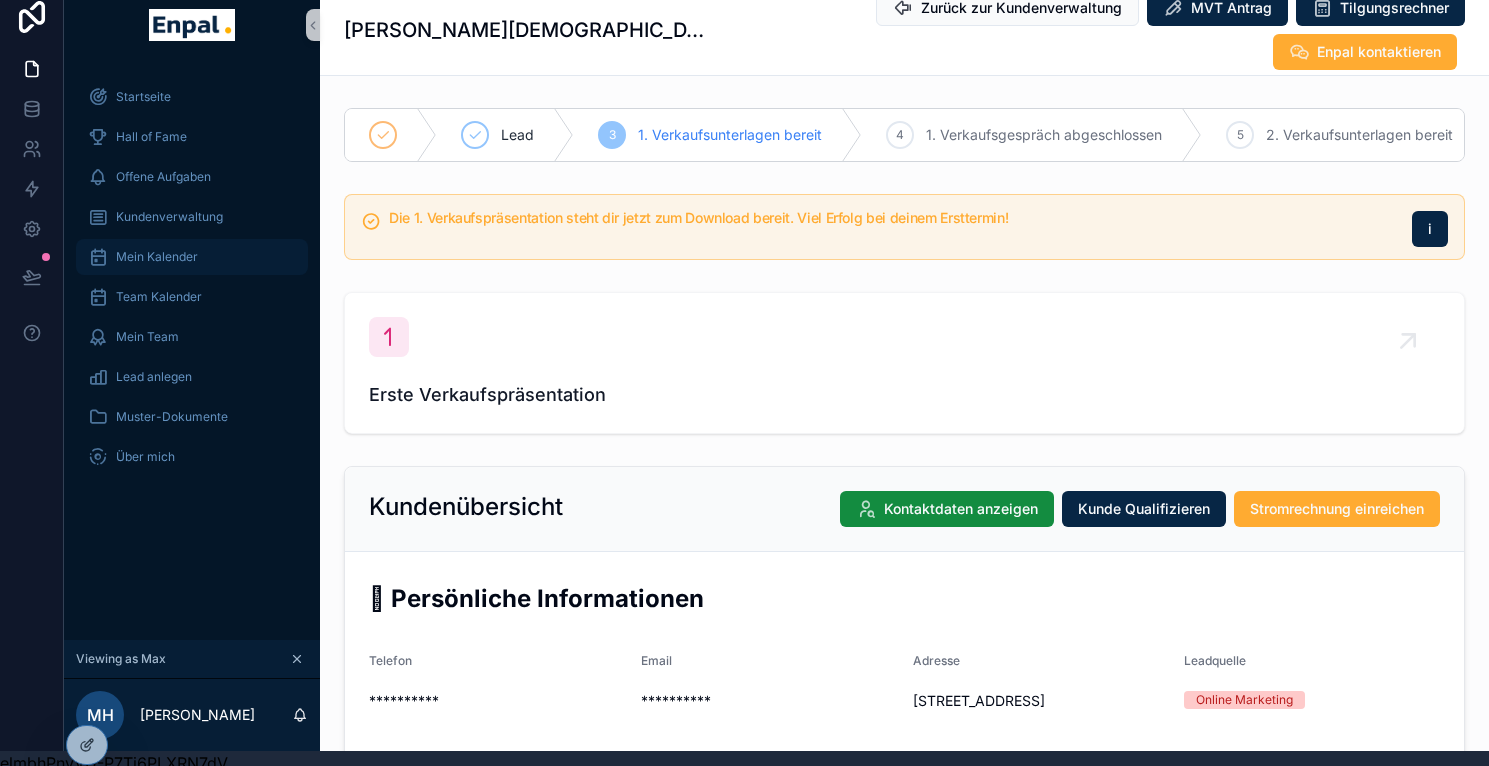 click on "Mein Kalender" at bounding box center [157, 257] 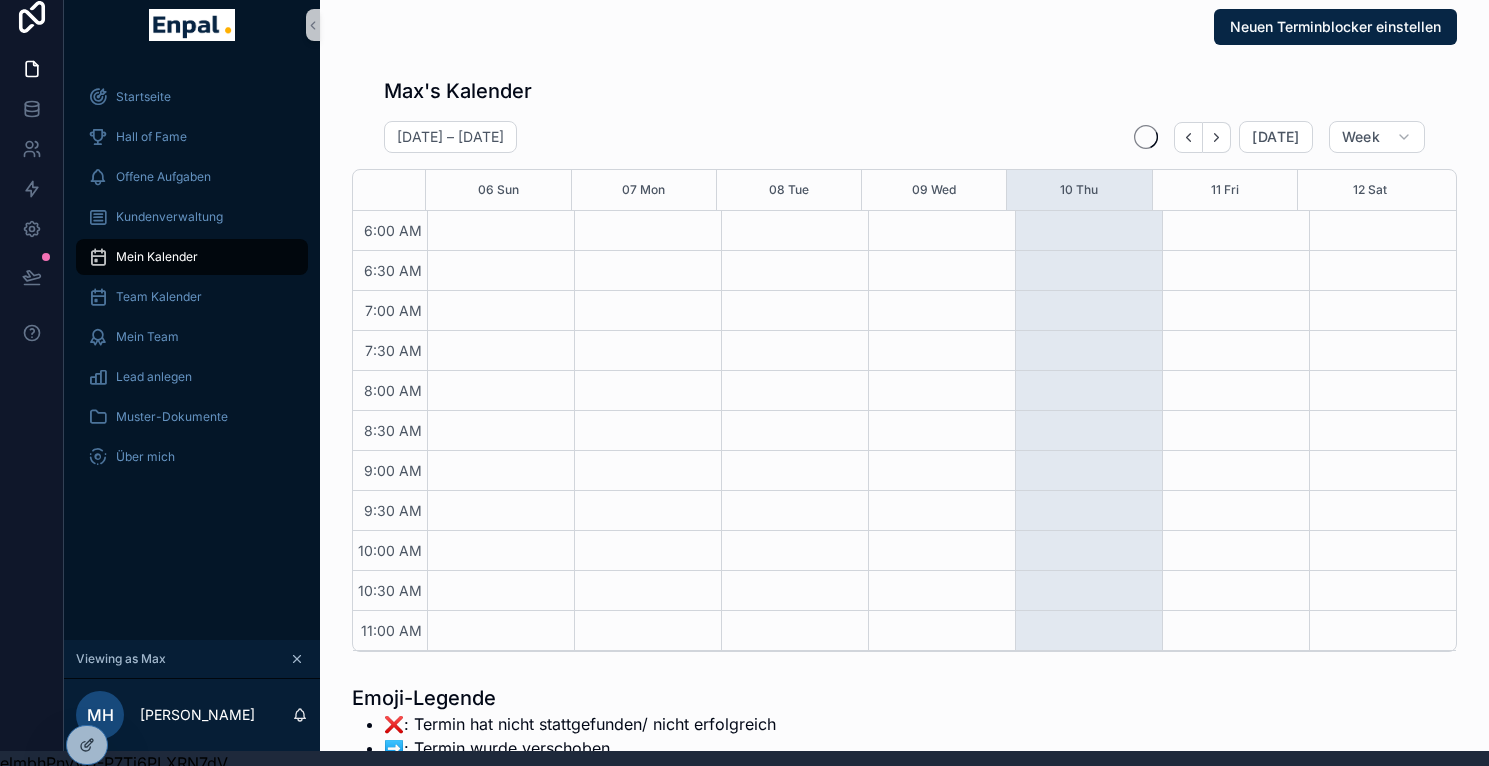 scroll, scrollTop: 0, scrollLeft: 0, axis: both 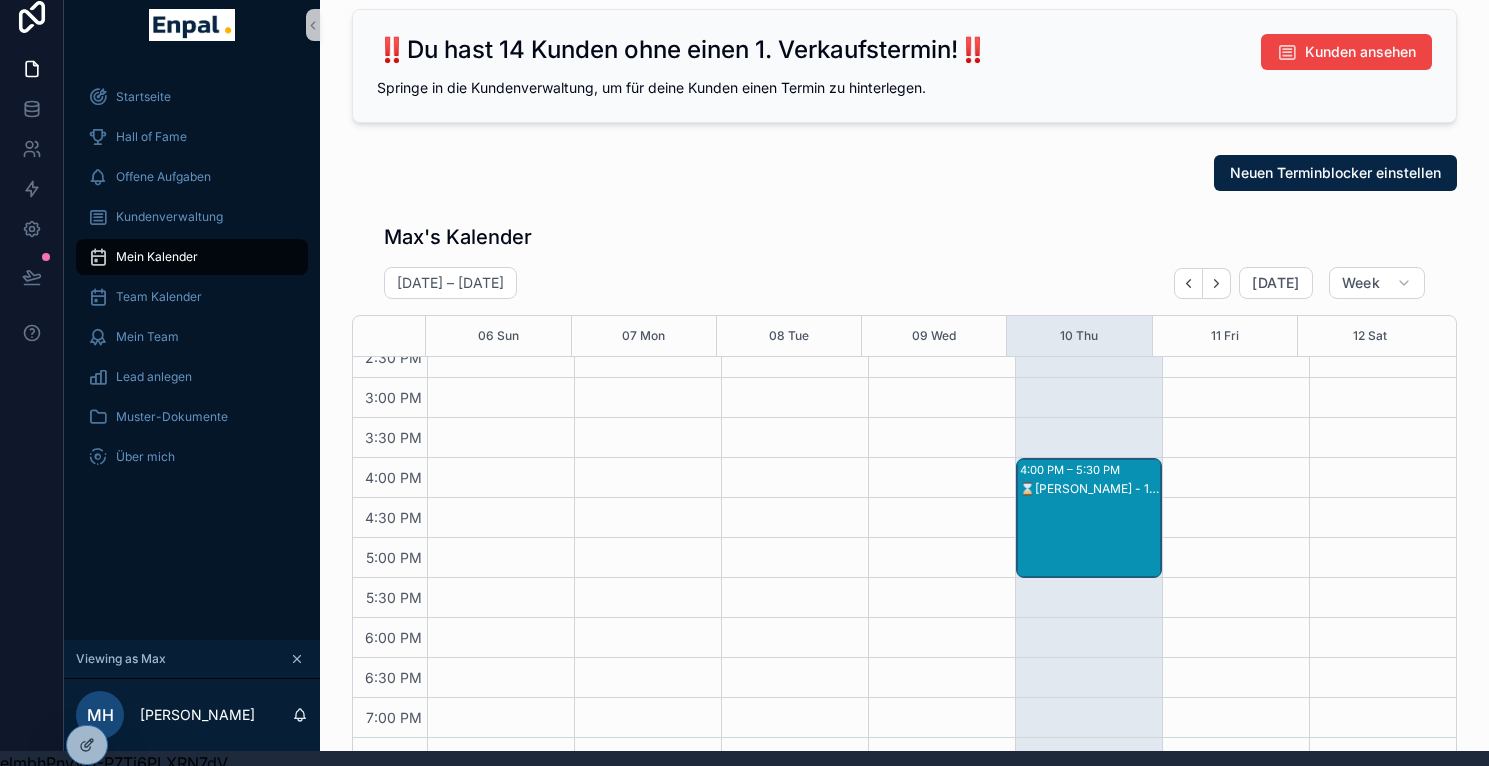 click on "⌛[PERSON_NAME] - 1. VG" at bounding box center [1090, 538] 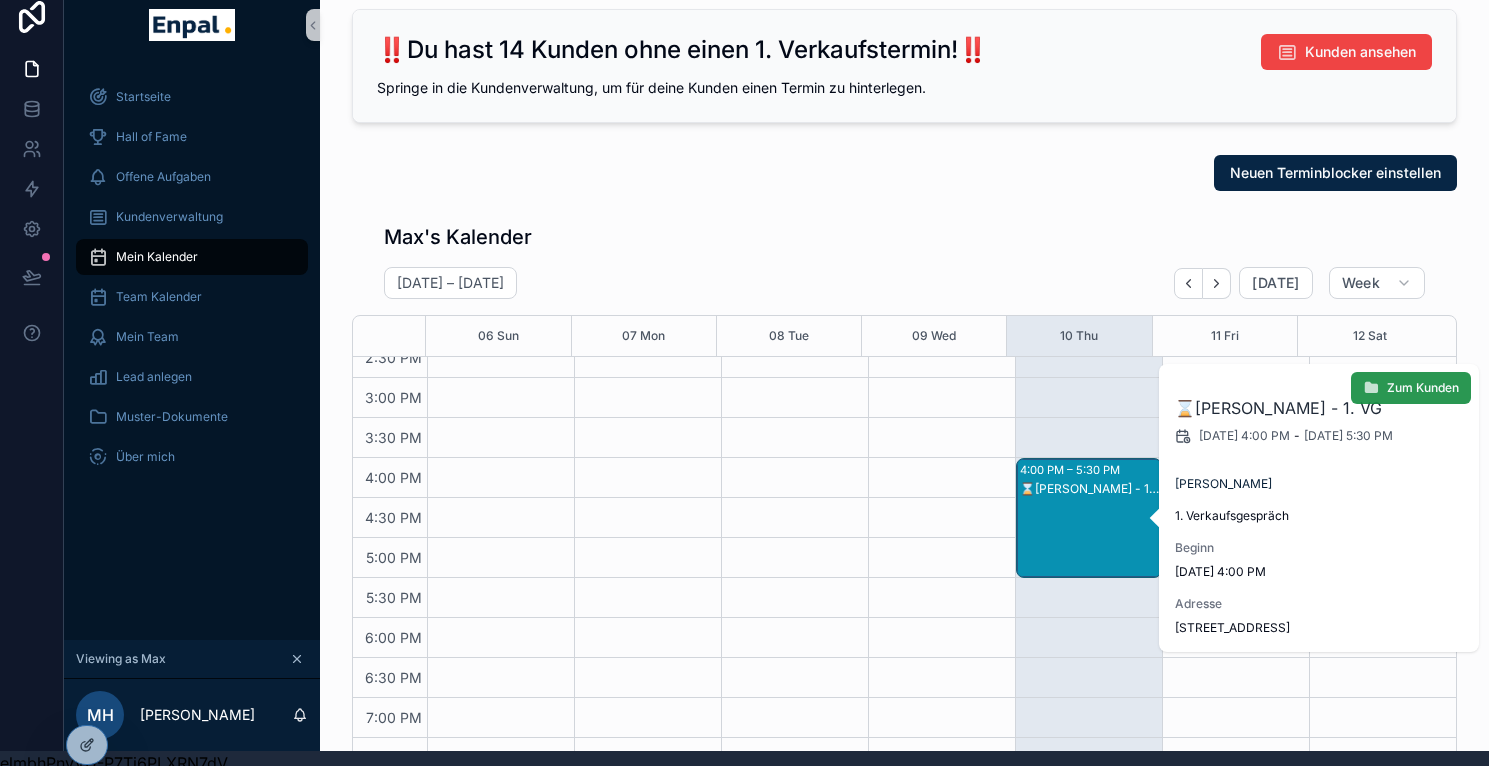 click on "Zum Kunden" at bounding box center (1423, 388) 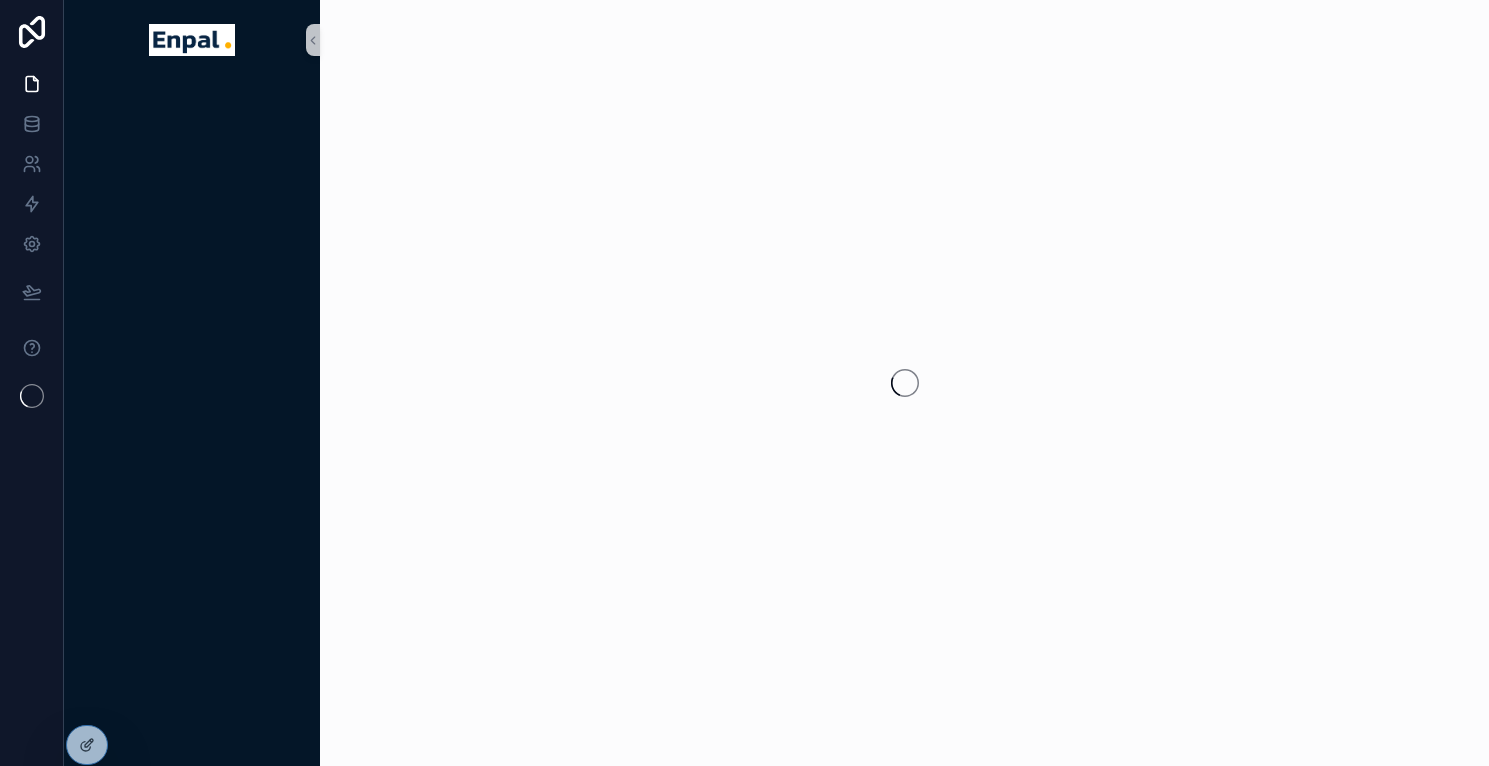 scroll, scrollTop: 0, scrollLeft: 0, axis: both 